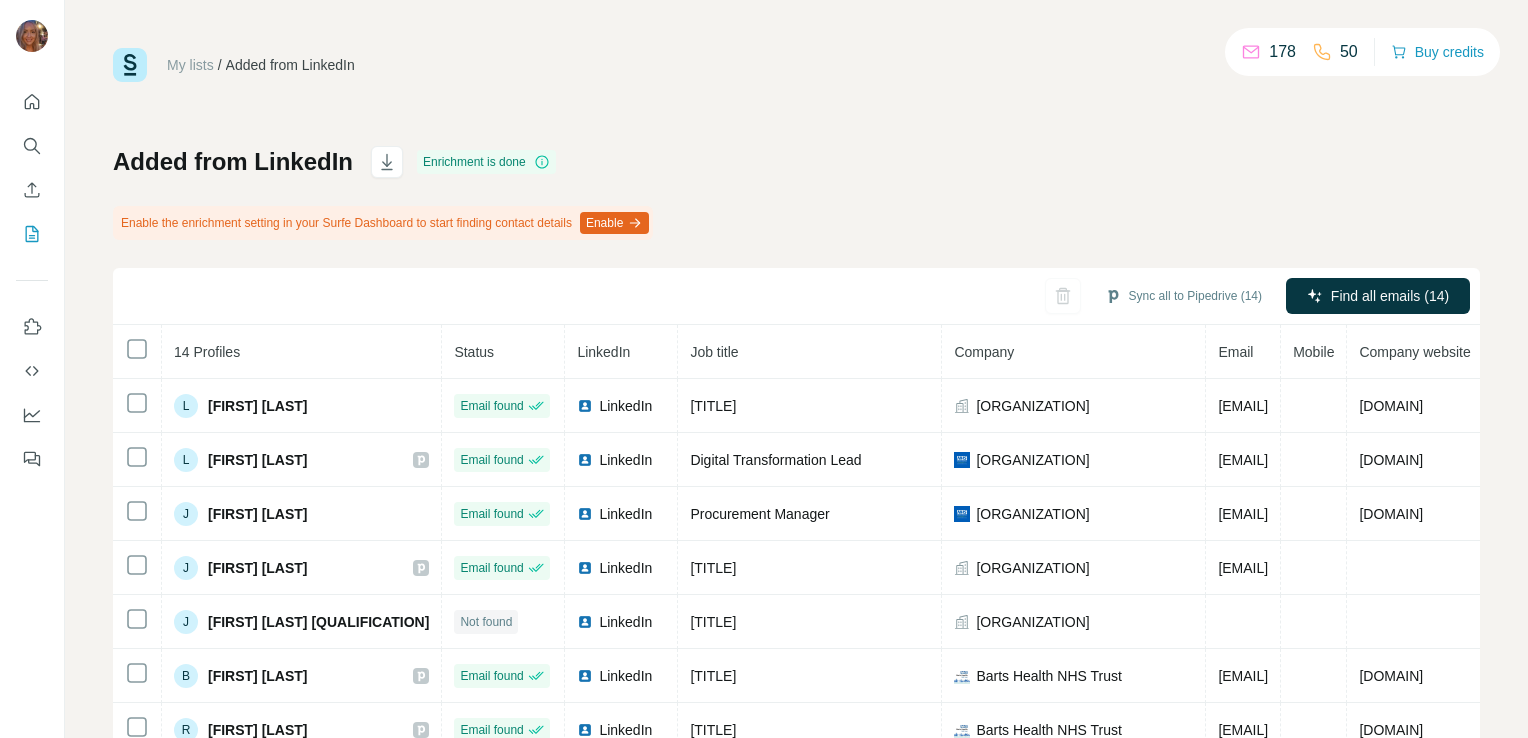 scroll, scrollTop: 0, scrollLeft: 0, axis: both 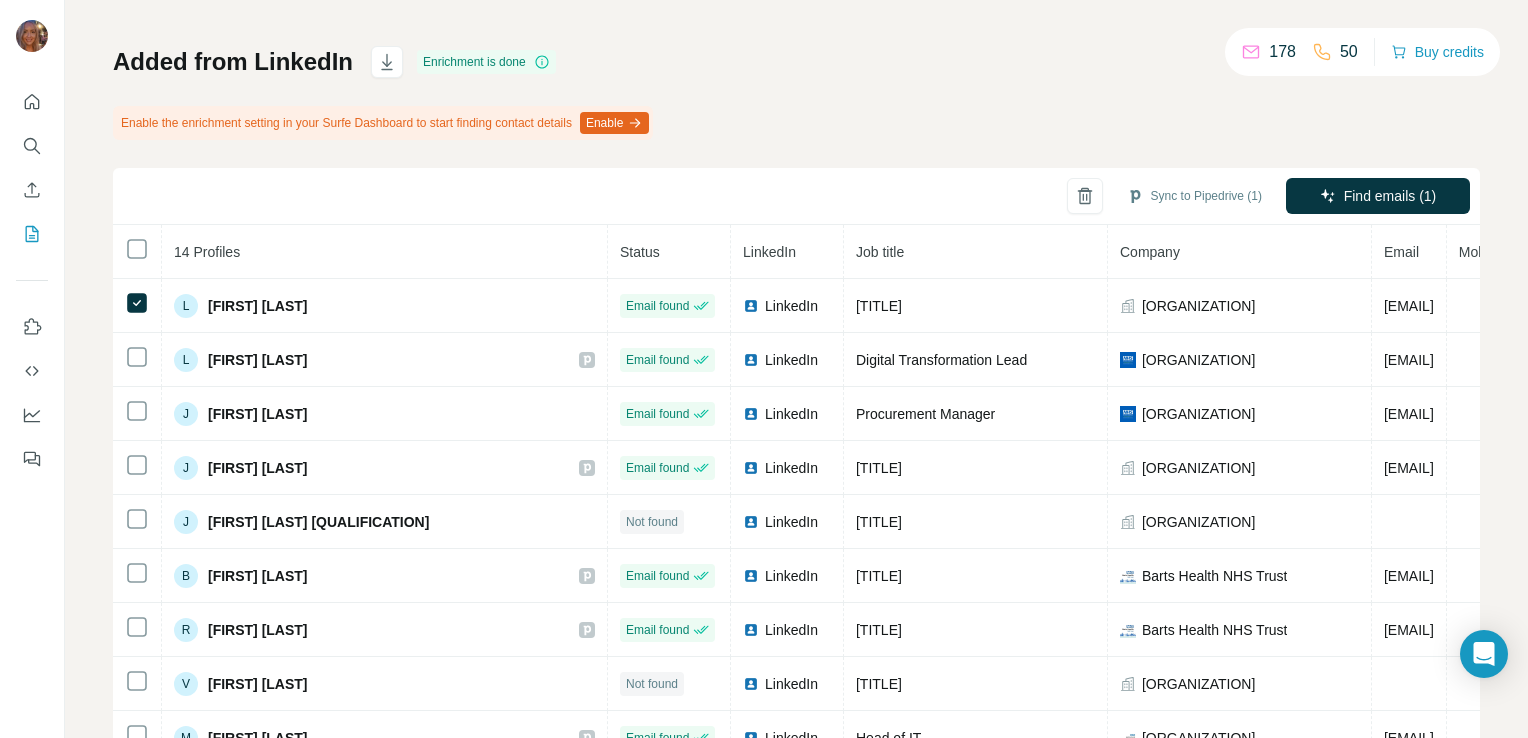click on "178" at bounding box center (1268, 52) 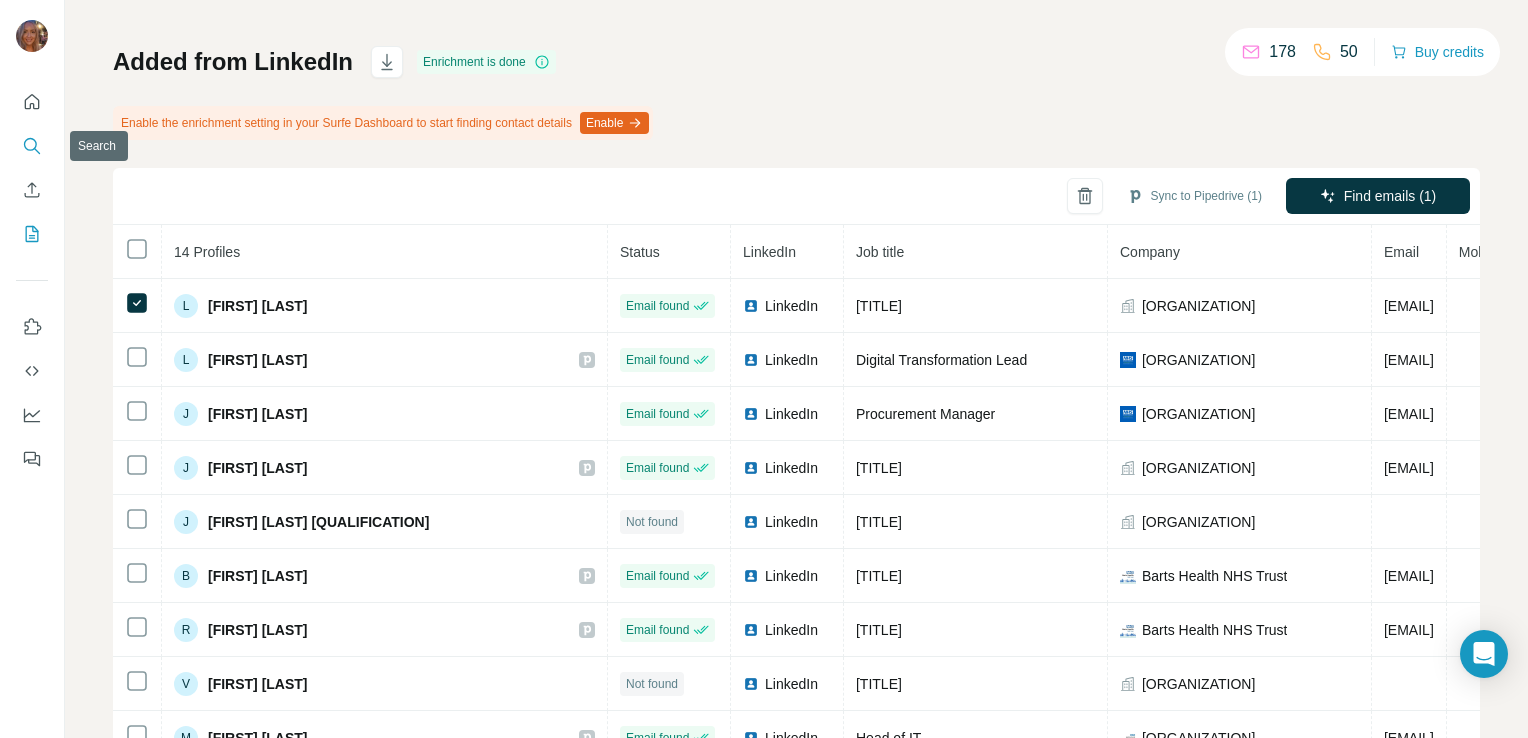click 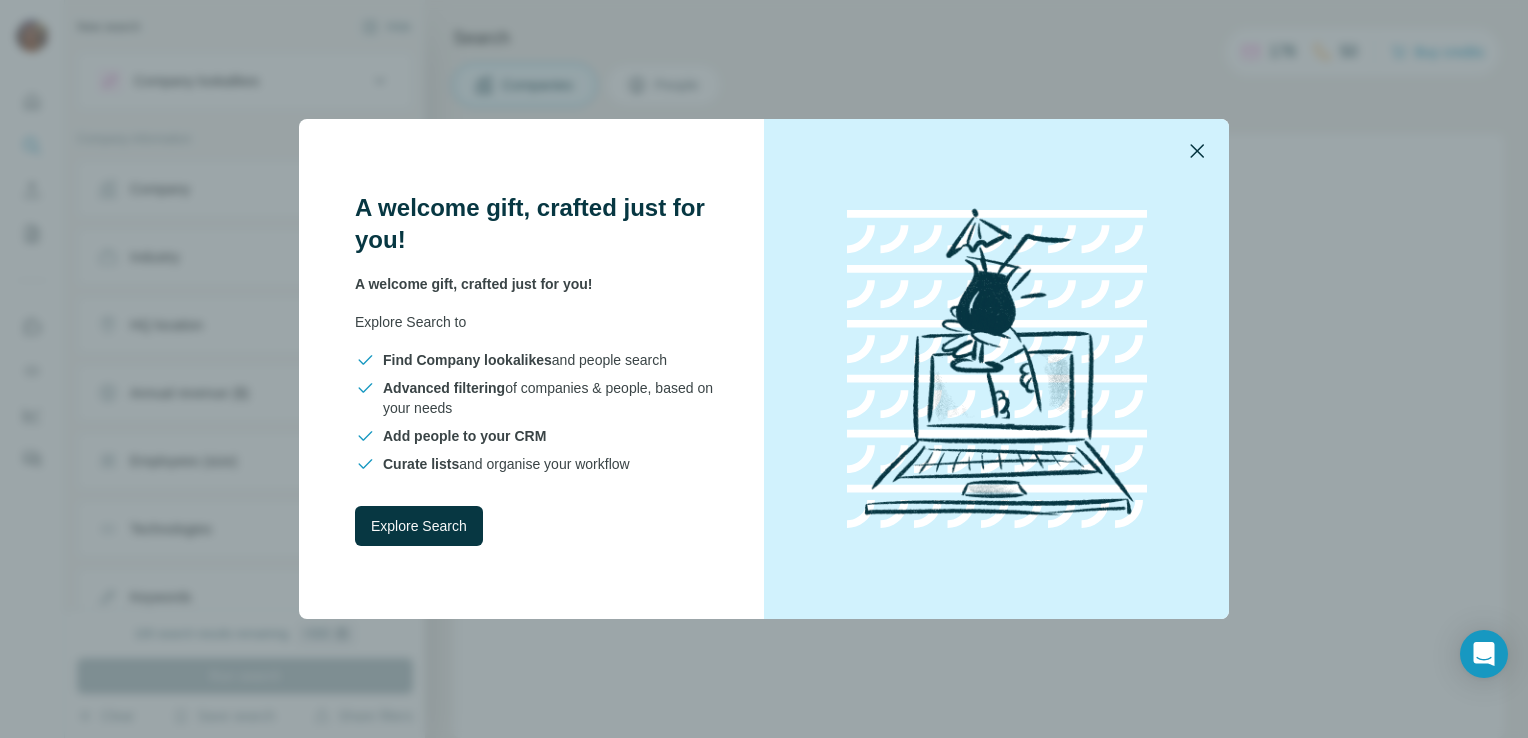 click 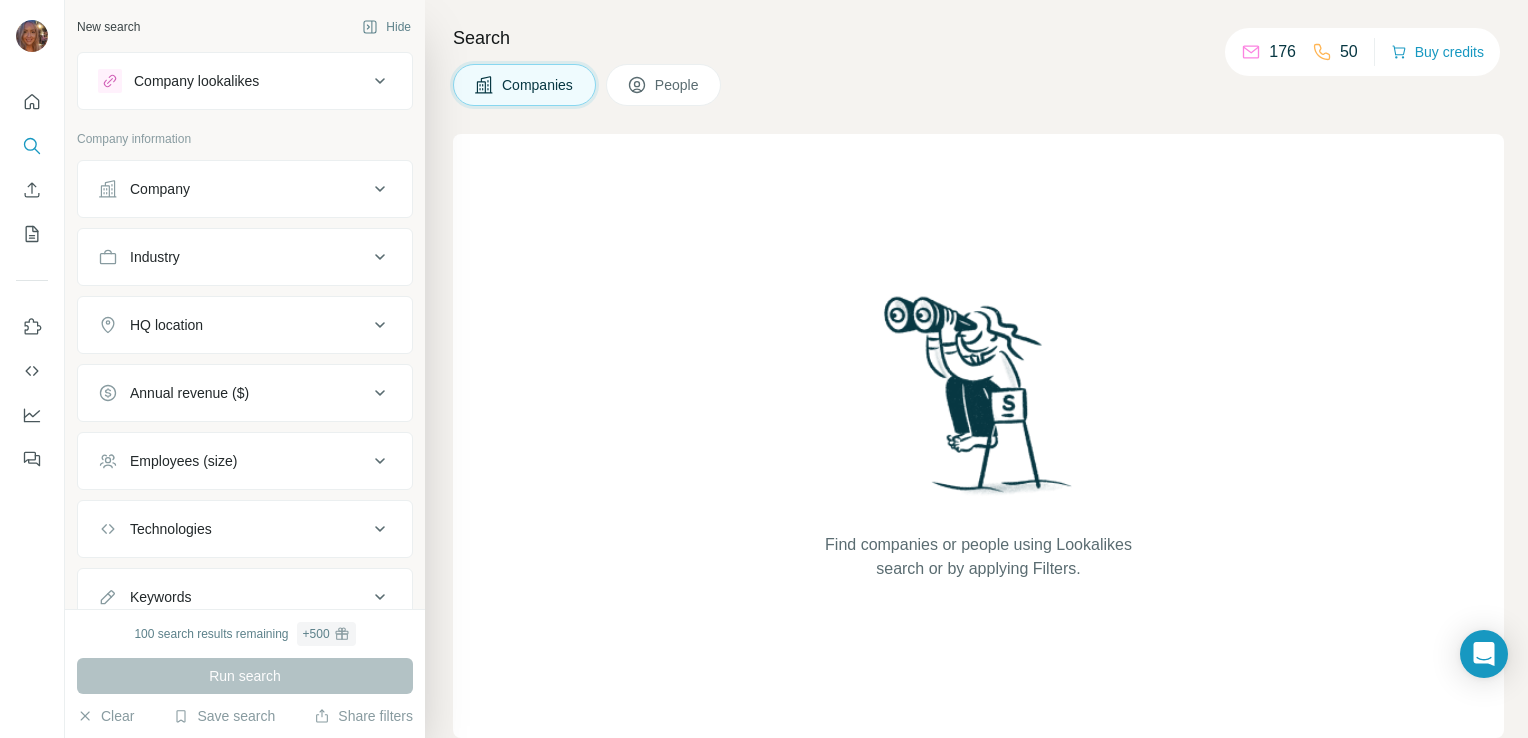 click 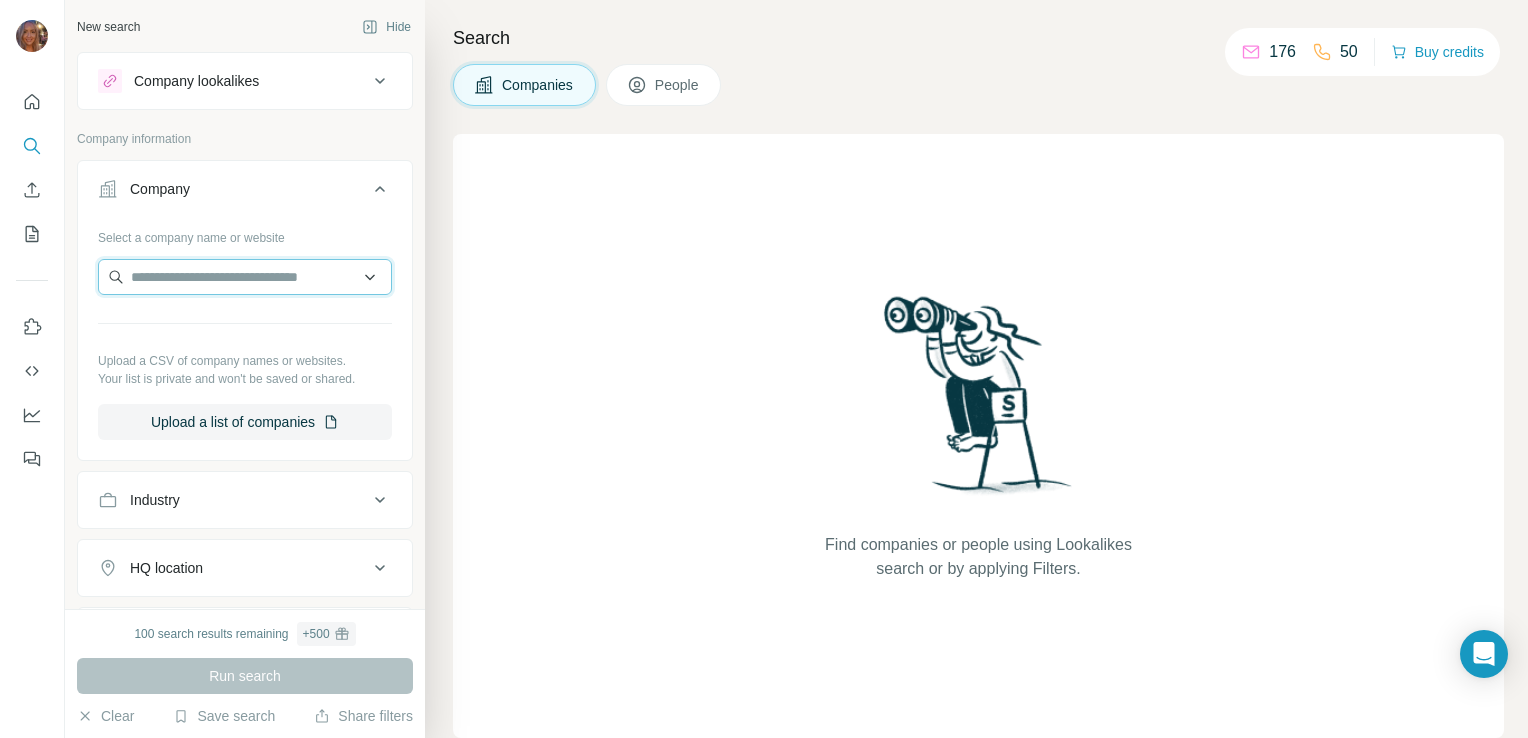 click at bounding box center [245, 277] 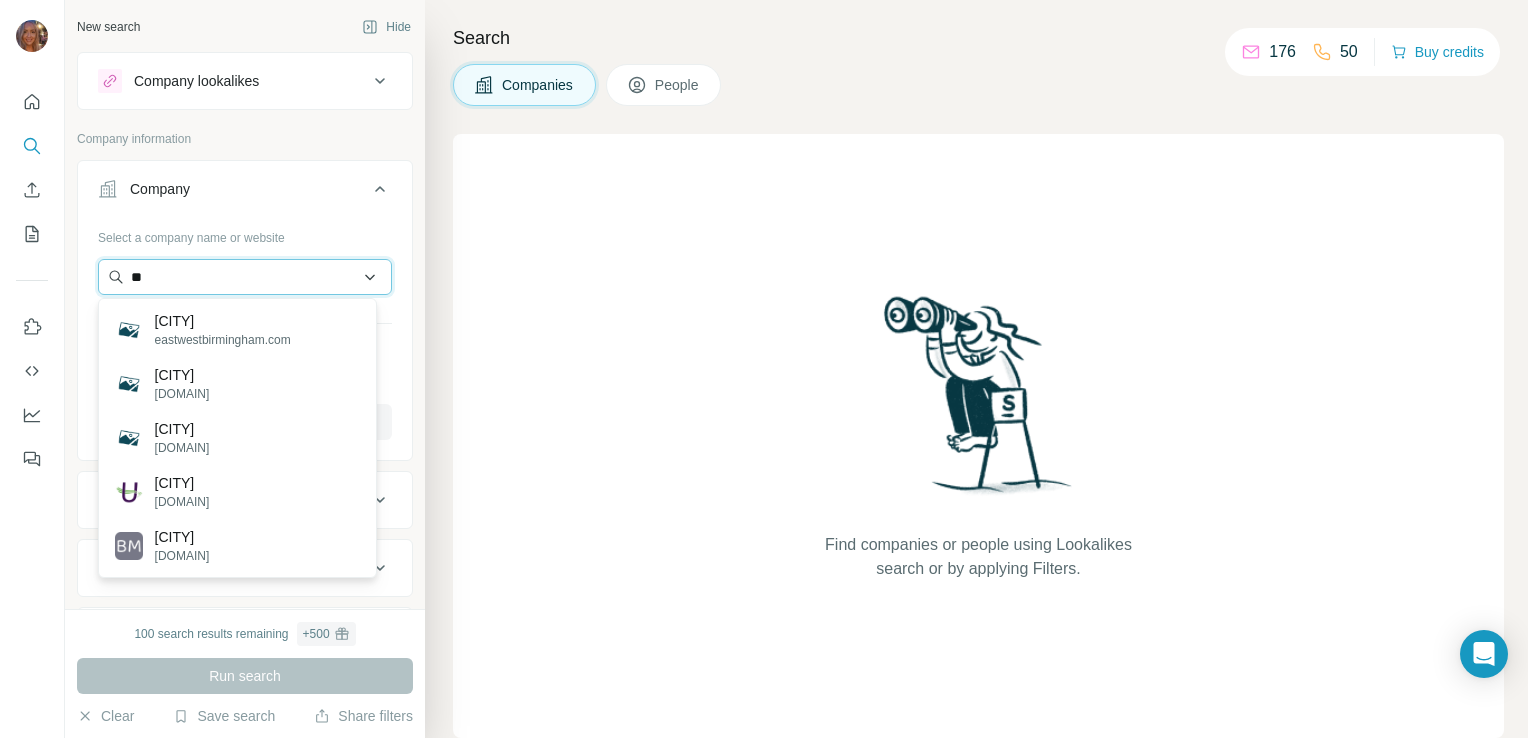 type on "*" 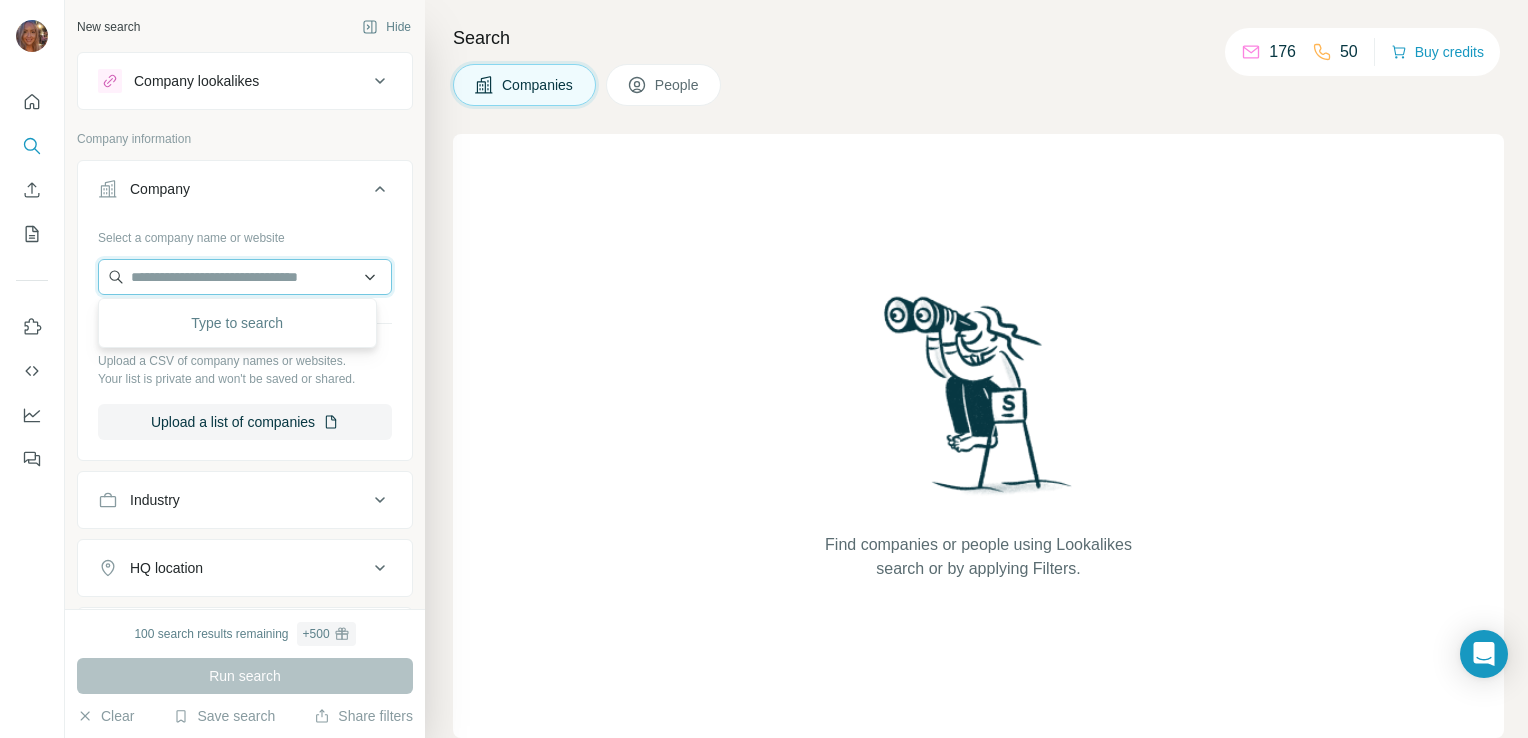 paste on "**********" 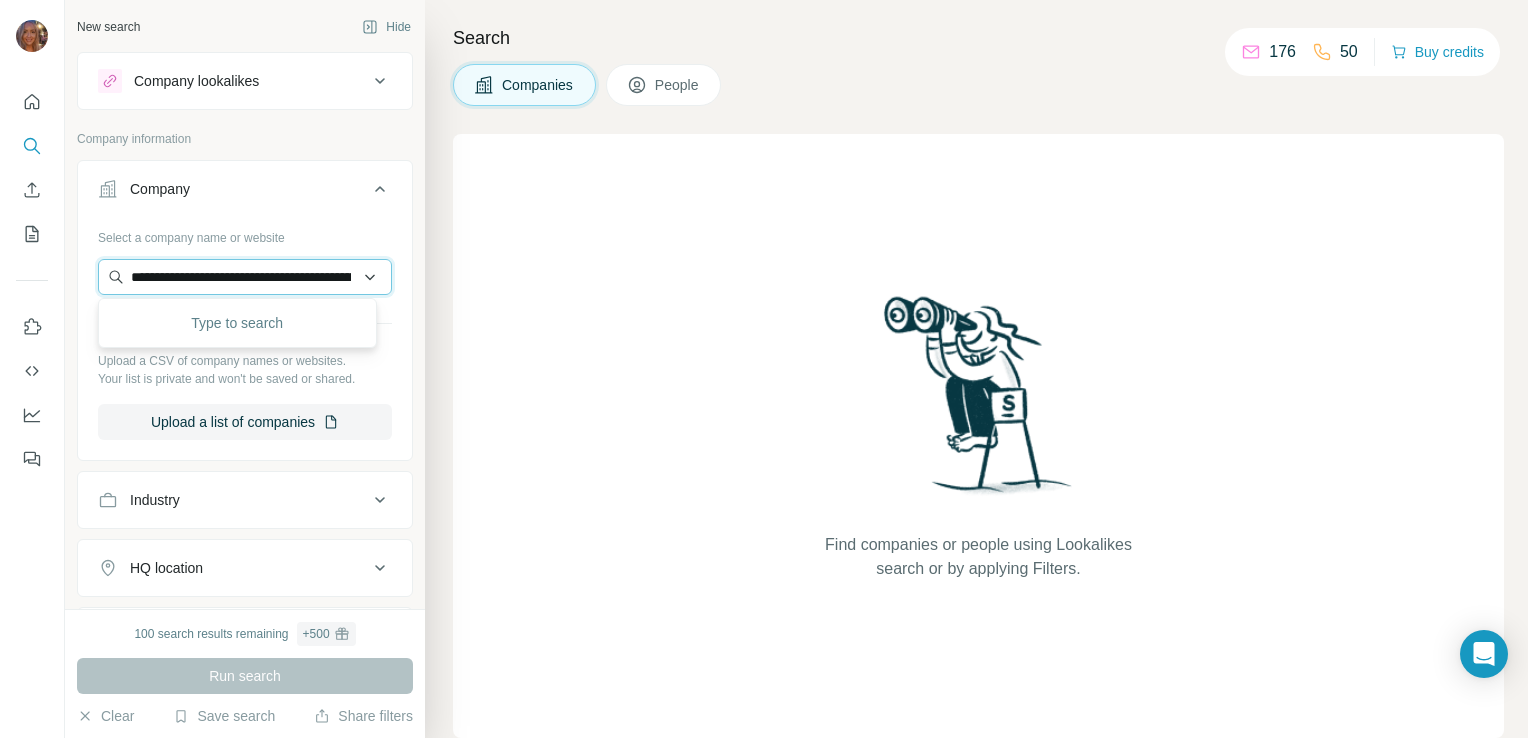 scroll, scrollTop: 0, scrollLeft: 197, axis: horizontal 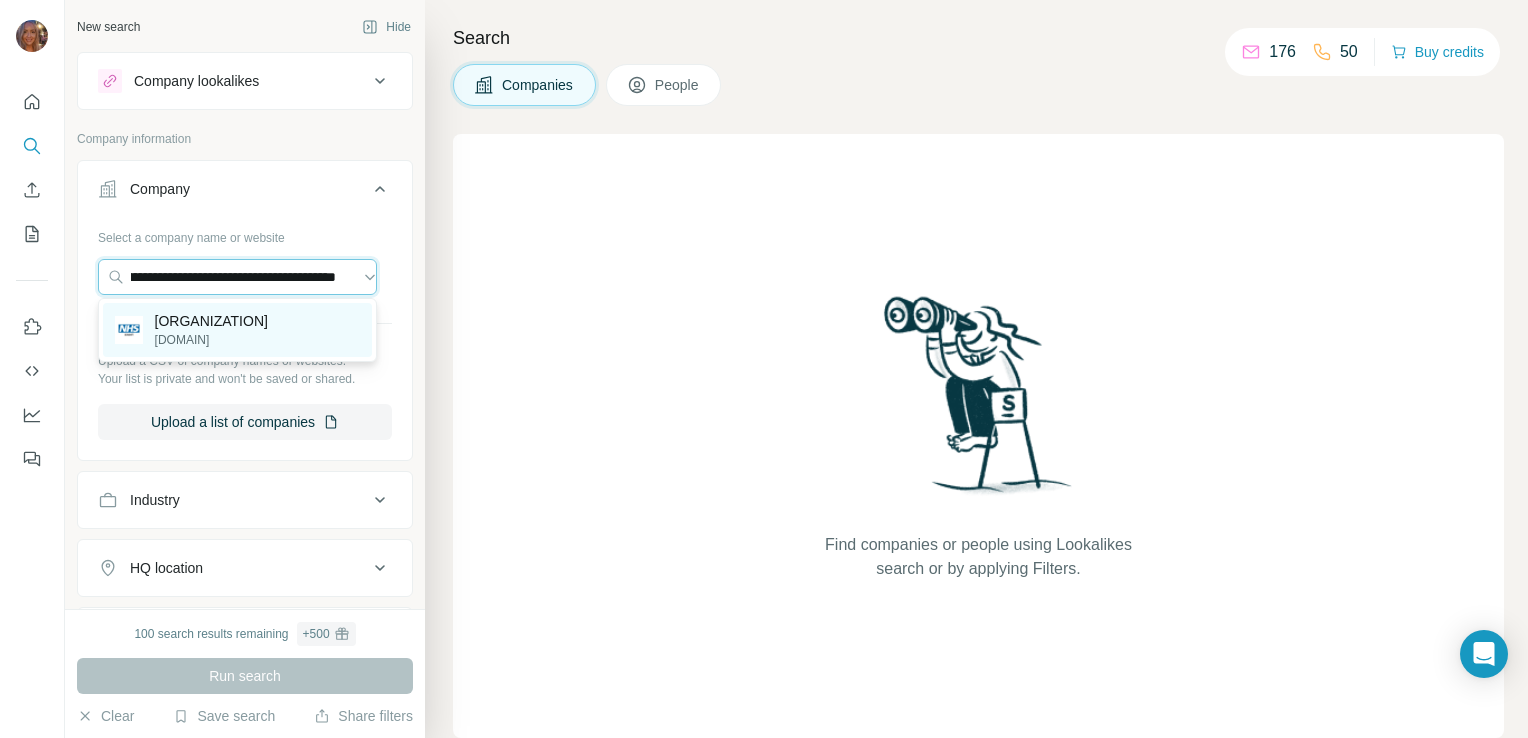 type on "**********" 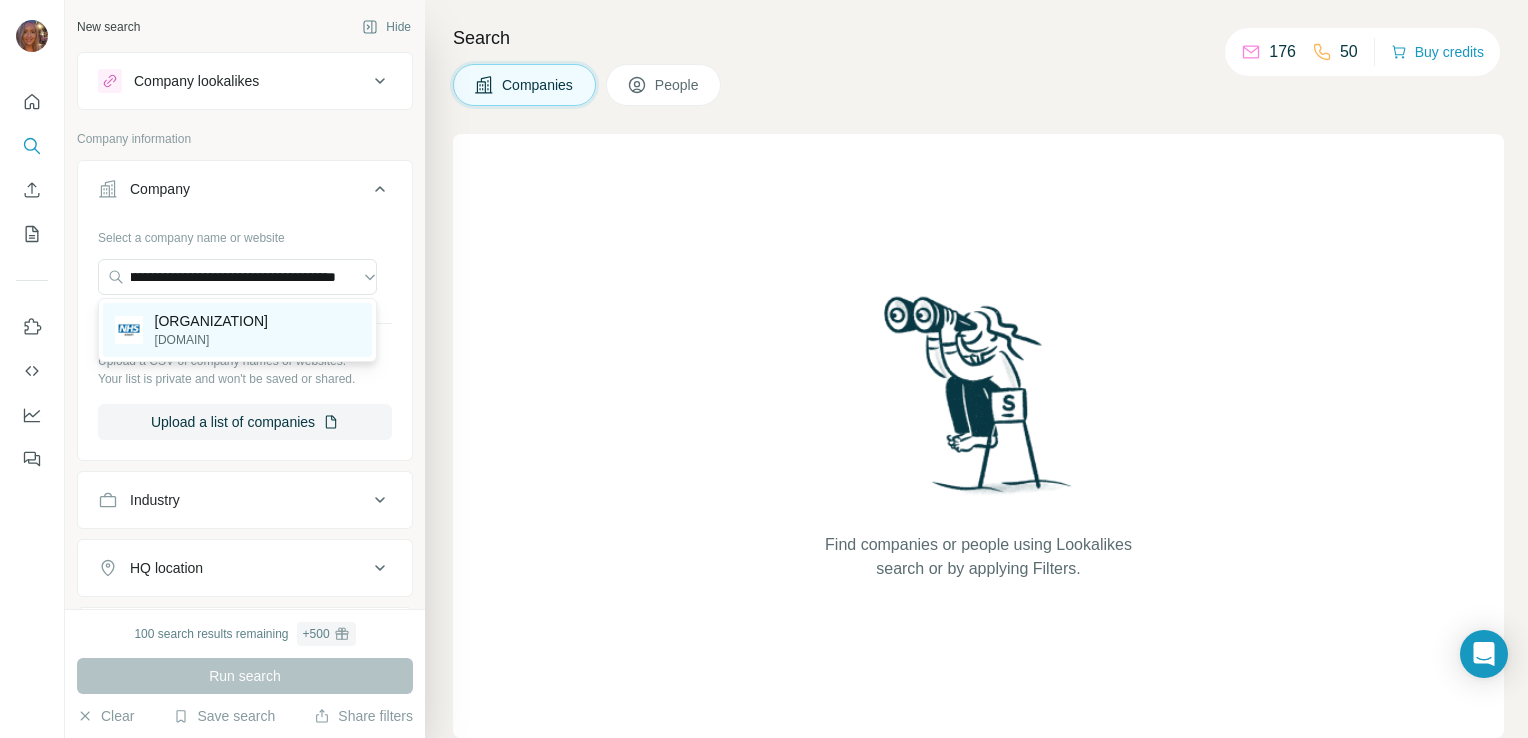 click on "[ORGANIZATION]" at bounding box center (211, 321) 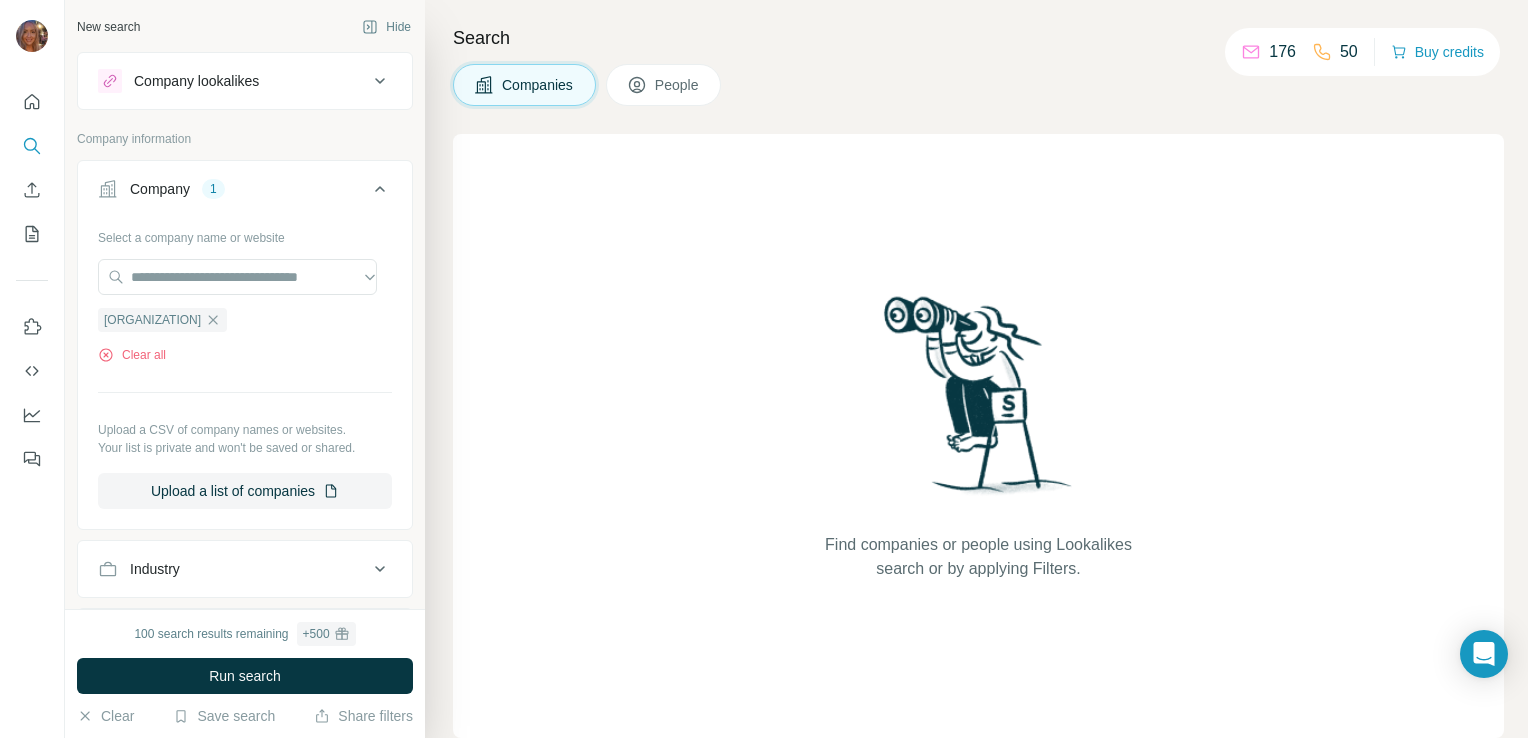 scroll, scrollTop: 0, scrollLeft: 0, axis: both 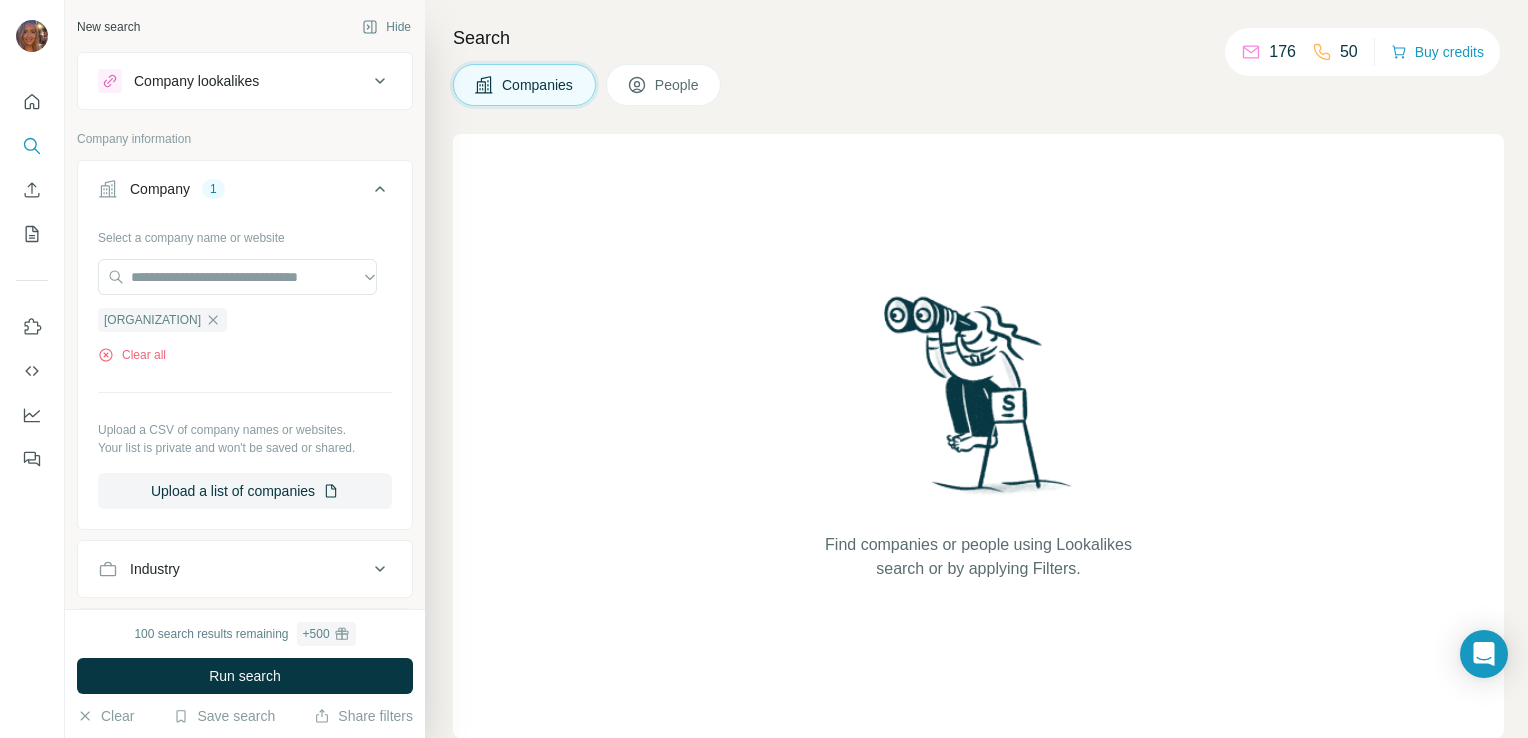 click 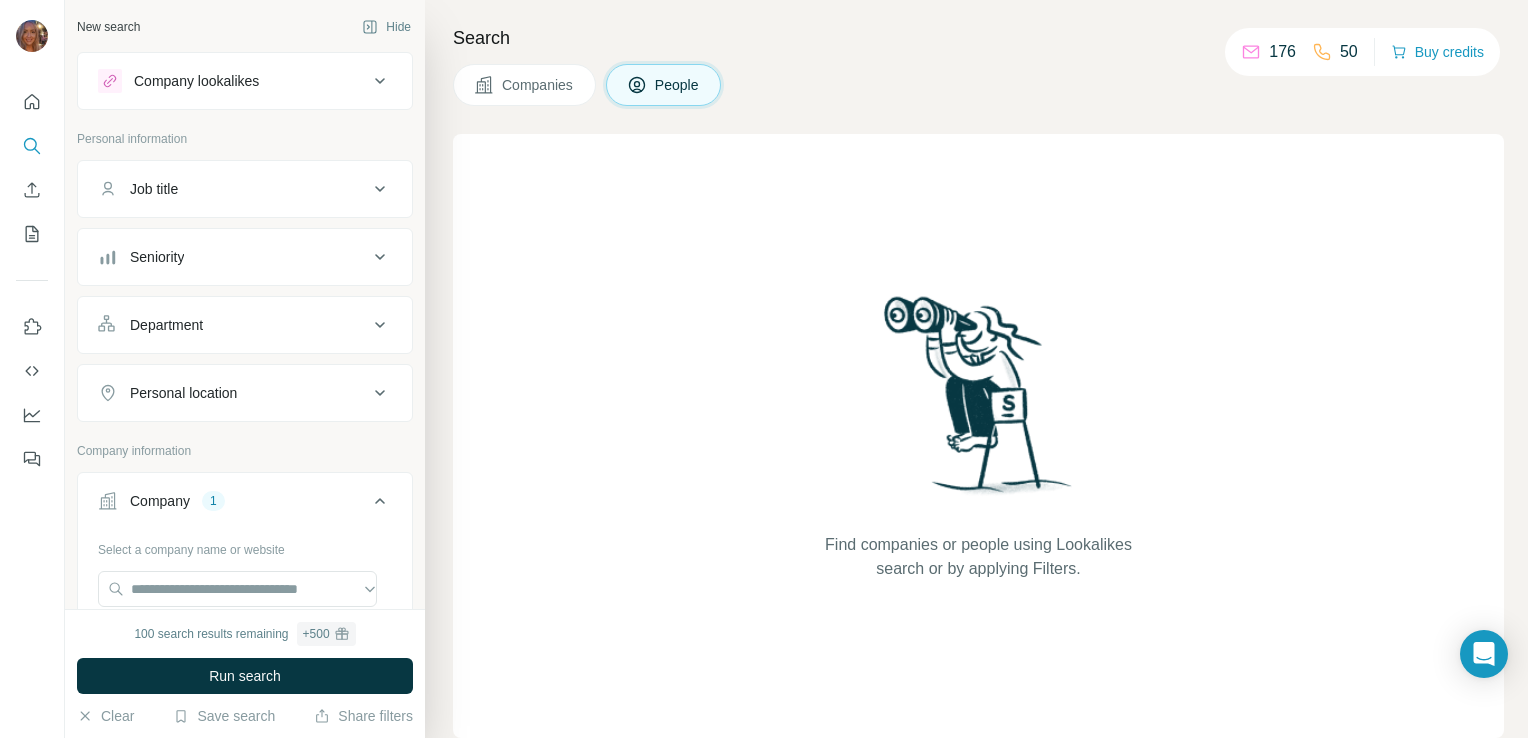 click on "Job title" at bounding box center [233, 189] 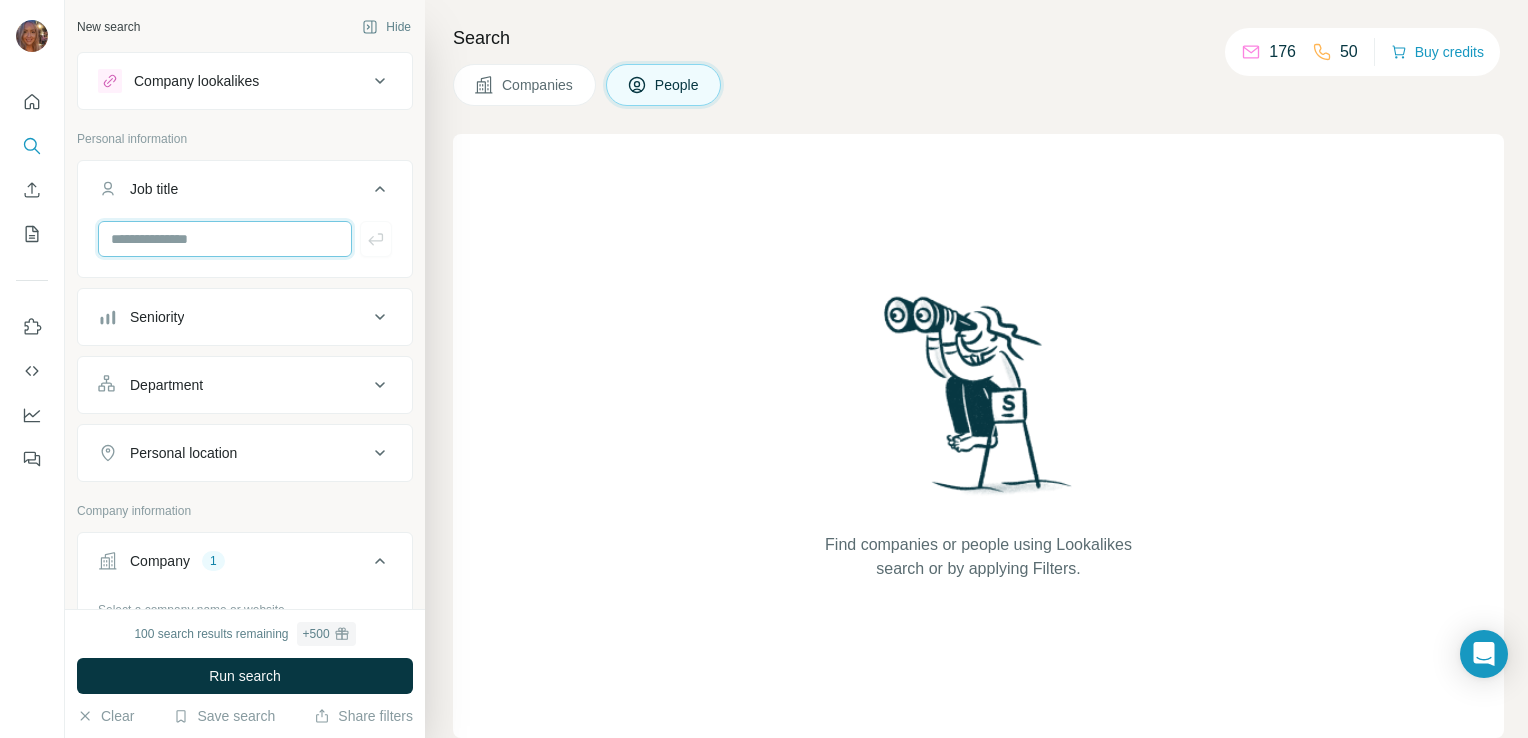 click at bounding box center (225, 239) 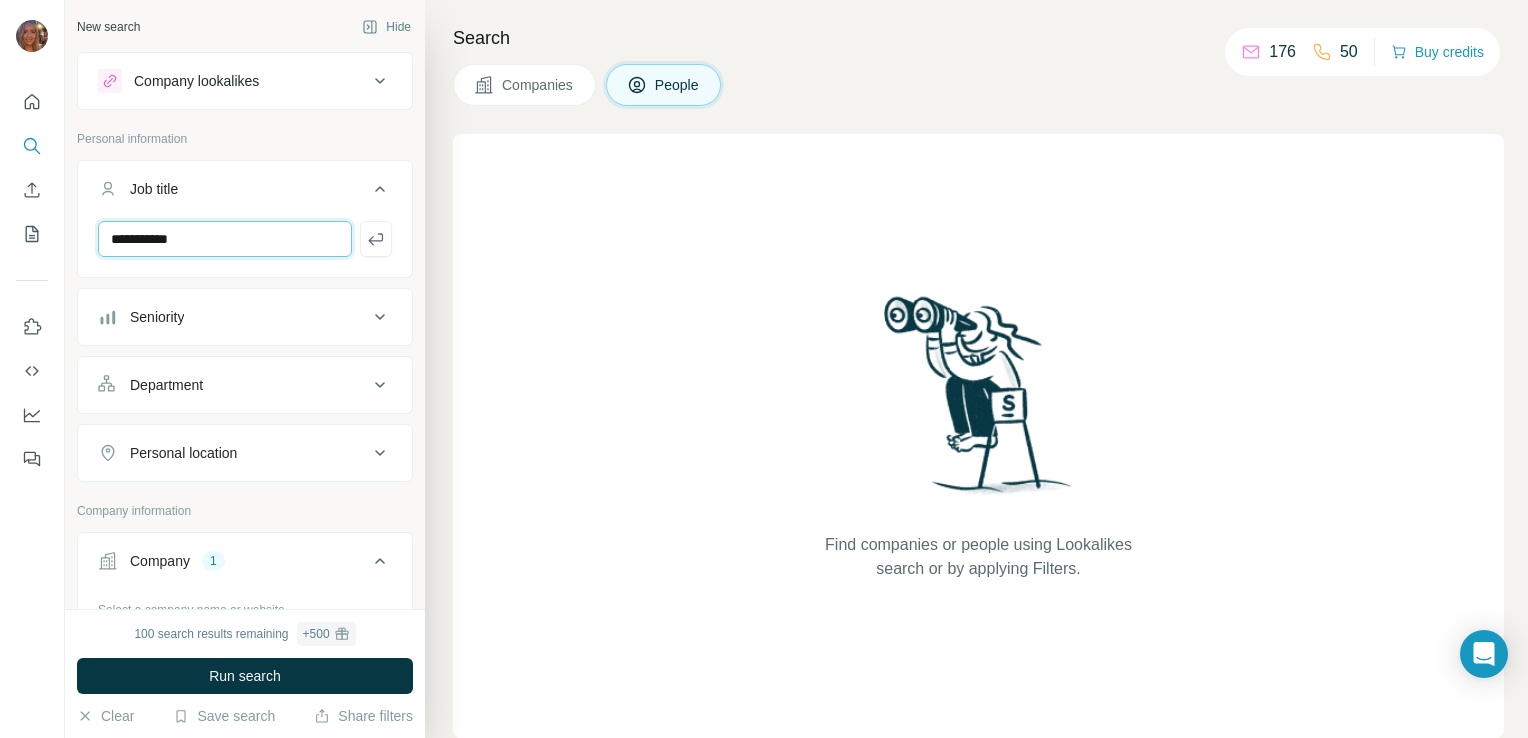 type on "**********" 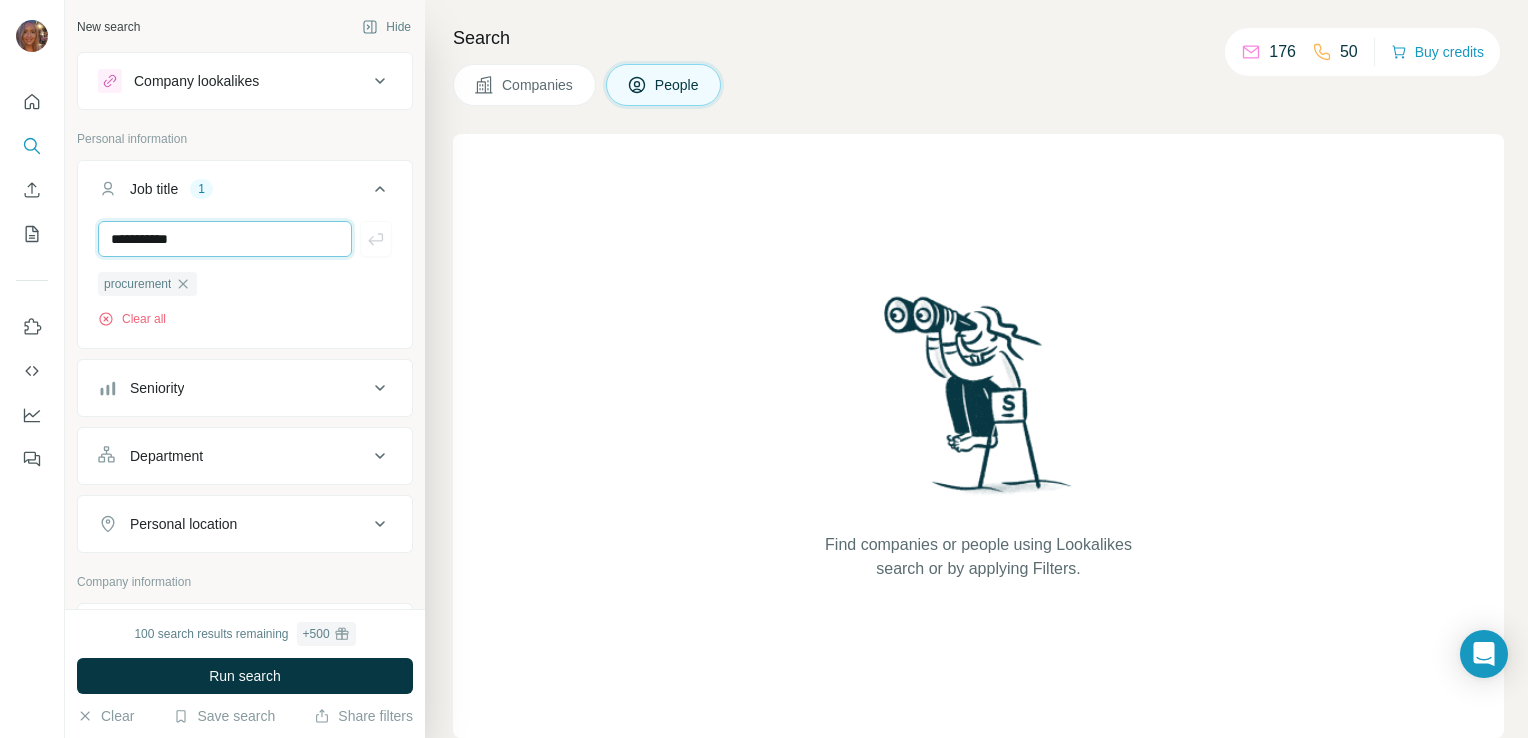type 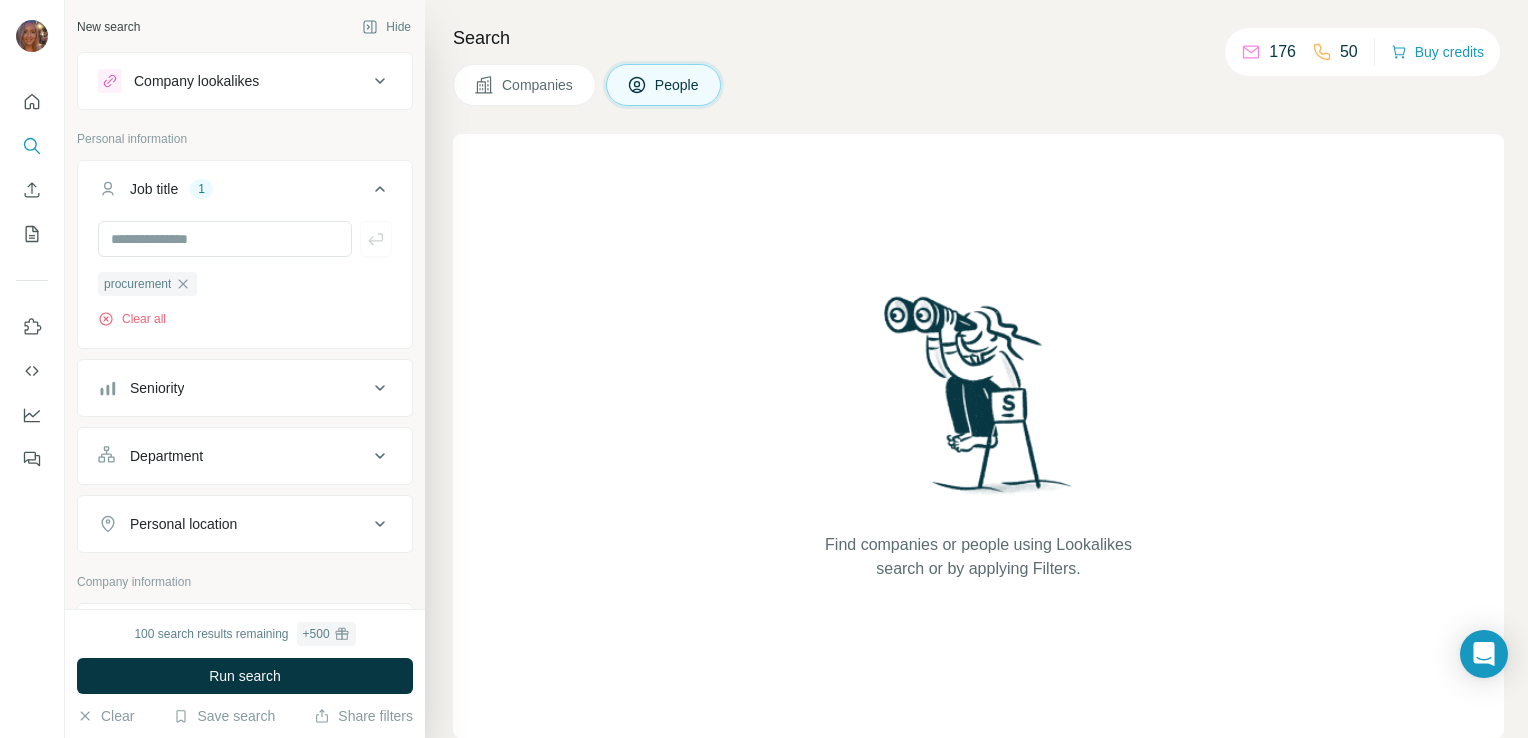 click on "Company lookalikes" at bounding box center (196, 81) 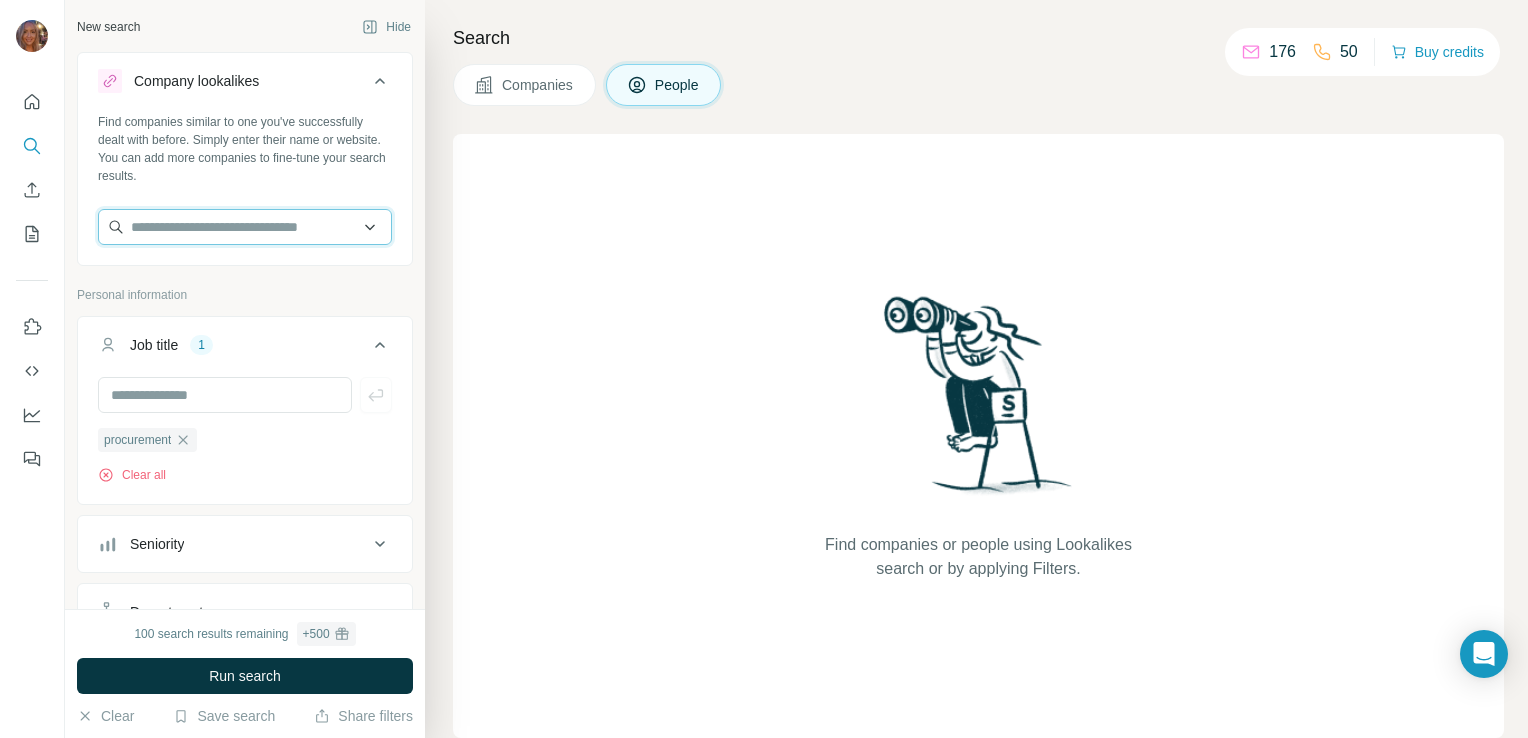 click at bounding box center [245, 227] 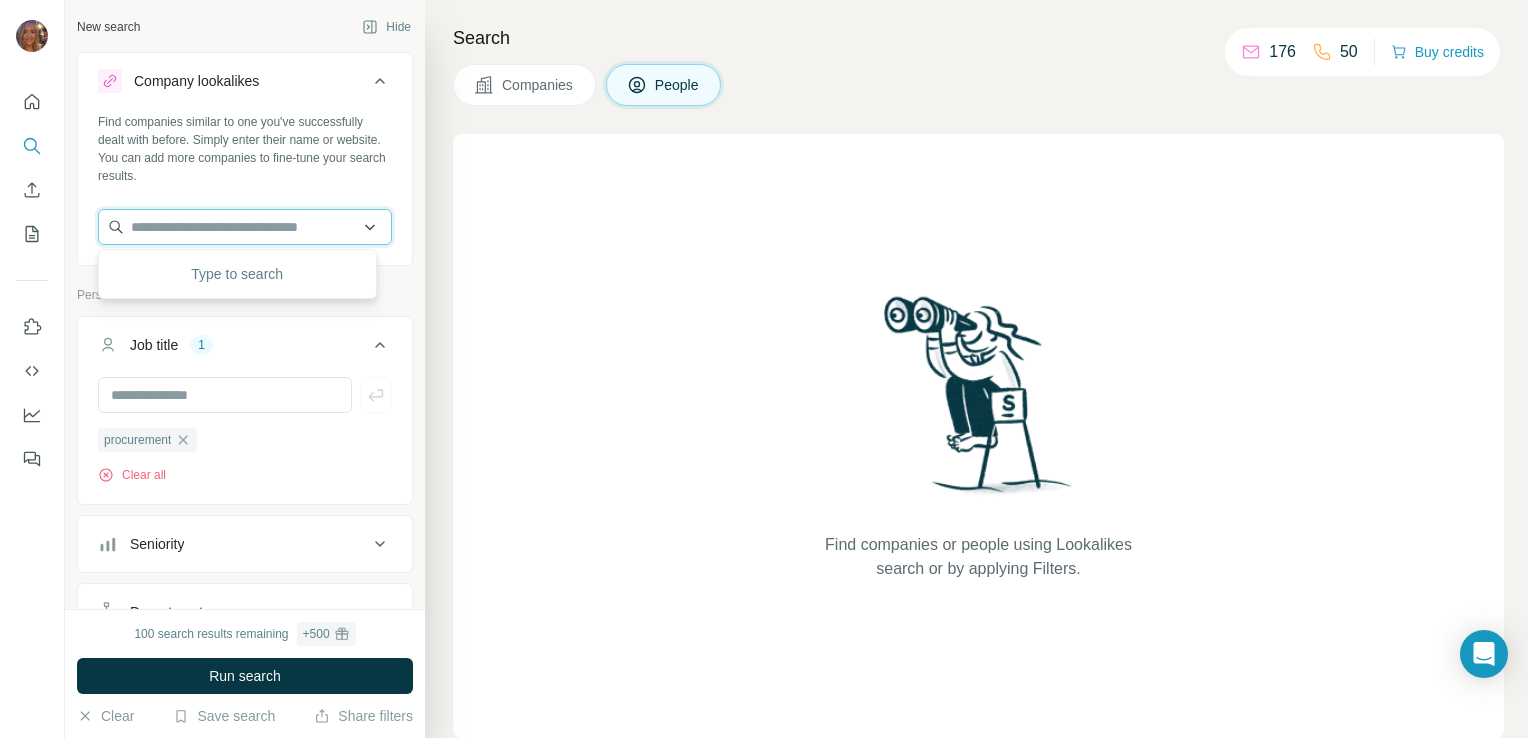 paste on "**********" 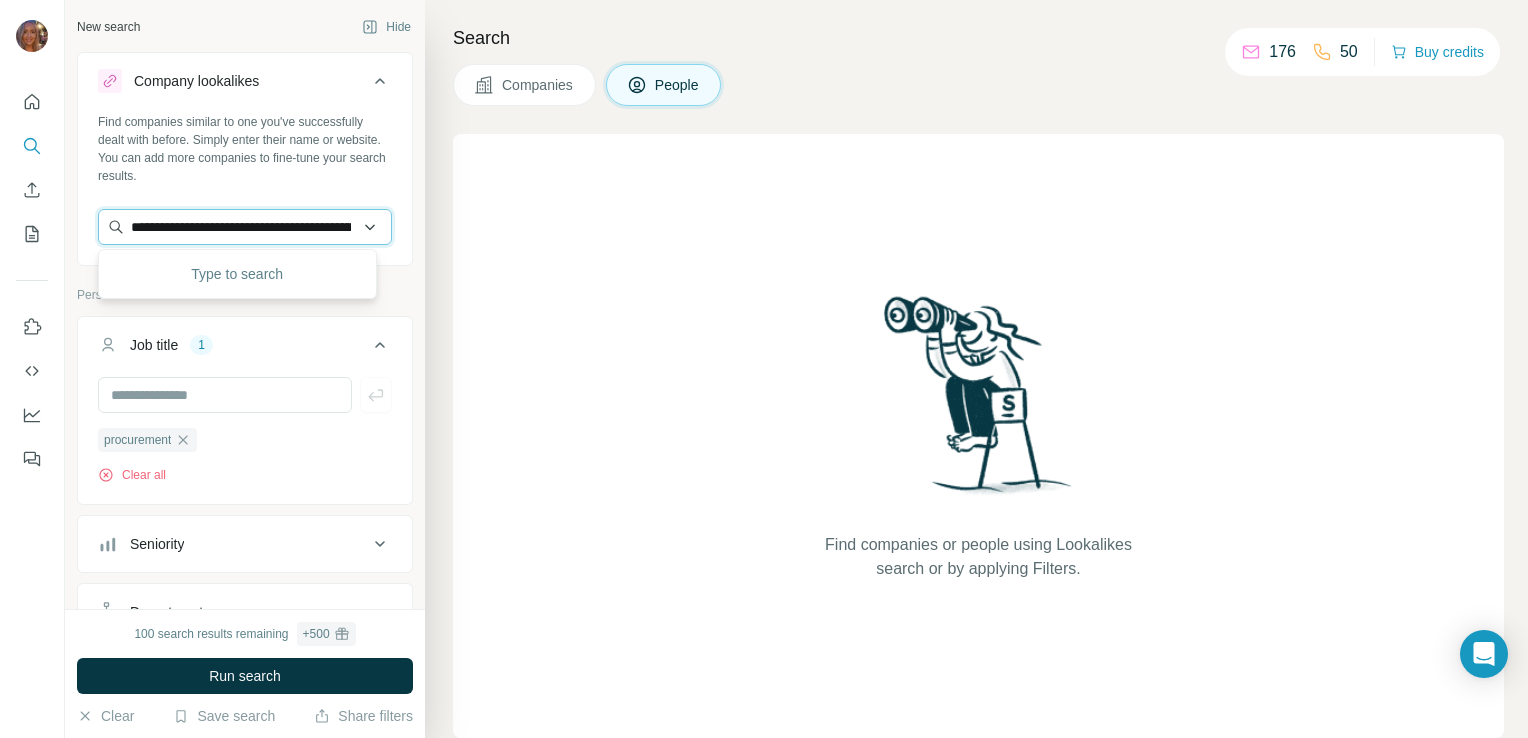 scroll, scrollTop: 0, scrollLeft: 197, axis: horizontal 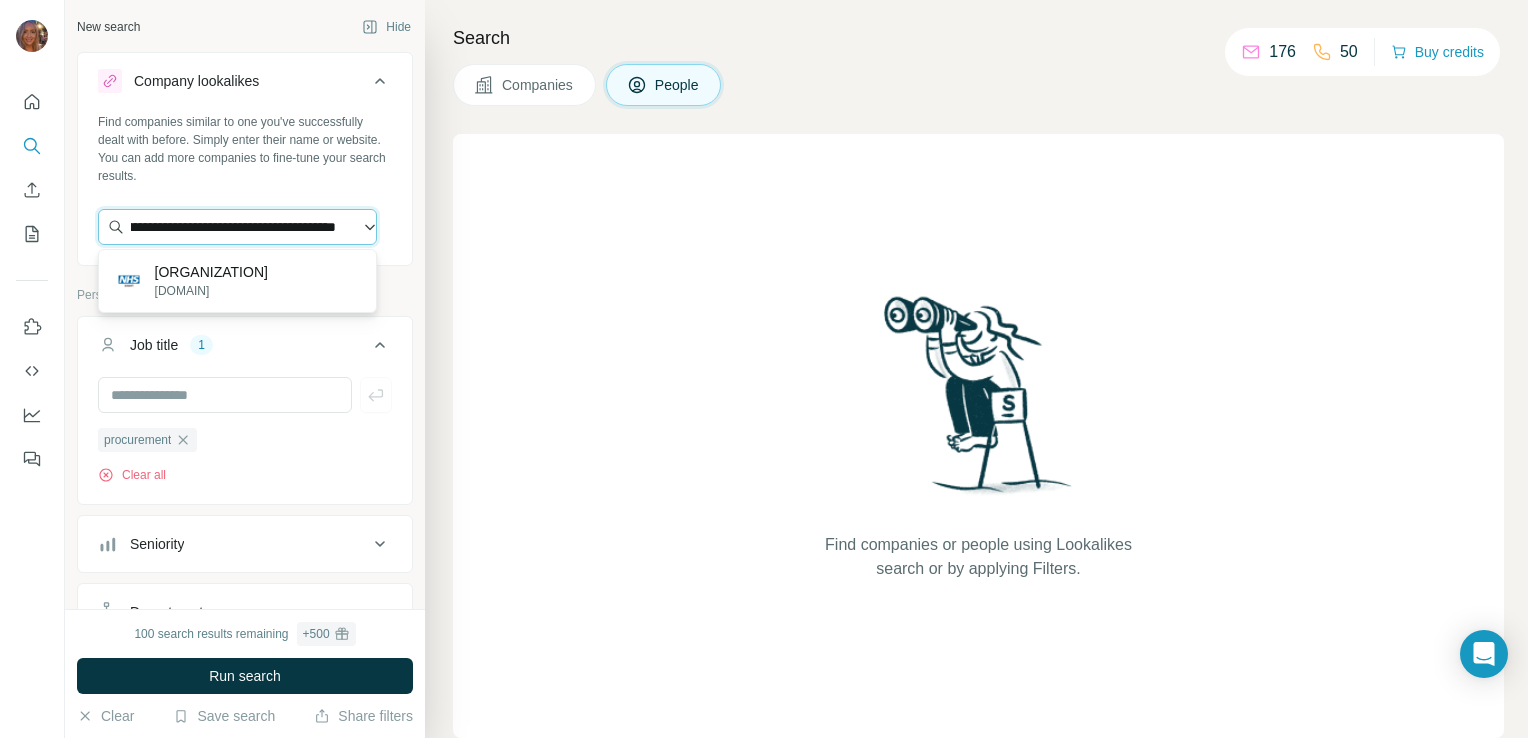 type on "**********" 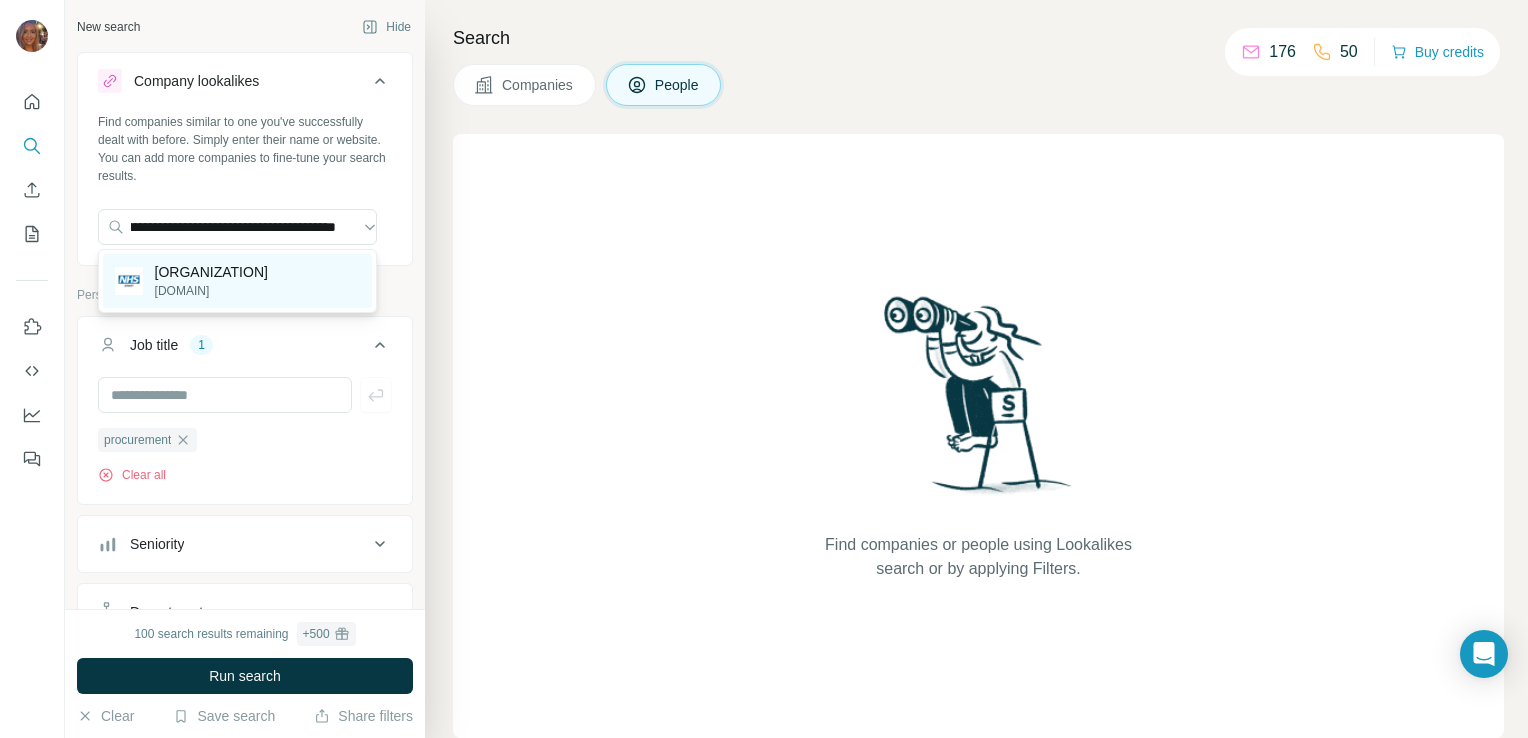 click on "[ORGANIZATION]" at bounding box center (211, 272) 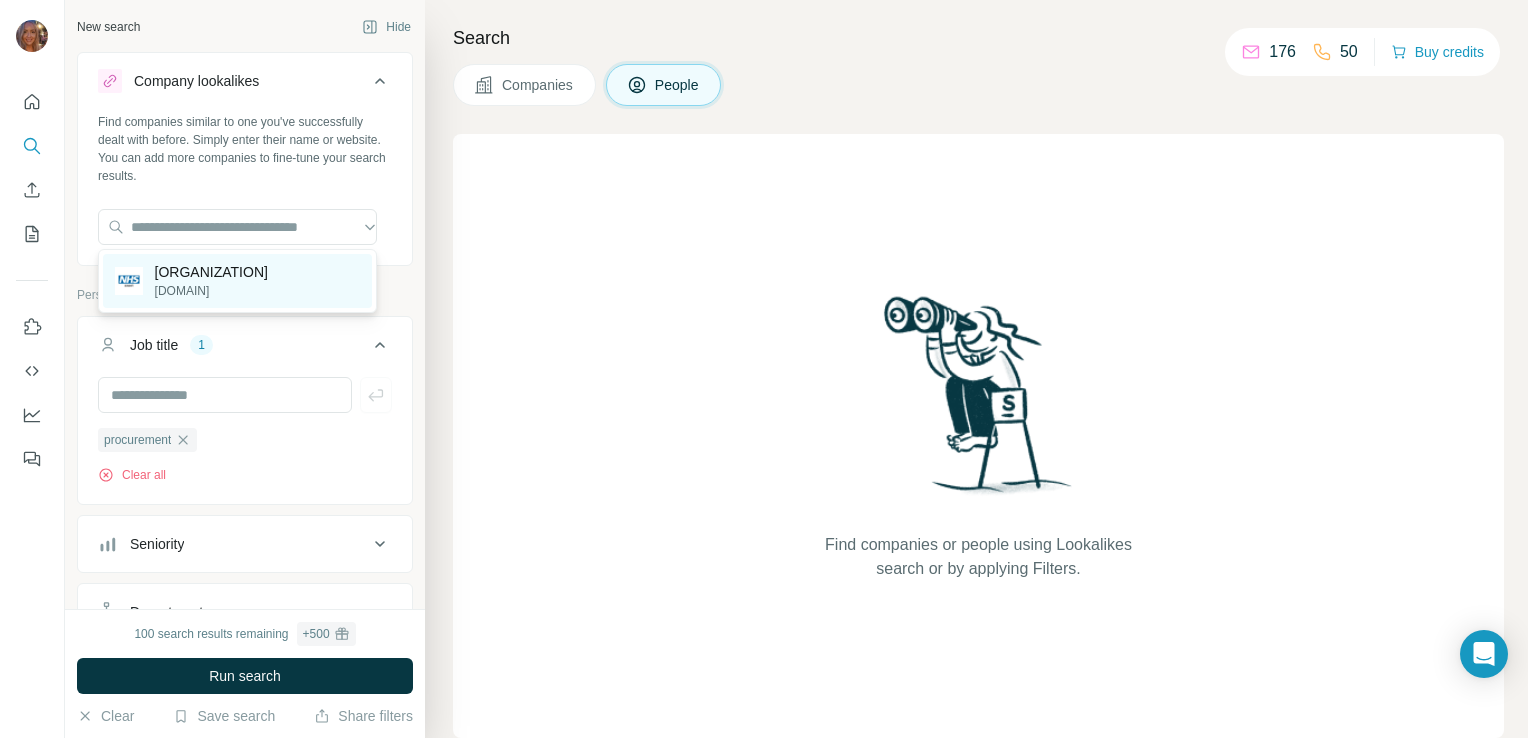 scroll, scrollTop: 0, scrollLeft: 0, axis: both 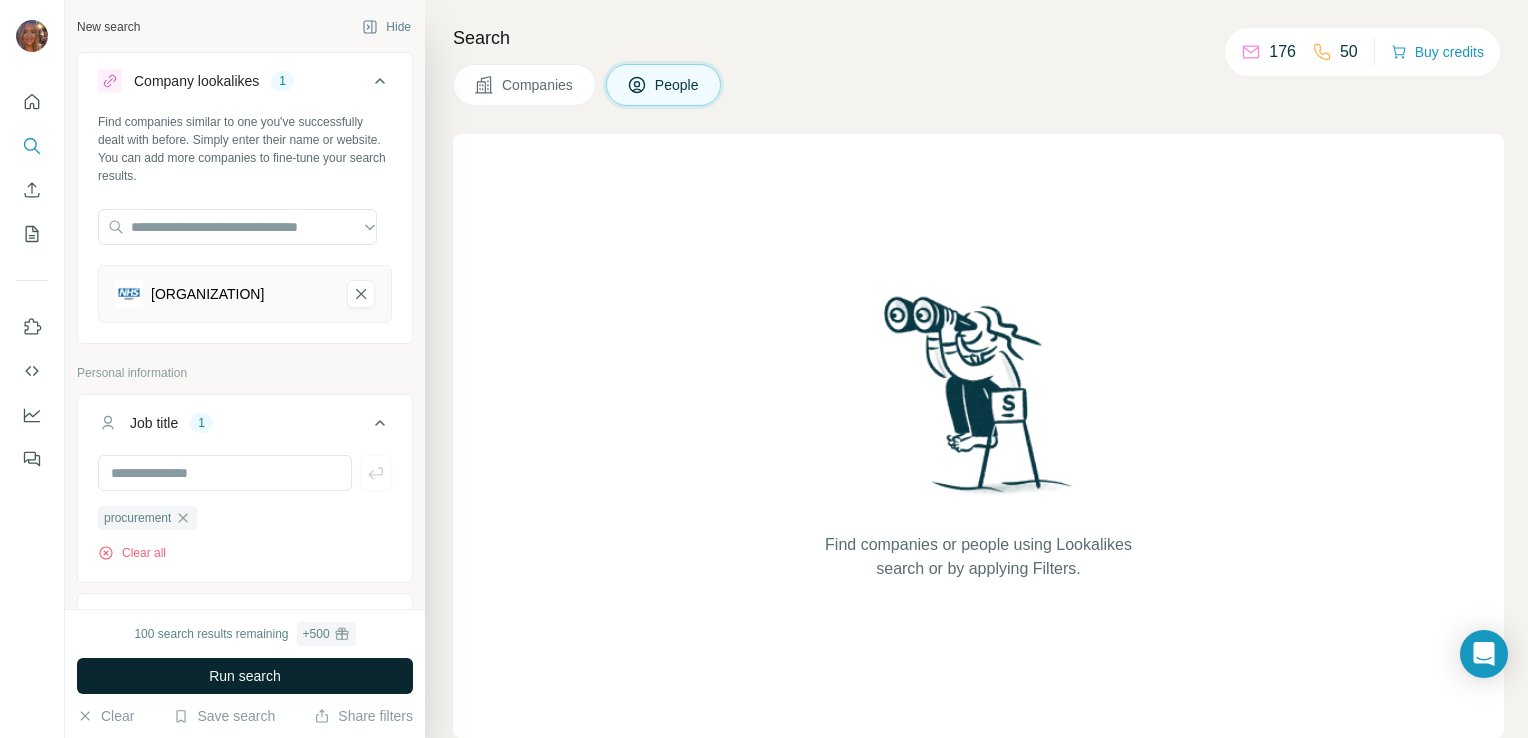 click on "Run search" at bounding box center [245, 676] 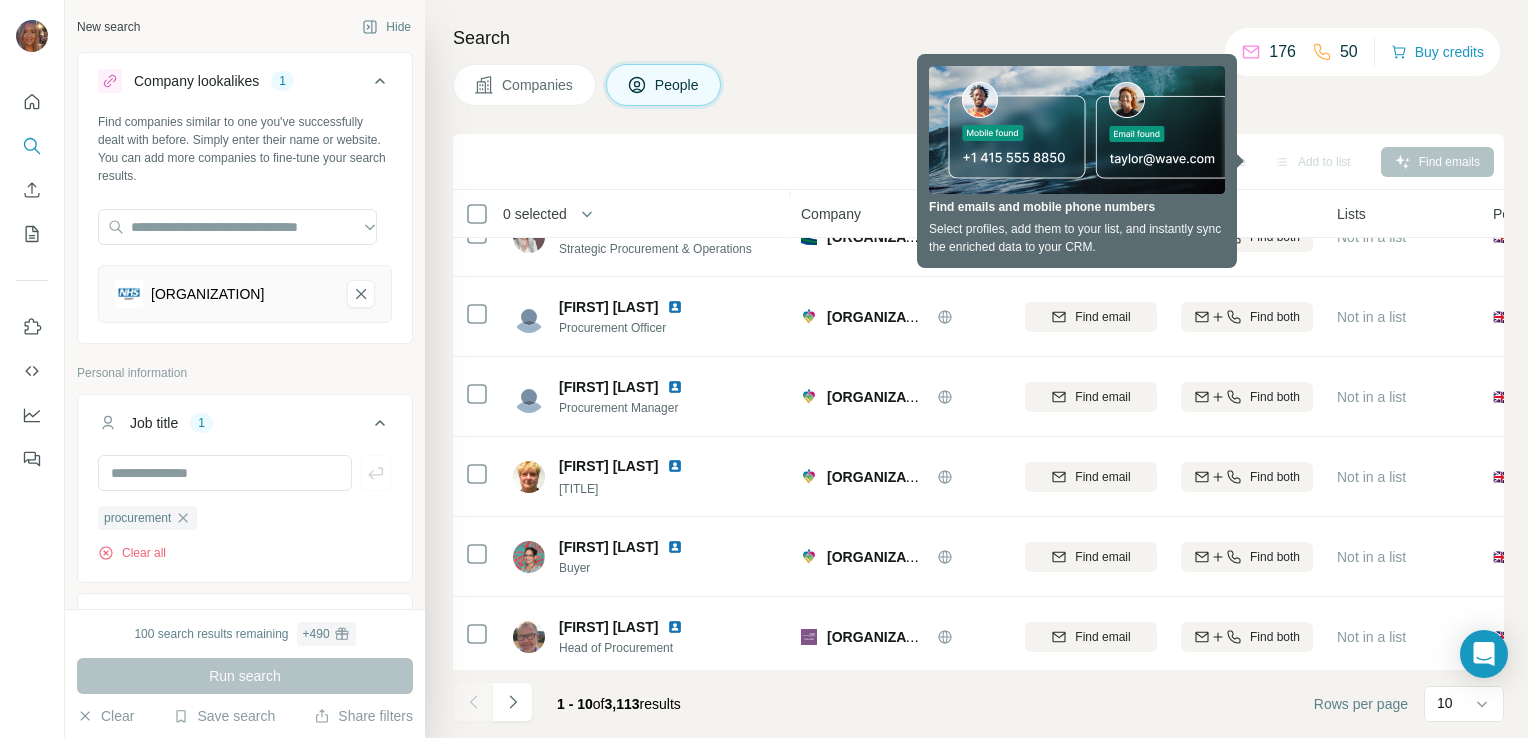 scroll, scrollTop: 0, scrollLeft: 0, axis: both 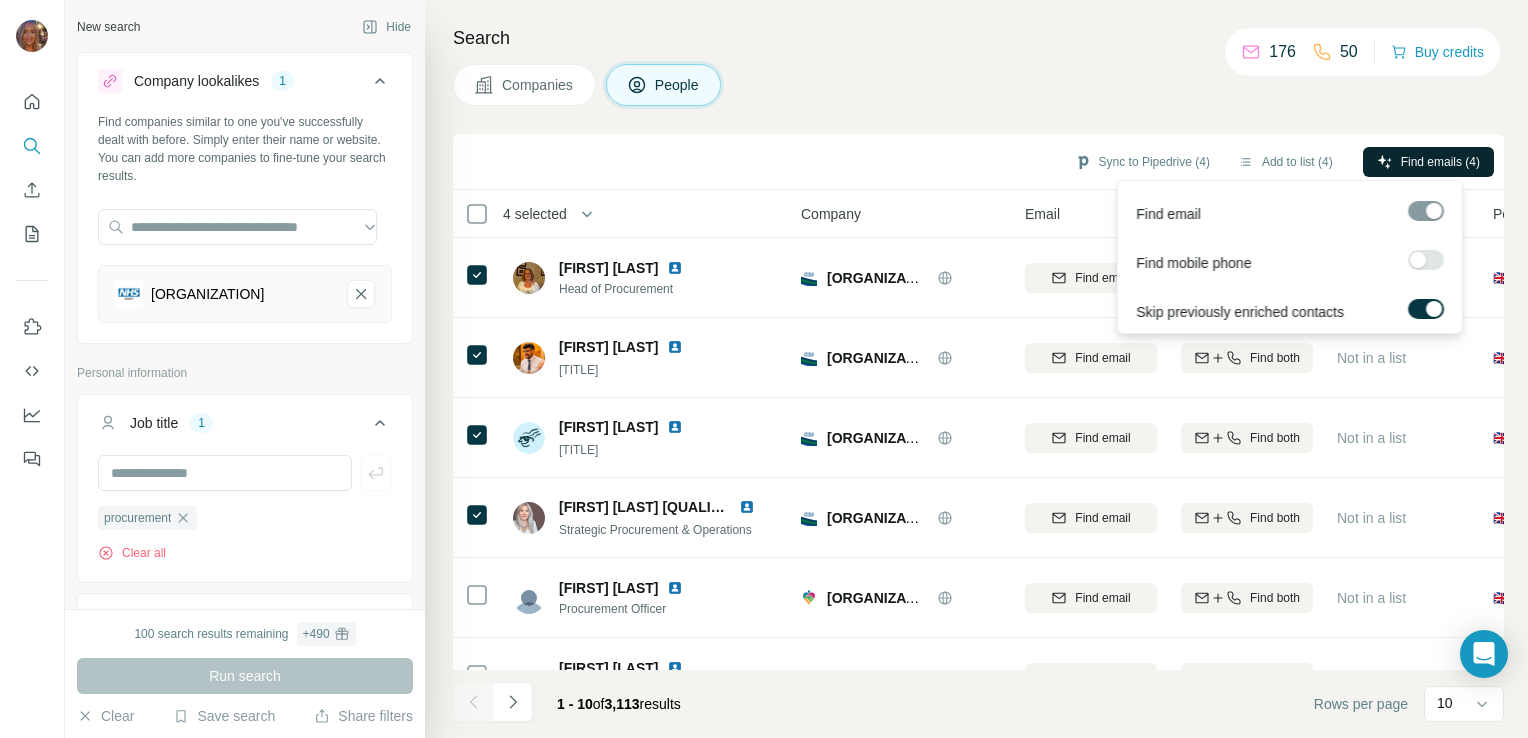 click on "Find emails (4)" at bounding box center [1440, 162] 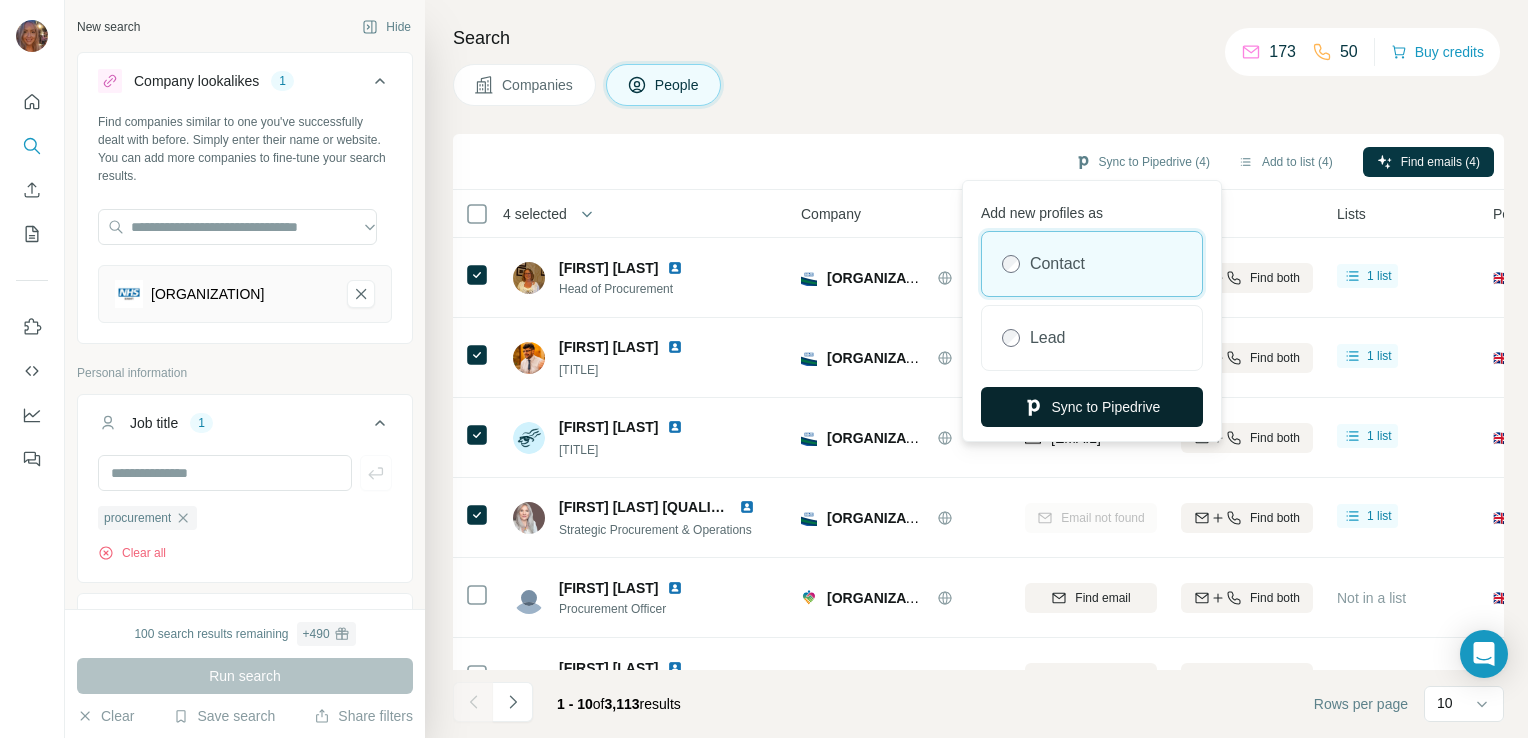 click on "Sync to Pipedrive" at bounding box center (1092, 407) 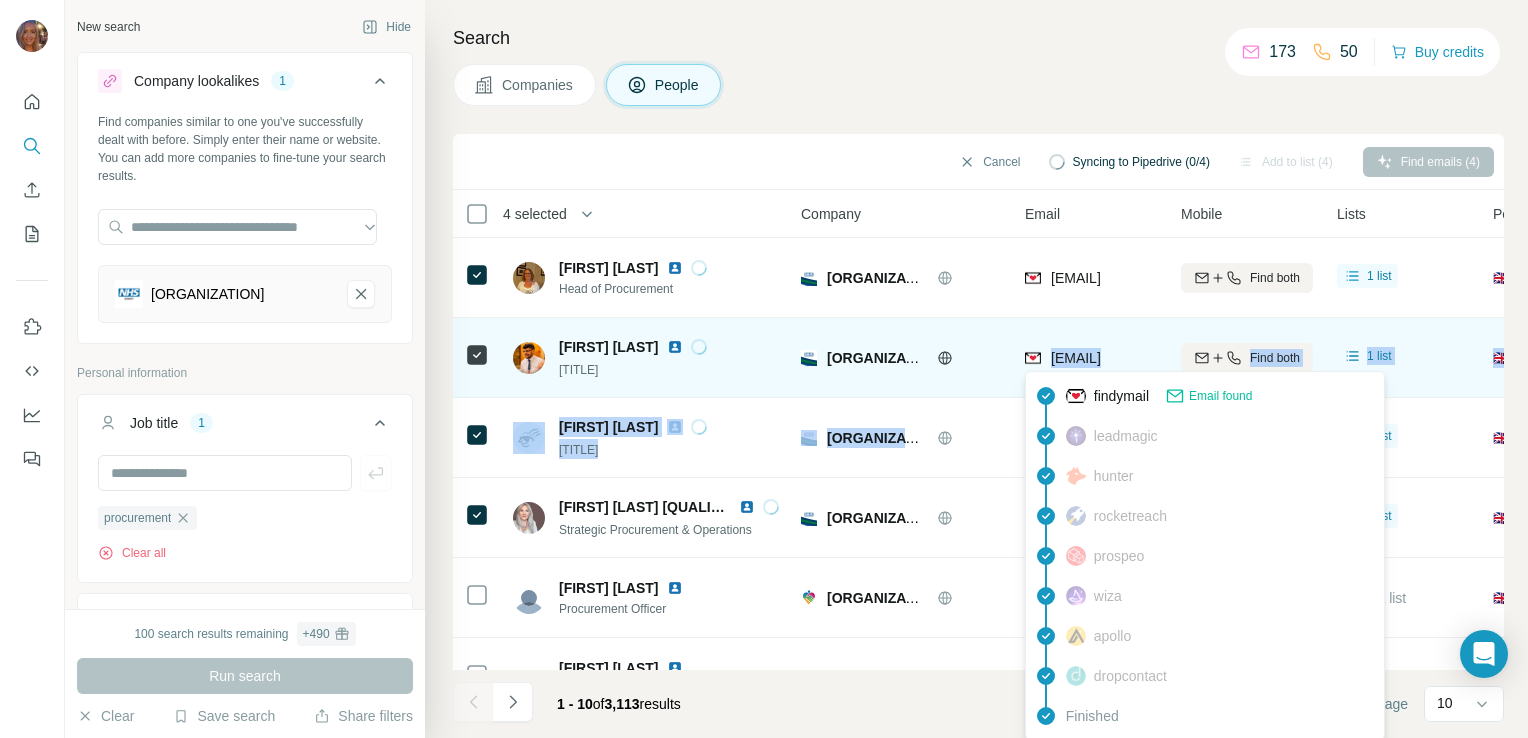 drag, startPoint x: 1064, startPoint y: 403, endPoint x: 1046, endPoint y: 358, distance: 48.466484 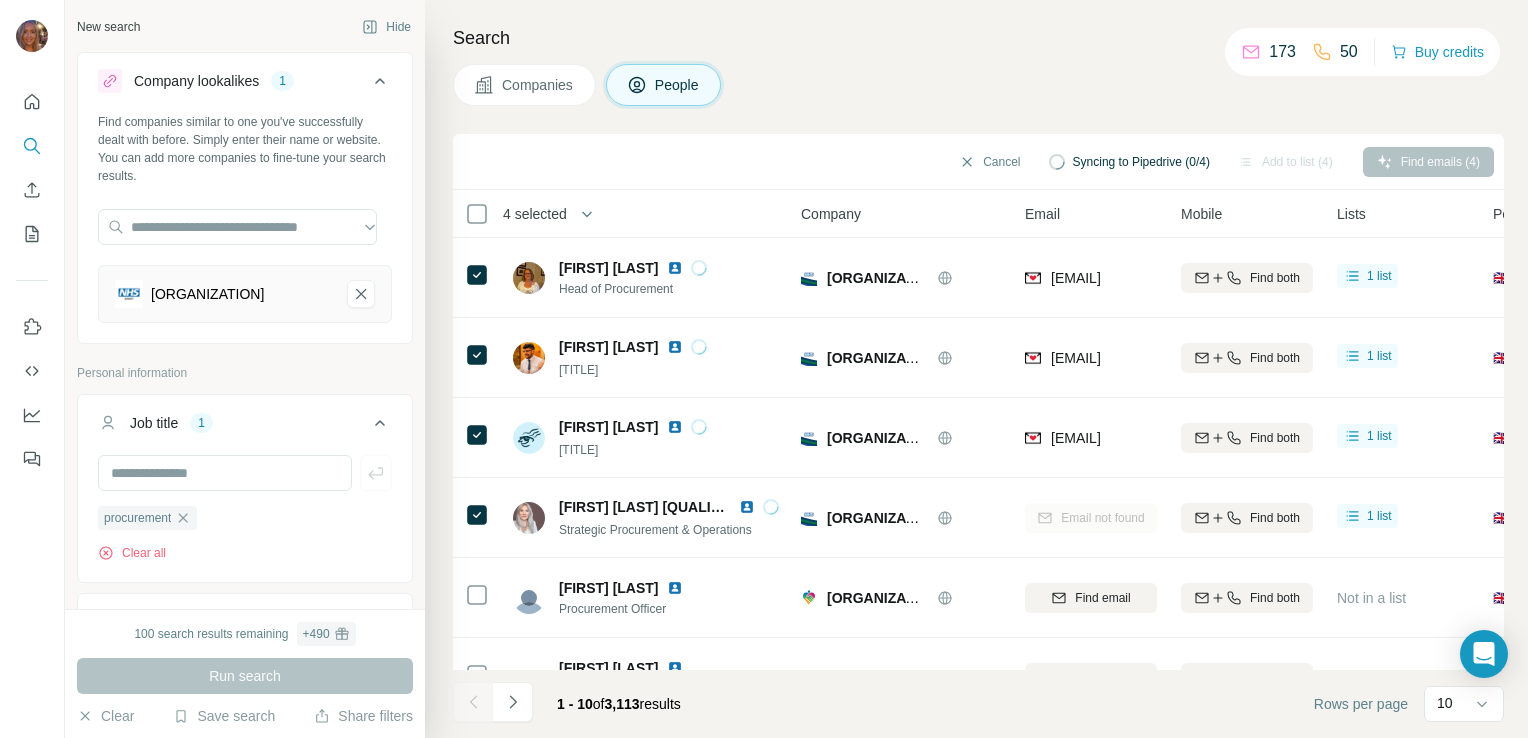 click on "Search Companies People Cancel Syncing to Pipedrive (0/4) Add to list (4) Find emails (4) 4 selected People Company Email Mobile Lists Personal location Seniority Department Landline [FIRST] [LAST] [TITLE] [ORGANIZATION] [EMAIL] Find both 1 list 🇬🇧 United Kingdom [TITLE] Not found [FIRST] [LAST] [TITLE] [ORGANIZATION] [EMAIL] Find both 1 list 🇬🇧 United Kingdom [TITLE] Not found [FIRST] [LAST] [TITLE] [ORGANIZATION] [EMAIL] Find both 1 list 🇬🇧 United Kingdom [TITLE] Not found [FIRST] [LAST] [QUALIFICATION] [TITLE] [ORGANIZATION] Email not found Find both 1 list 🇬🇧 United Kingdom [TITLE] Not found [FIRST] [LAST] [TITLE] [ORGANIZATION] Find email Find both Not in a list Manager" at bounding box center [976, 369] 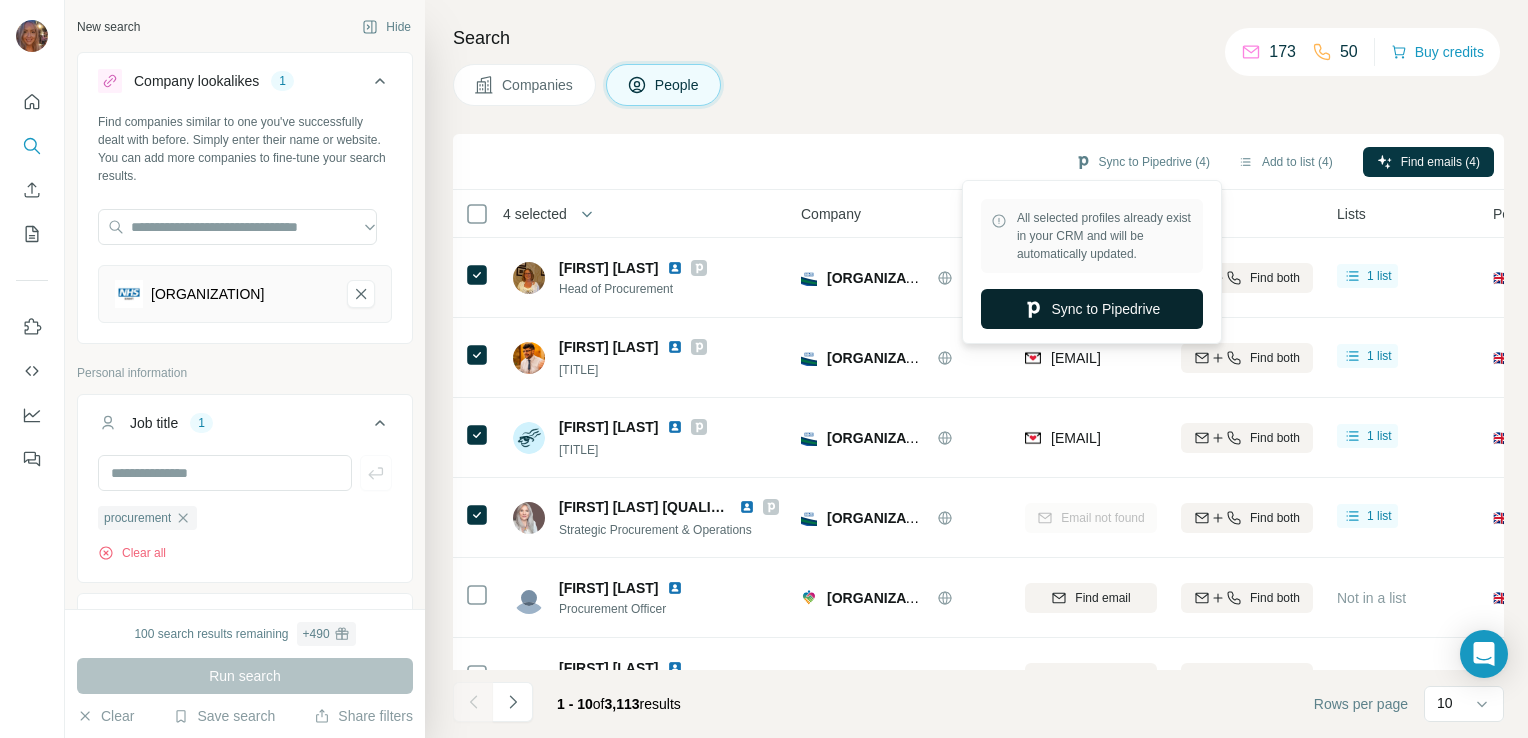 click on "Sync to Pipedrive" at bounding box center (1092, 309) 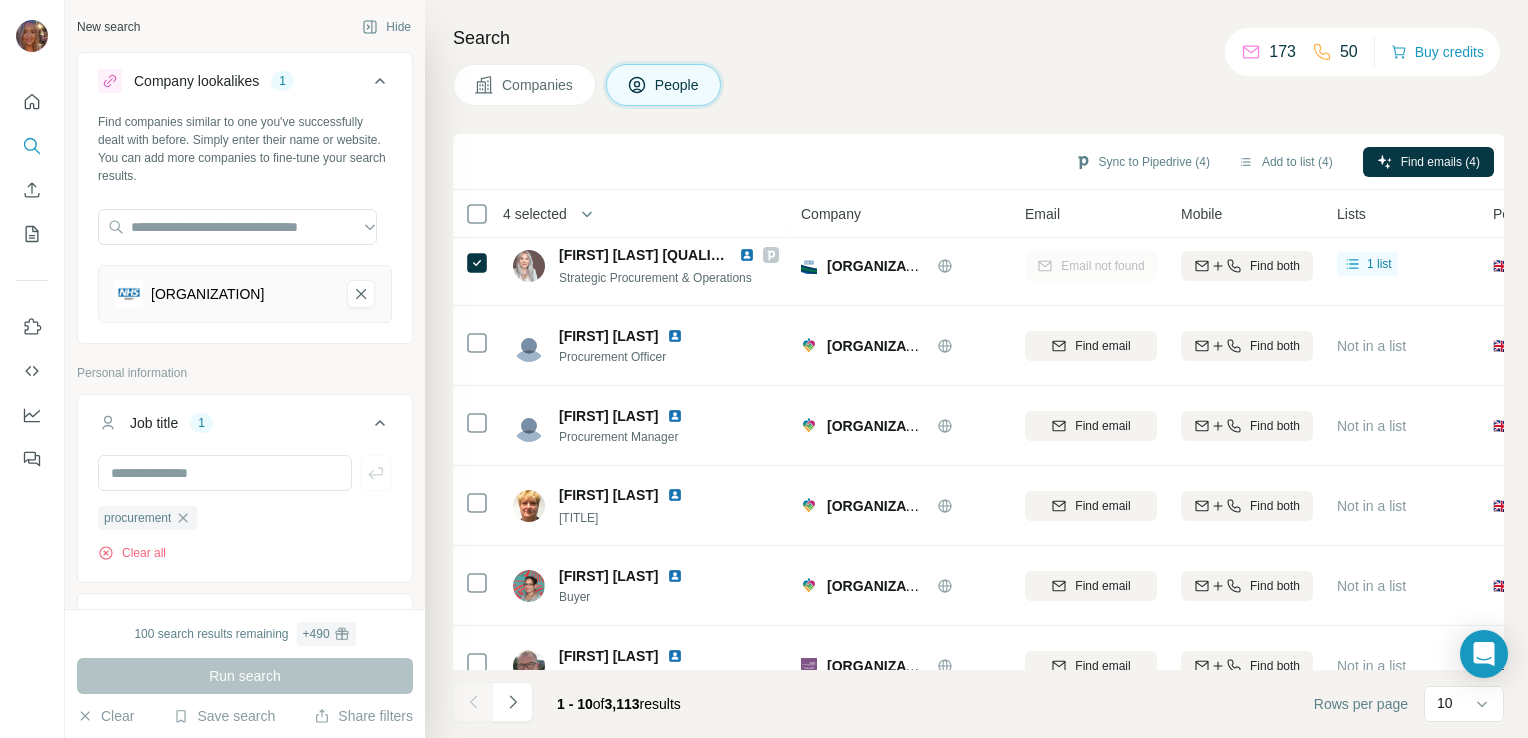 scroll, scrollTop: 254, scrollLeft: 0, axis: vertical 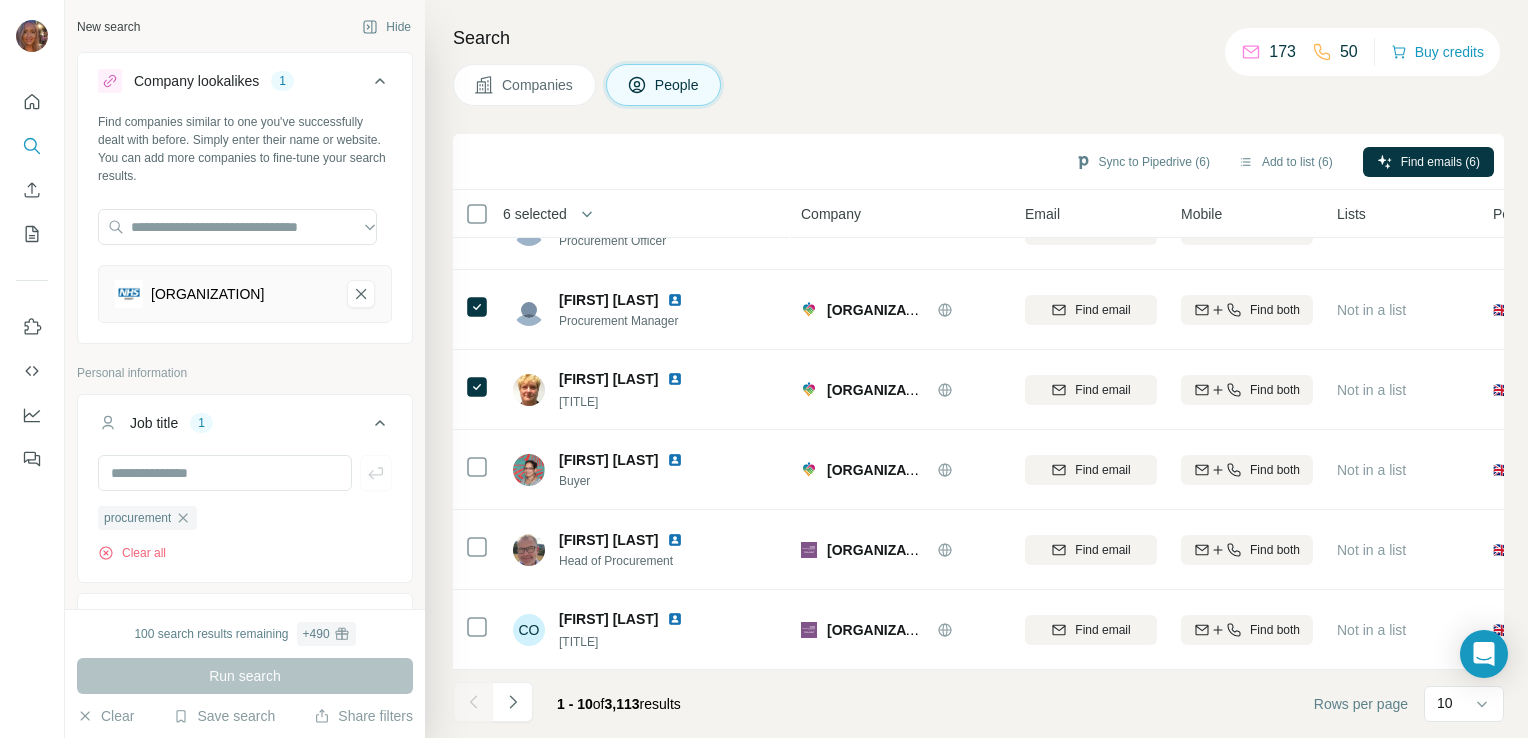 click on "[ORGANIZATION]" at bounding box center [207, 294] 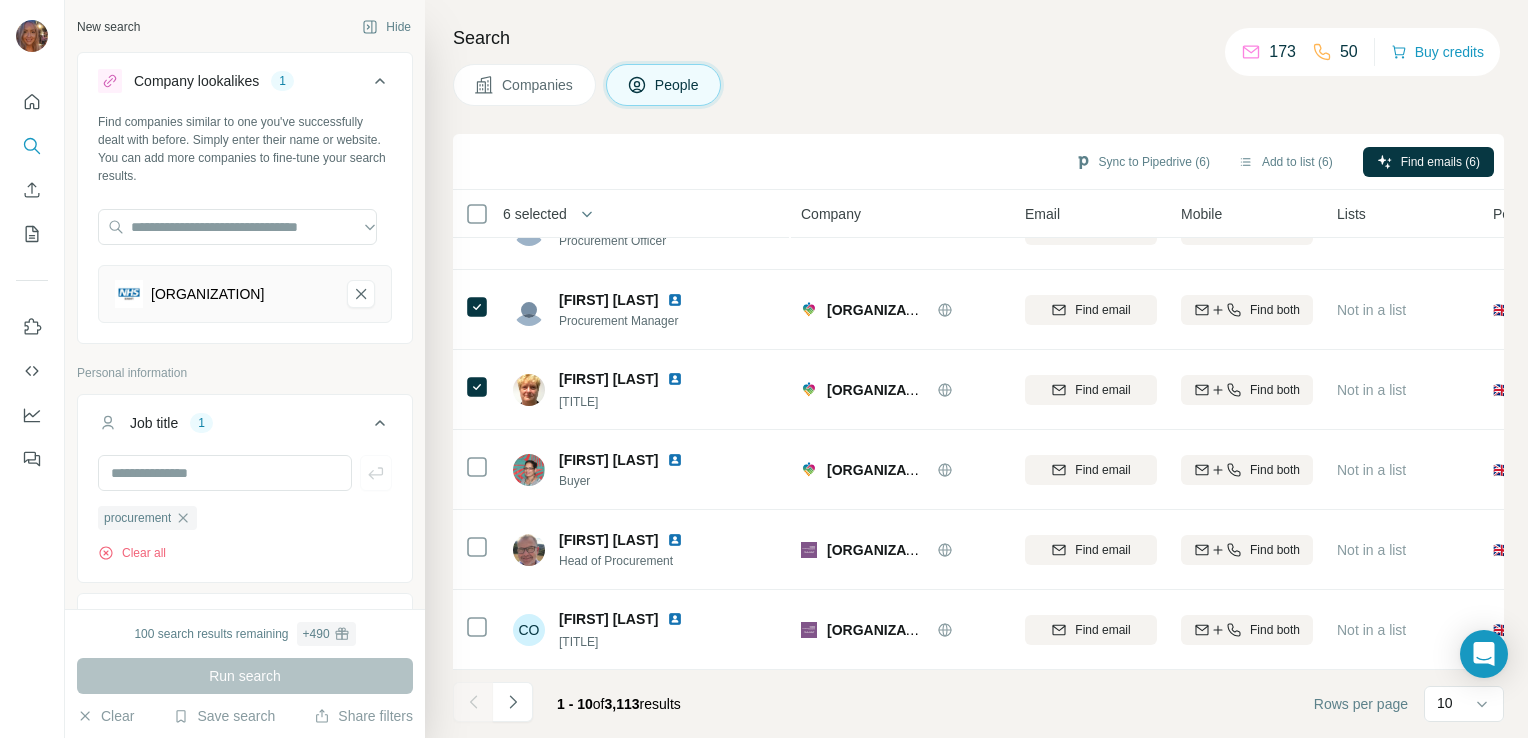 click 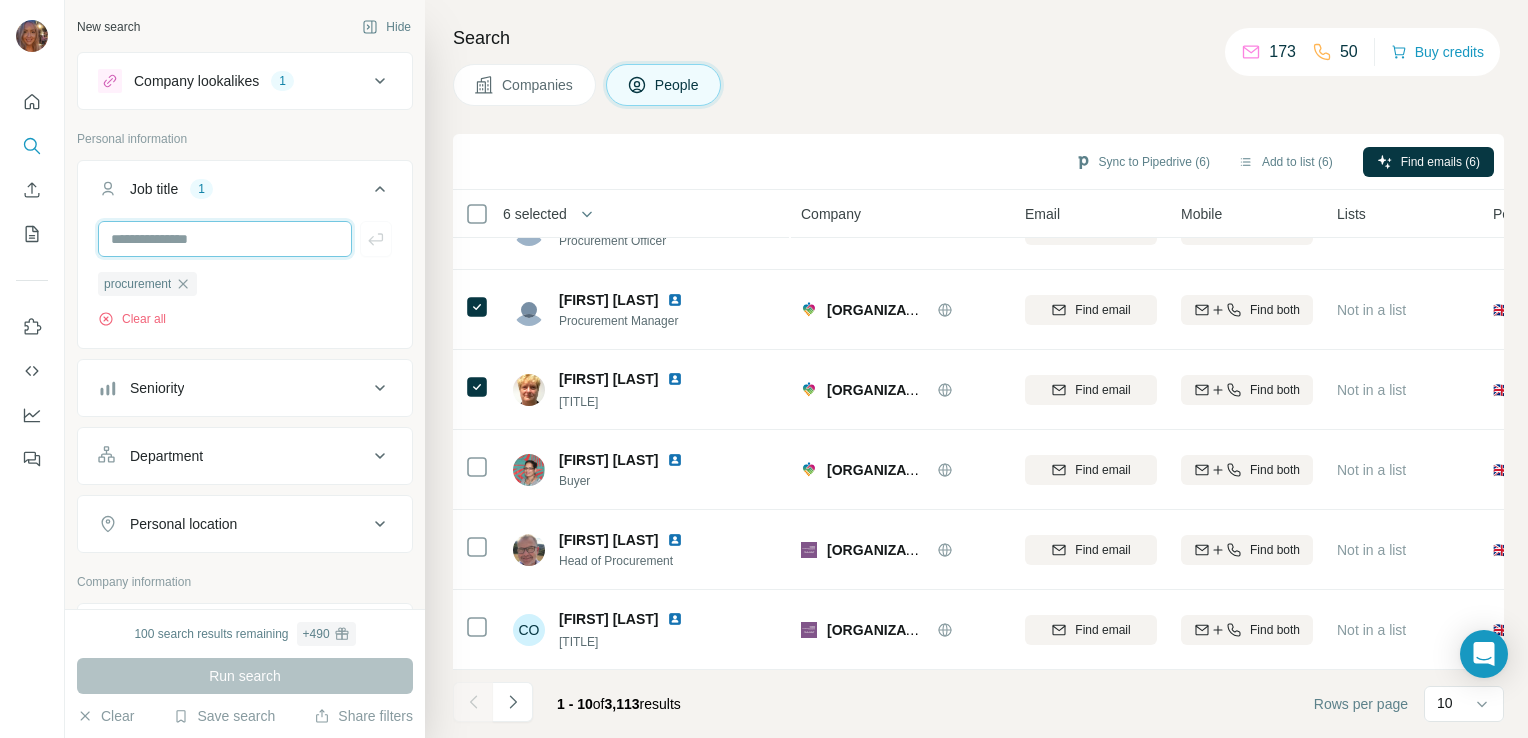click at bounding box center (225, 239) 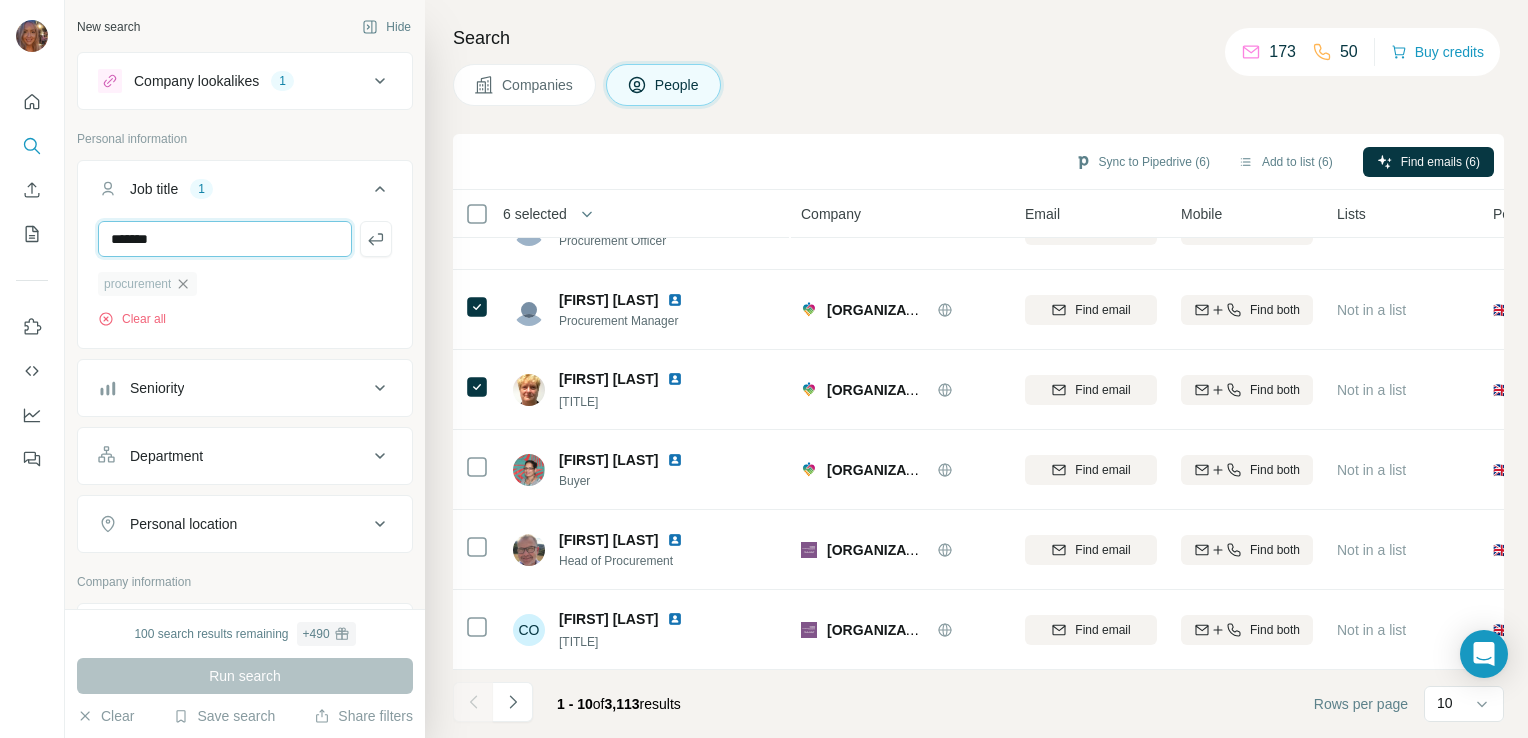 type on "*******" 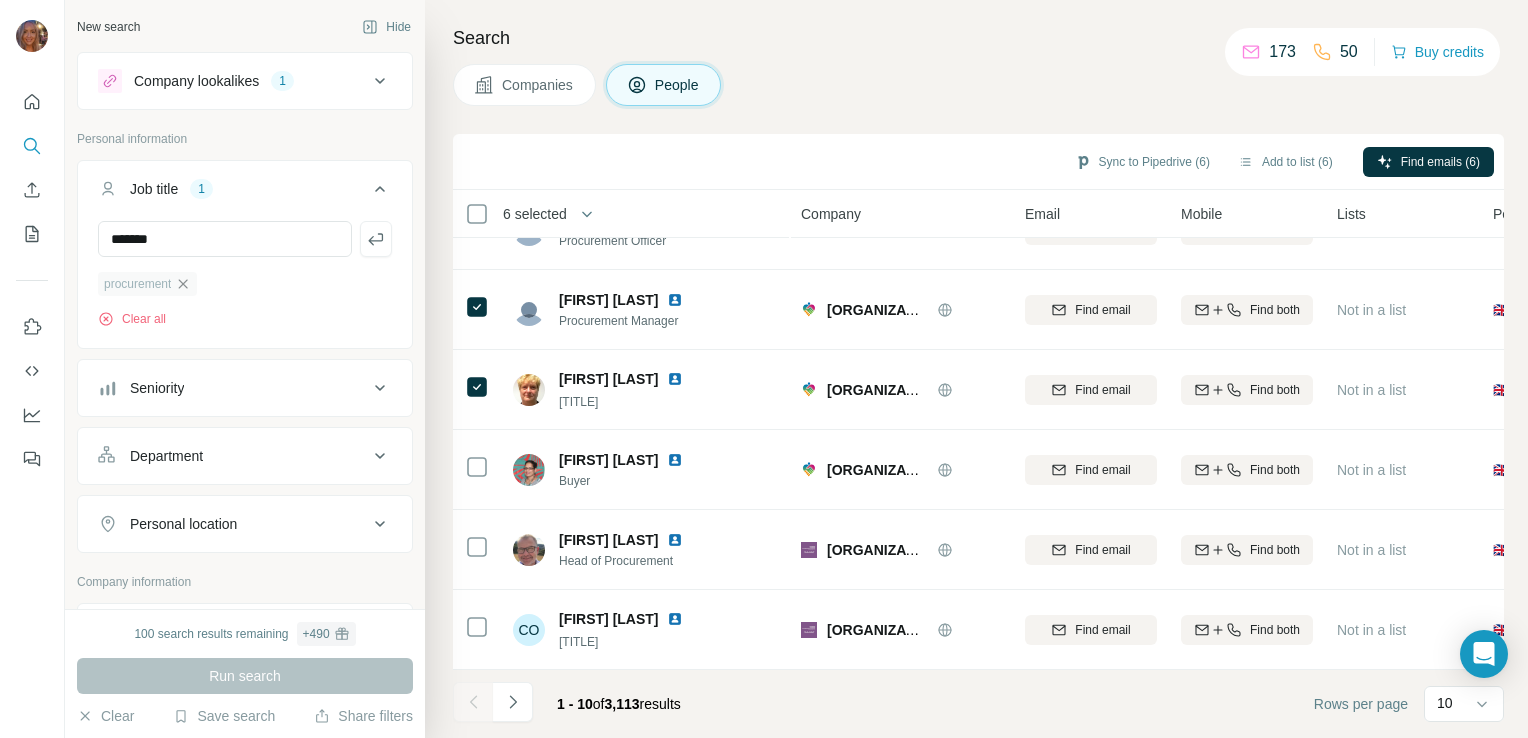 click 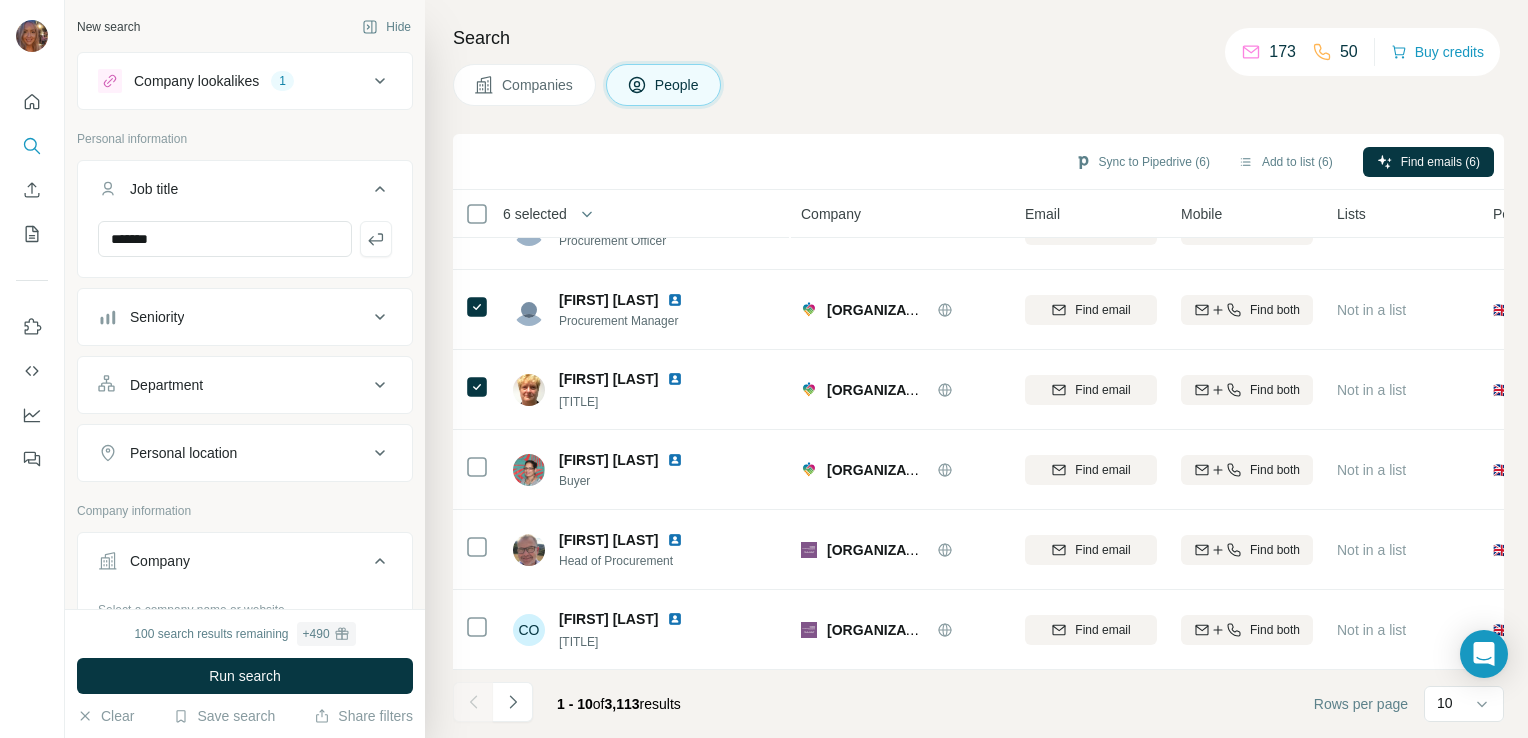 click on "Seniority" at bounding box center [233, 317] 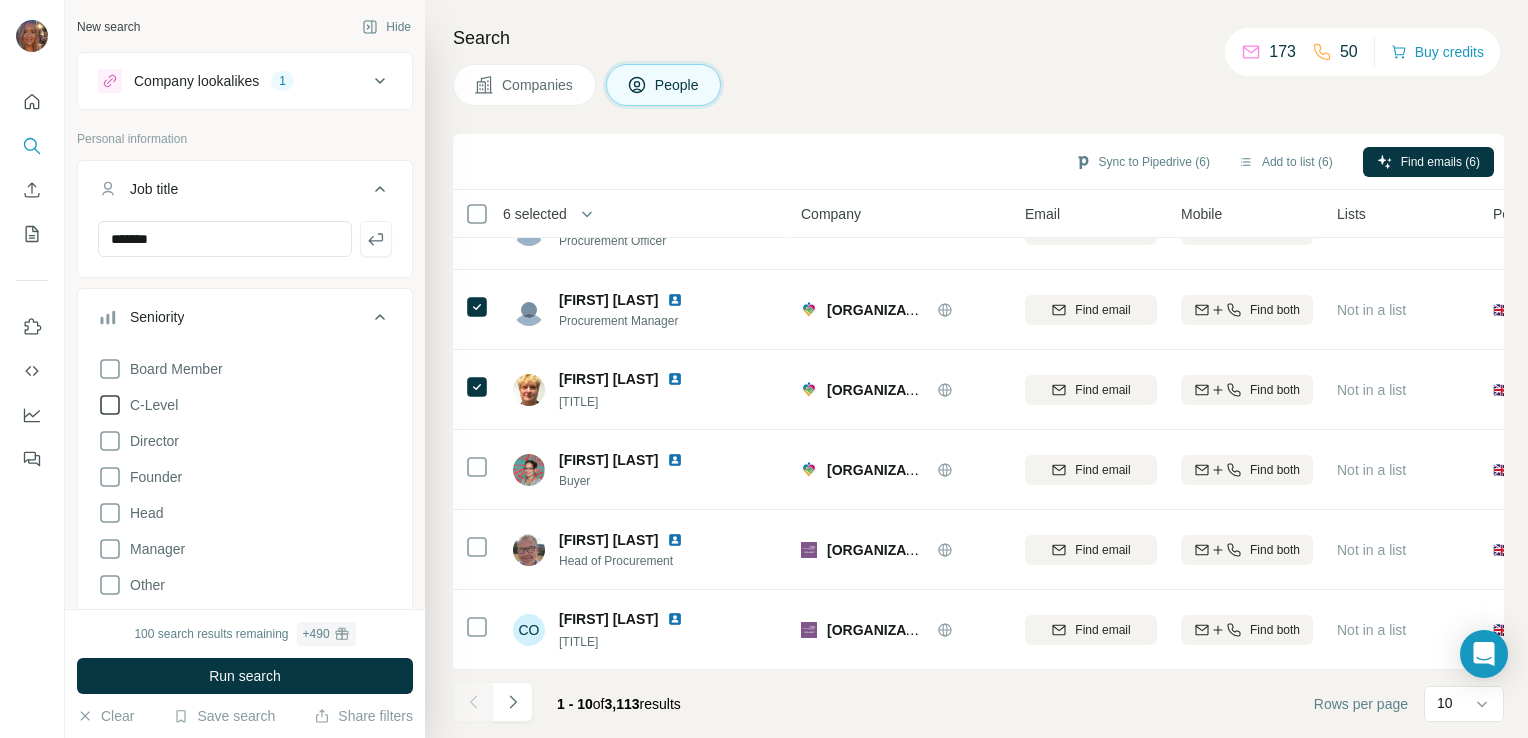 click on "C-Level" at bounding box center (150, 405) 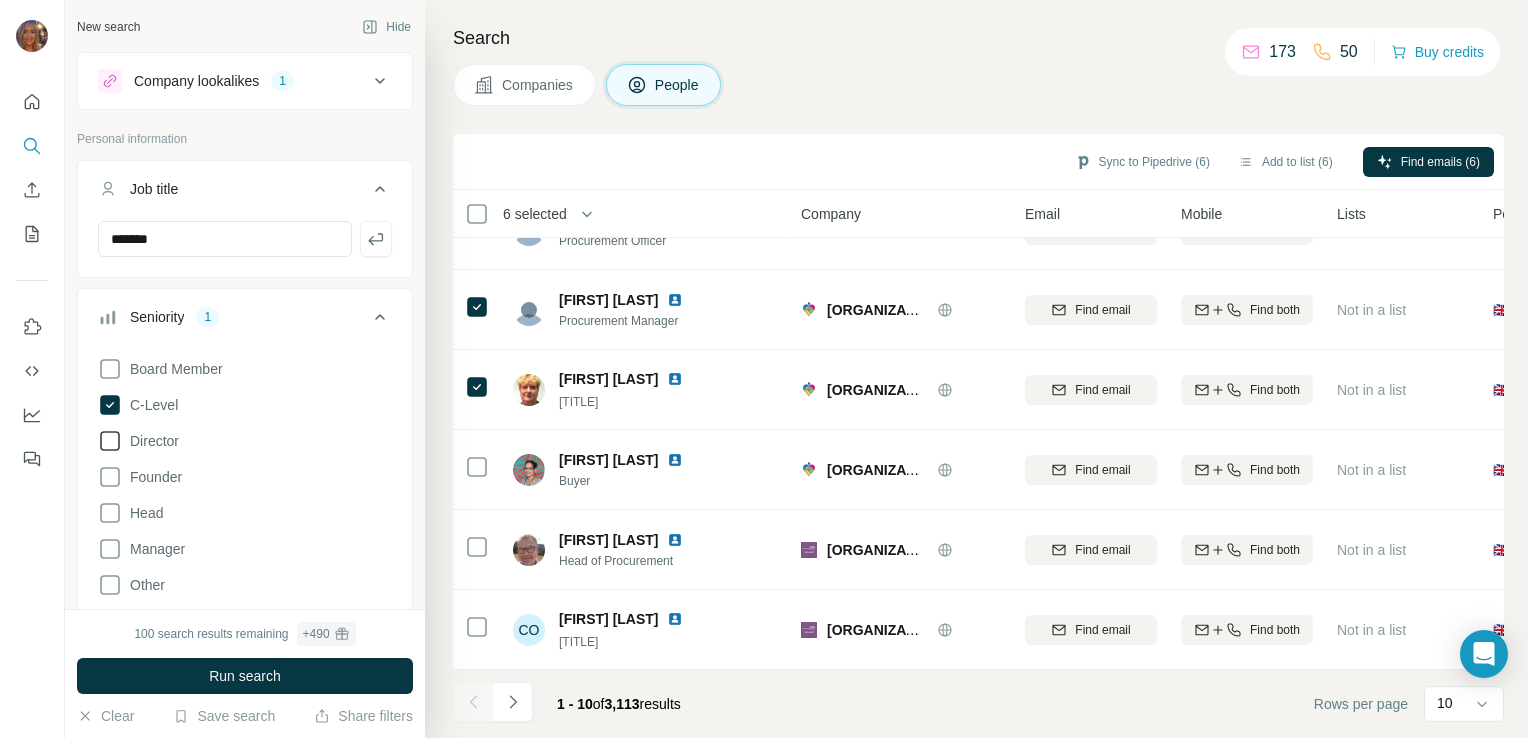 click 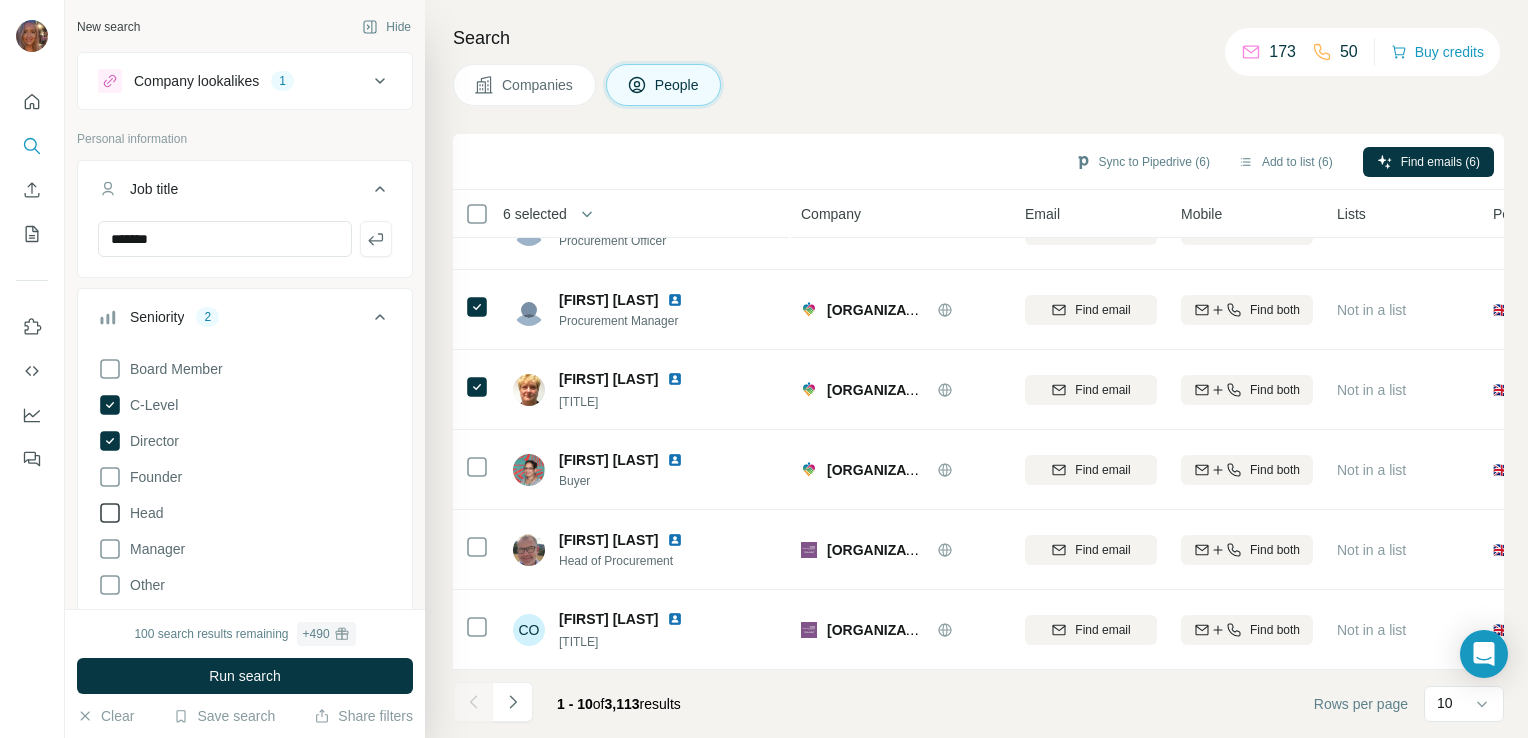 click 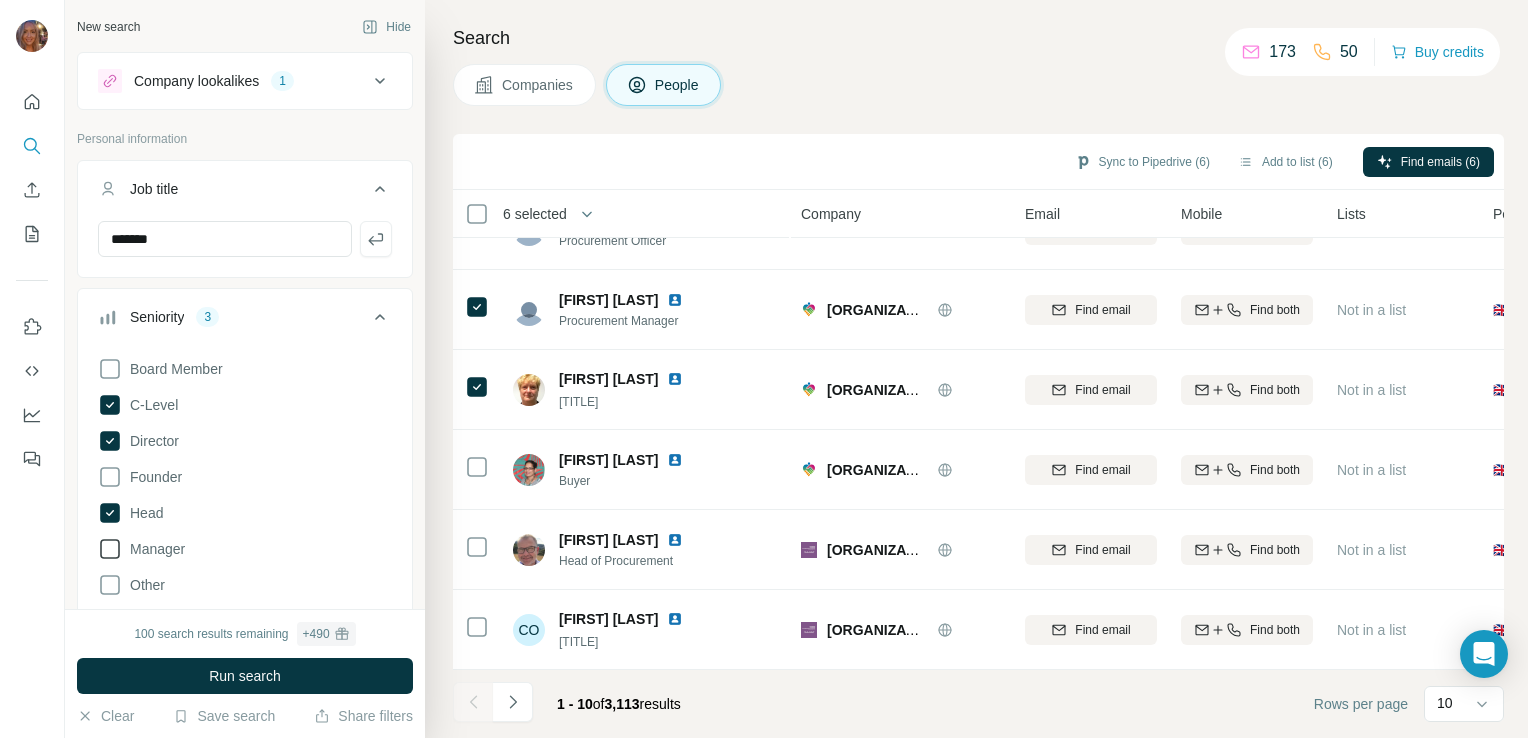 click 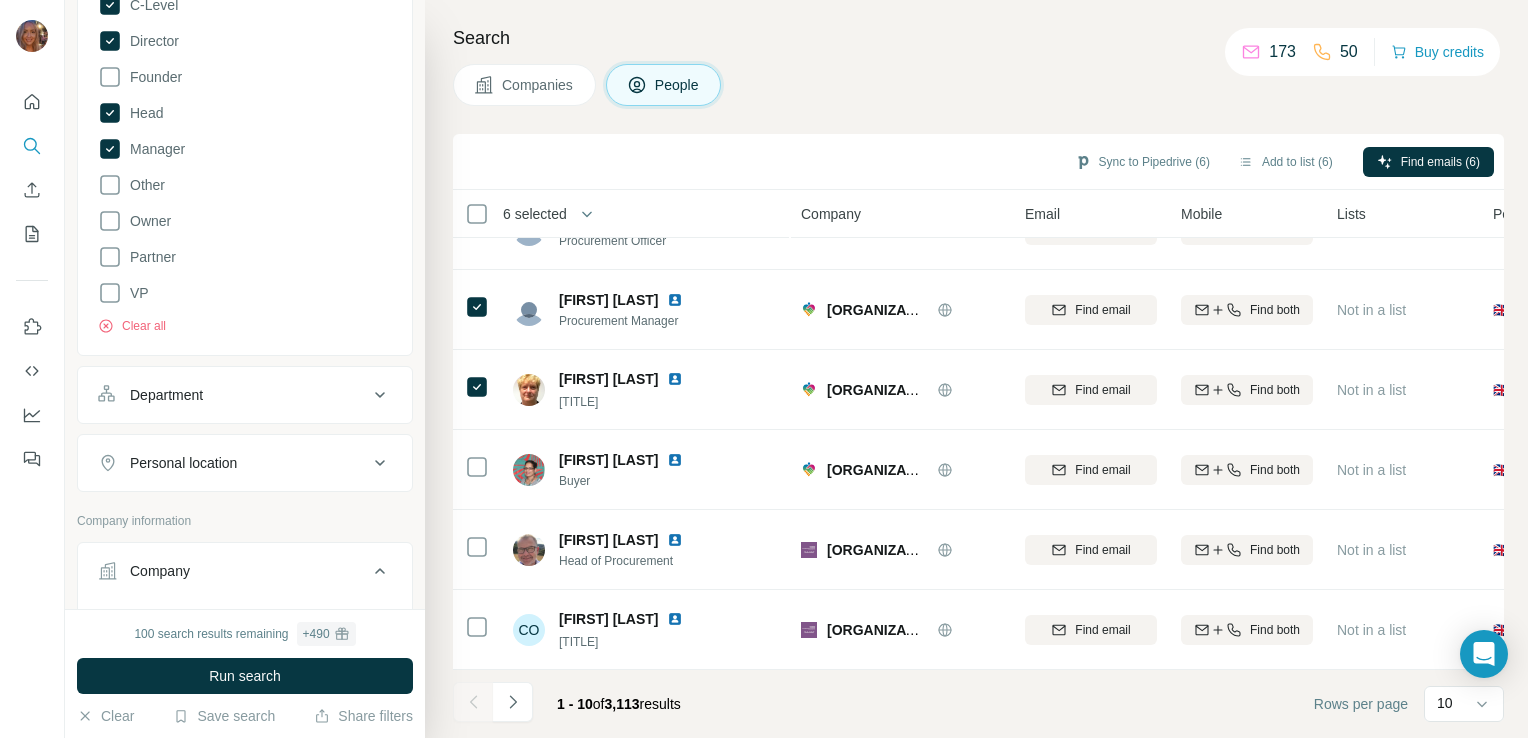 scroll, scrollTop: 442, scrollLeft: 0, axis: vertical 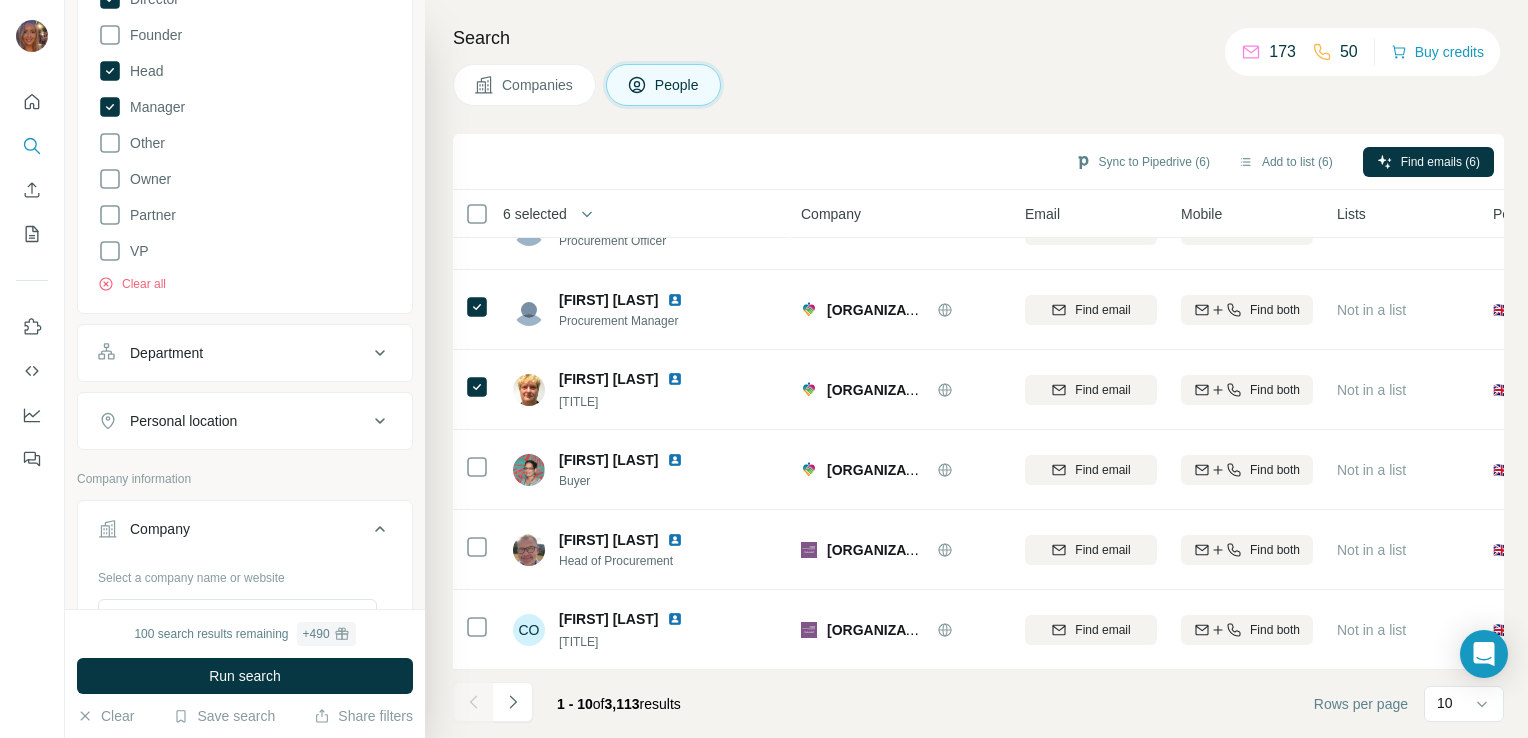 click 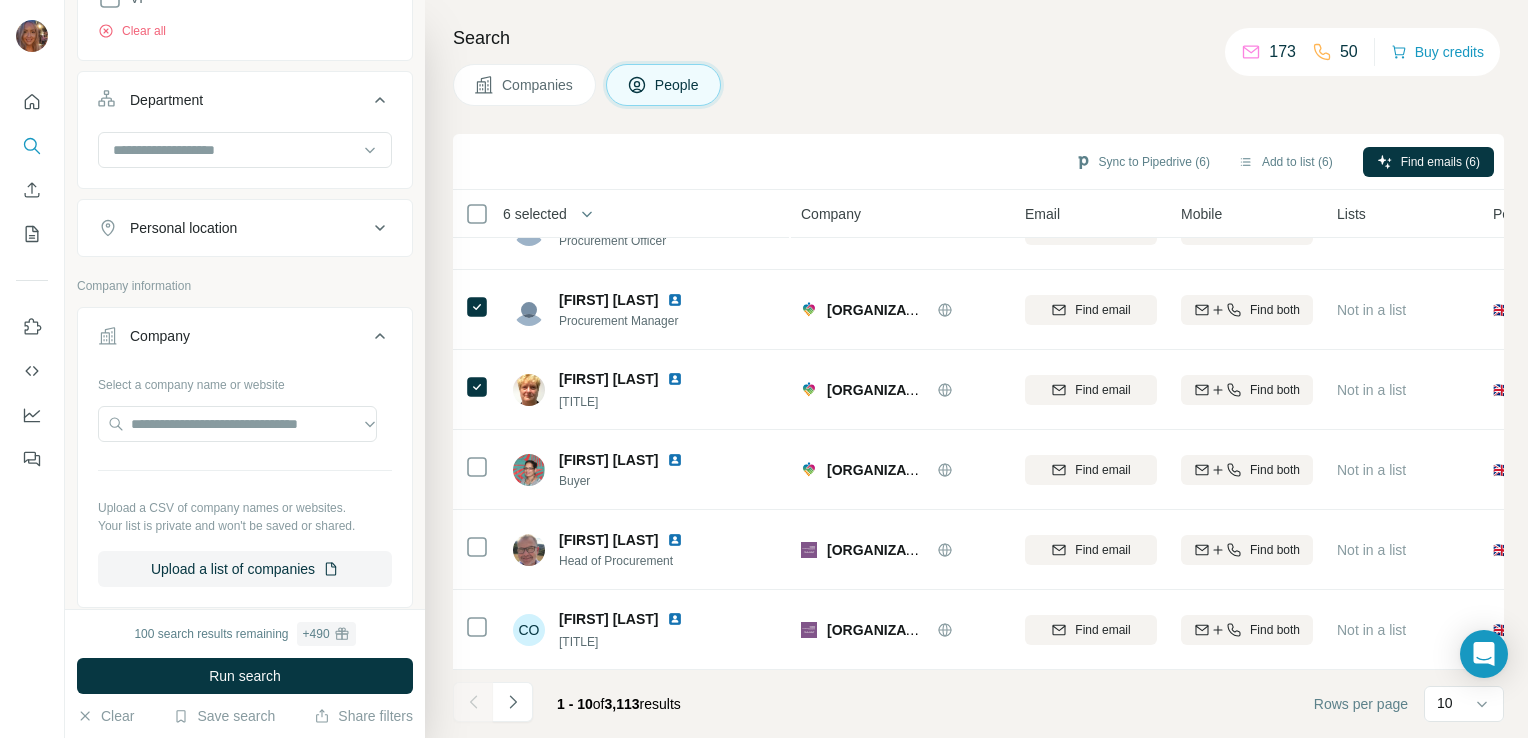 scroll, scrollTop: 760, scrollLeft: 0, axis: vertical 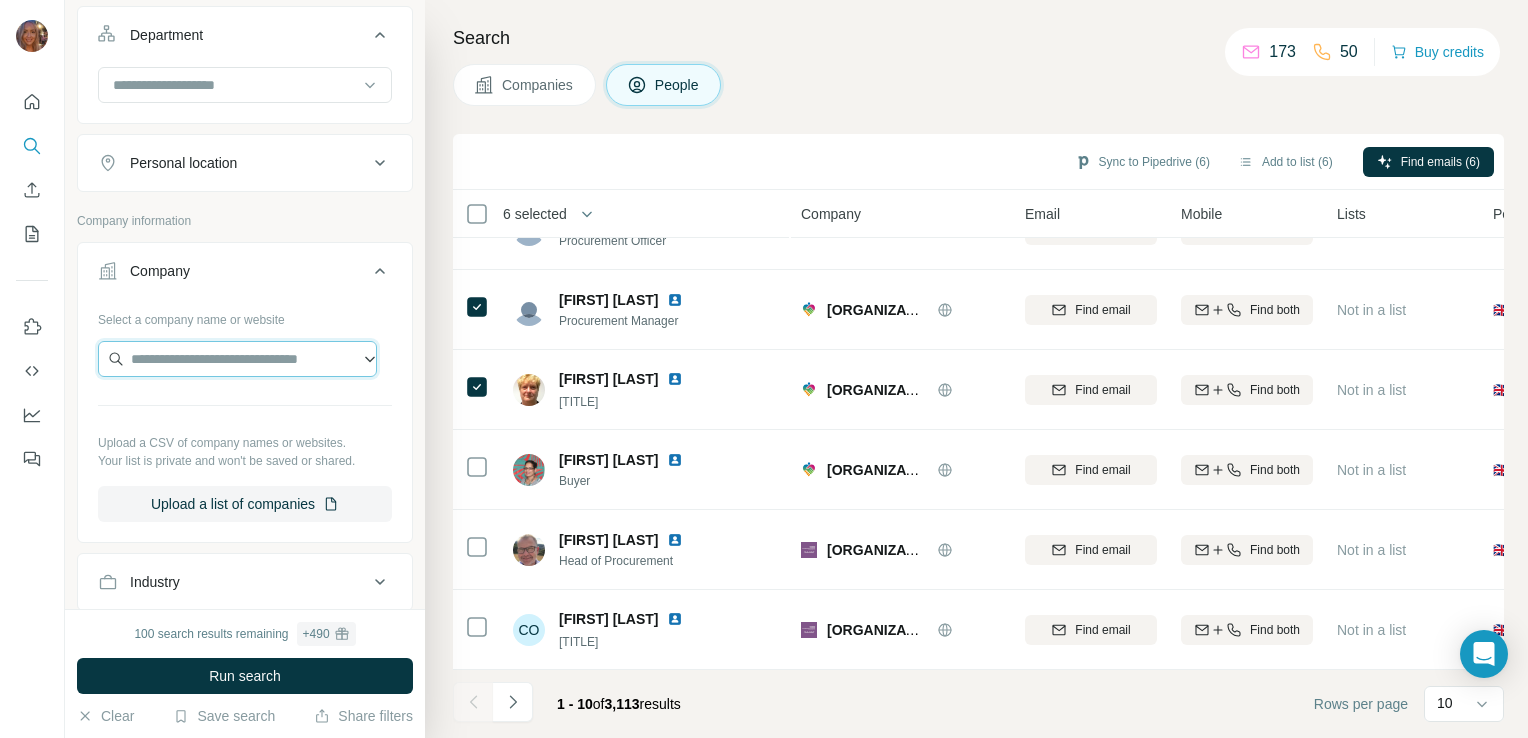 click at bounding box center (237, 359) 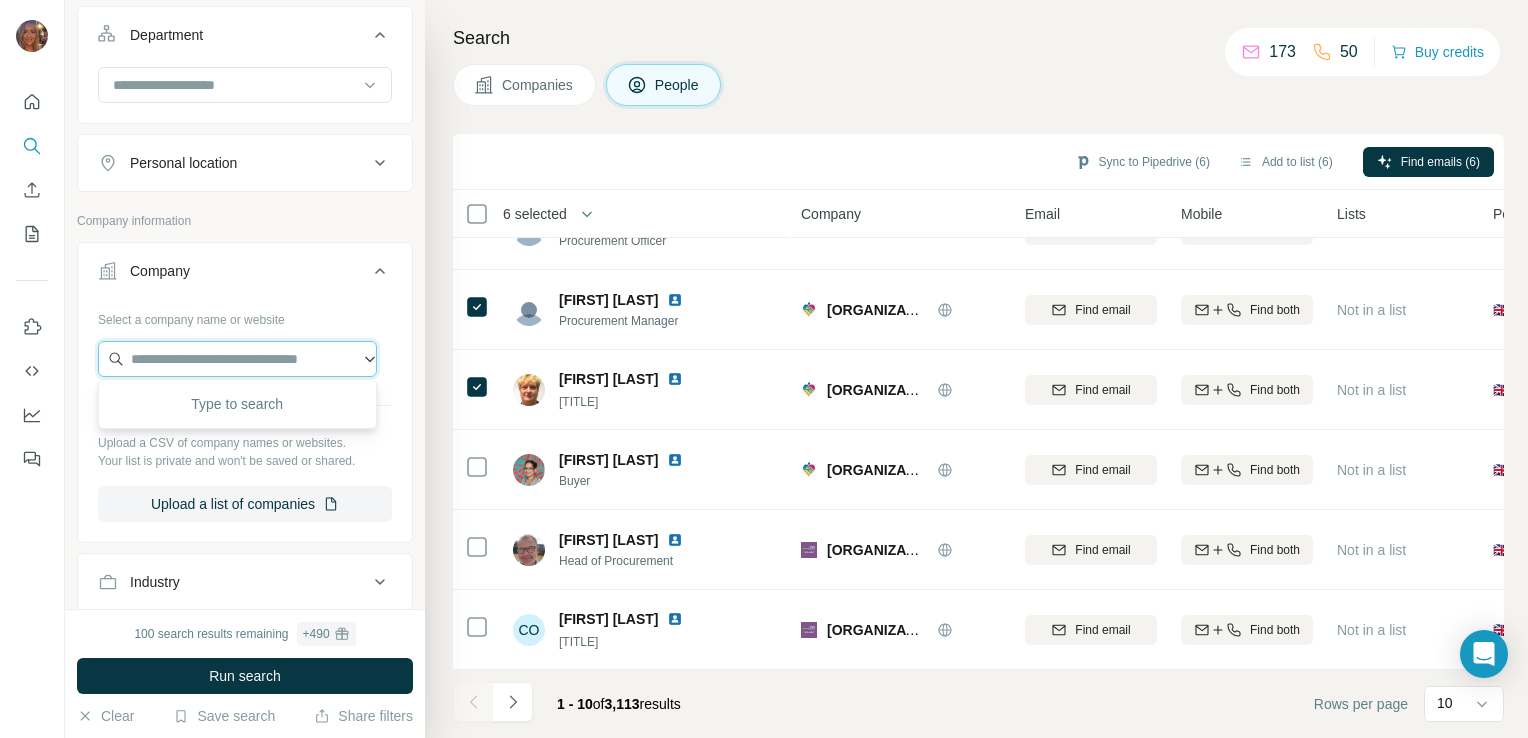 paste on "**********" 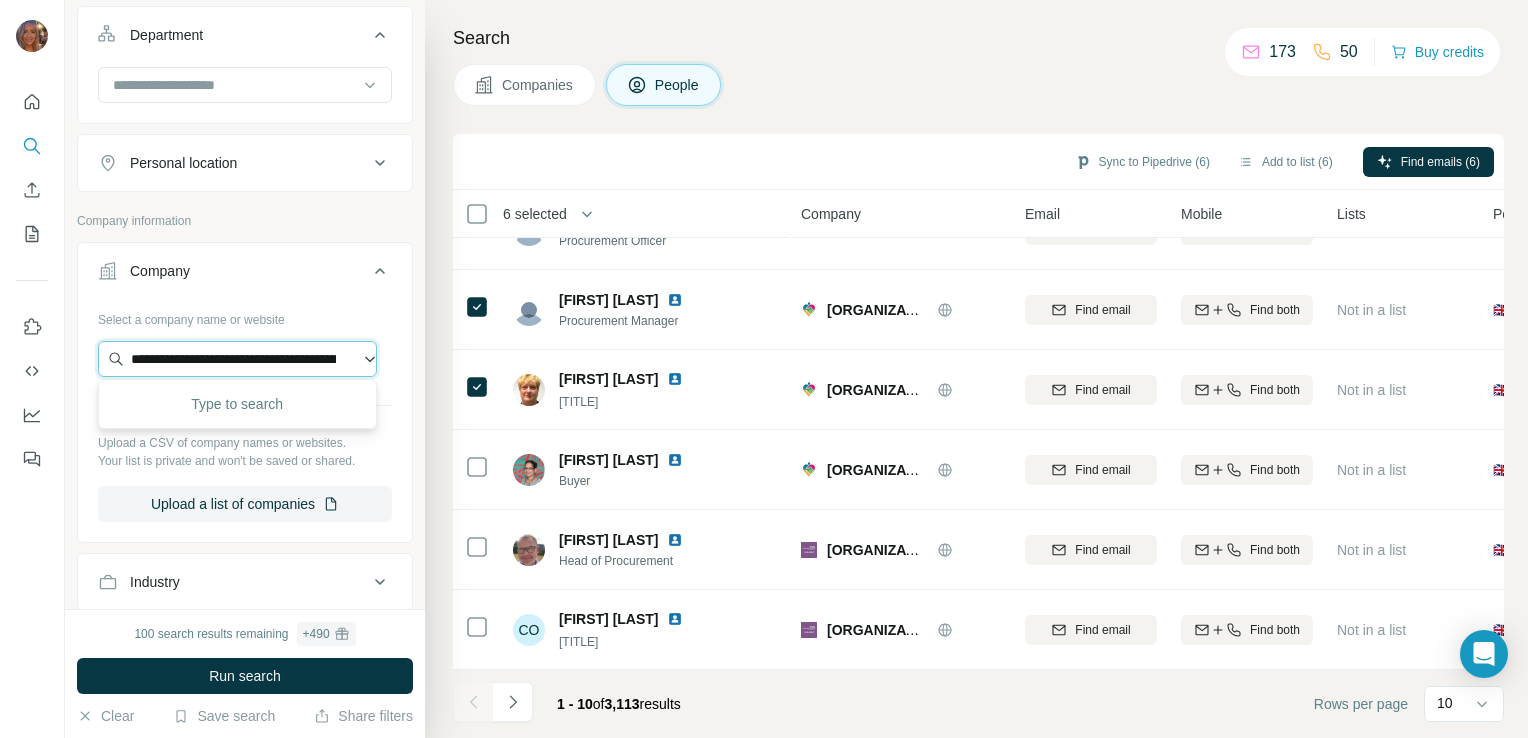 scroll, scrollTop: 0, scrollLeft: 197, axis: horizontal 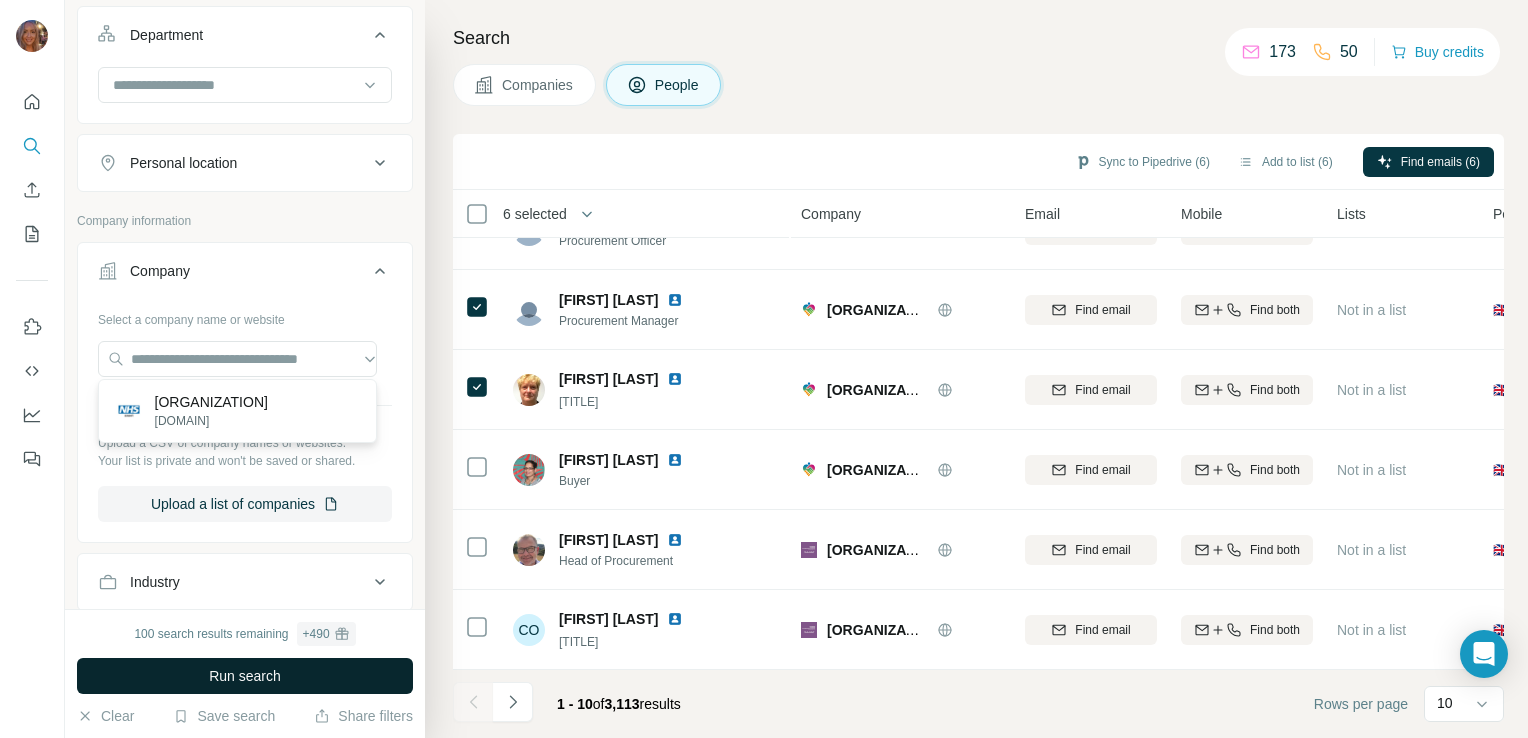 click on "Run search" at bounding box center (245, 676) 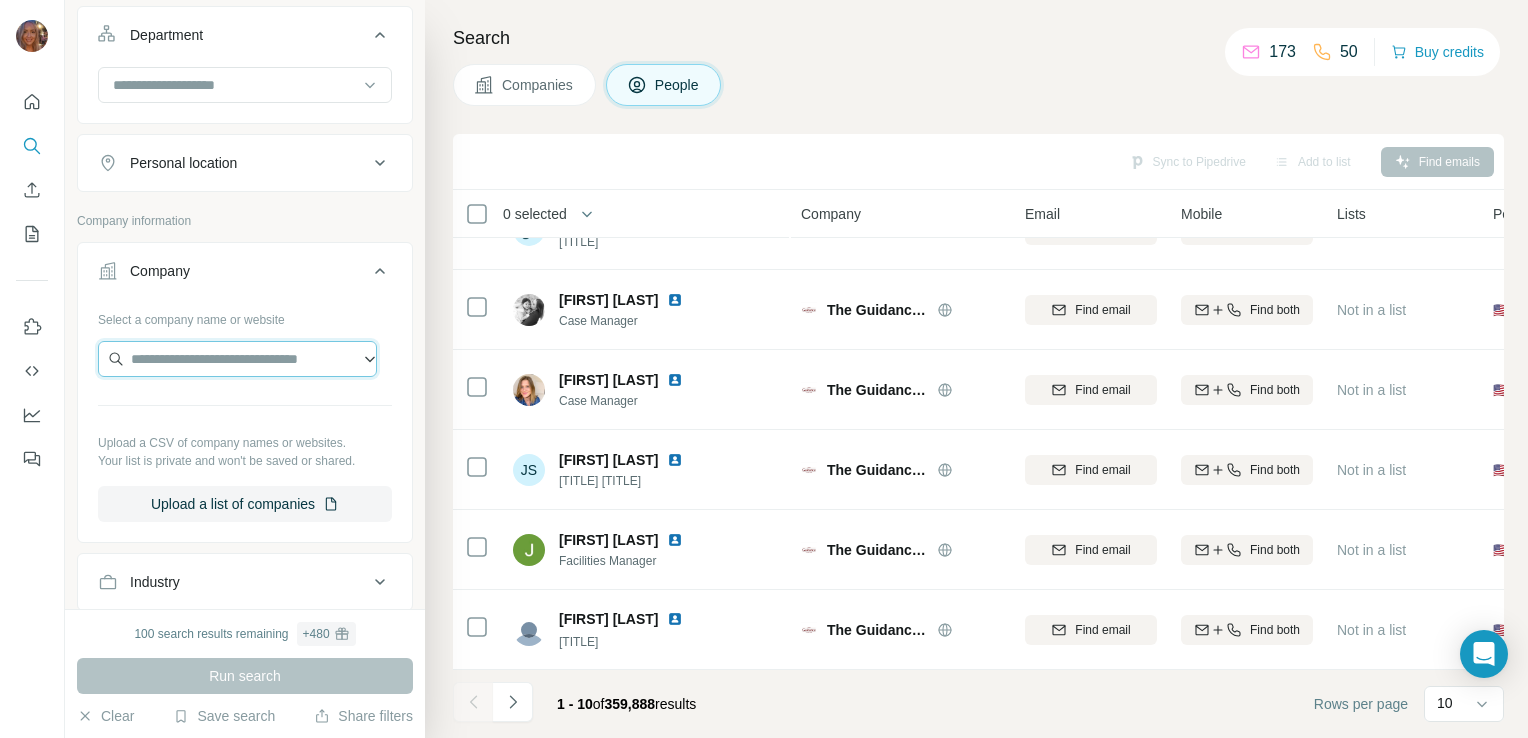 click at bounding box center (237, 359) 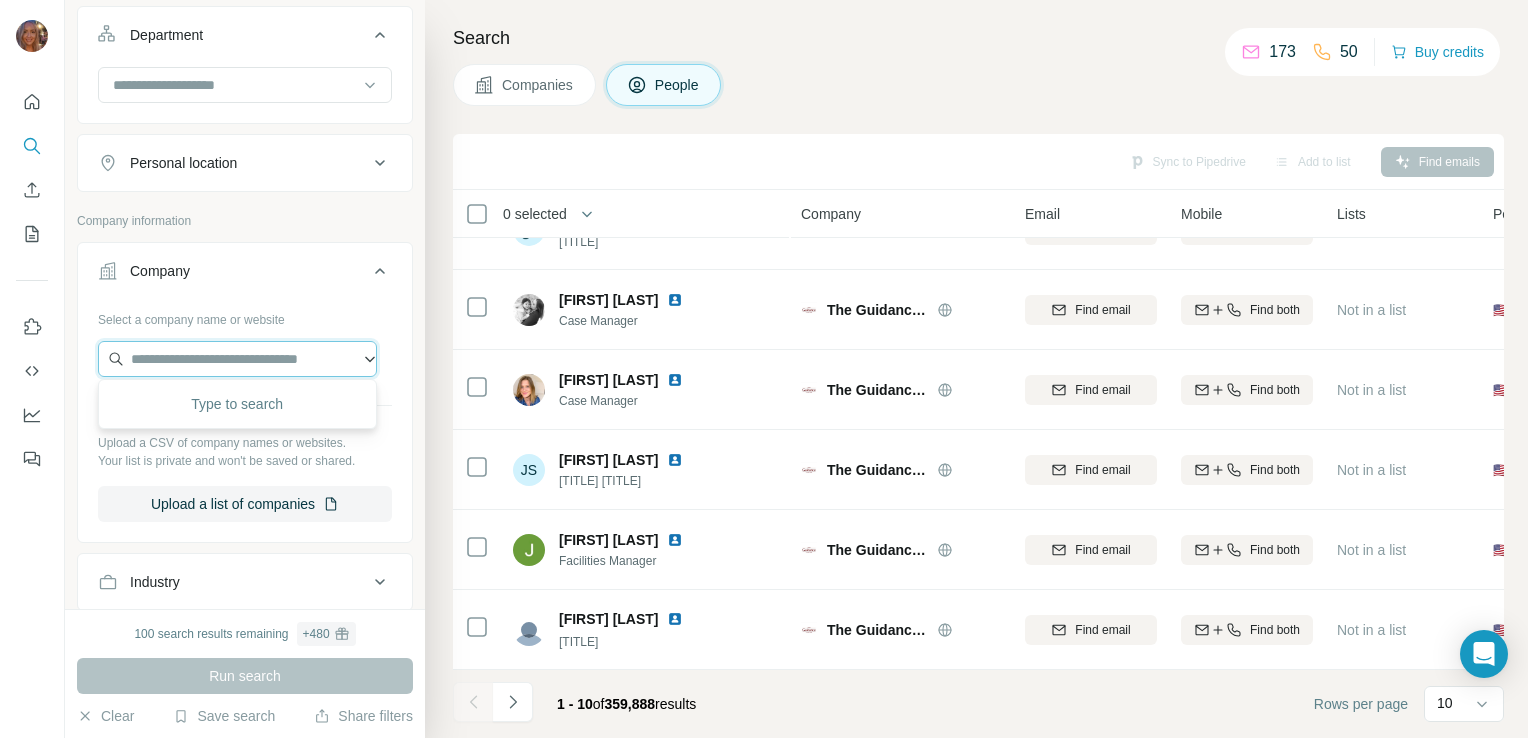 paste on "**********" 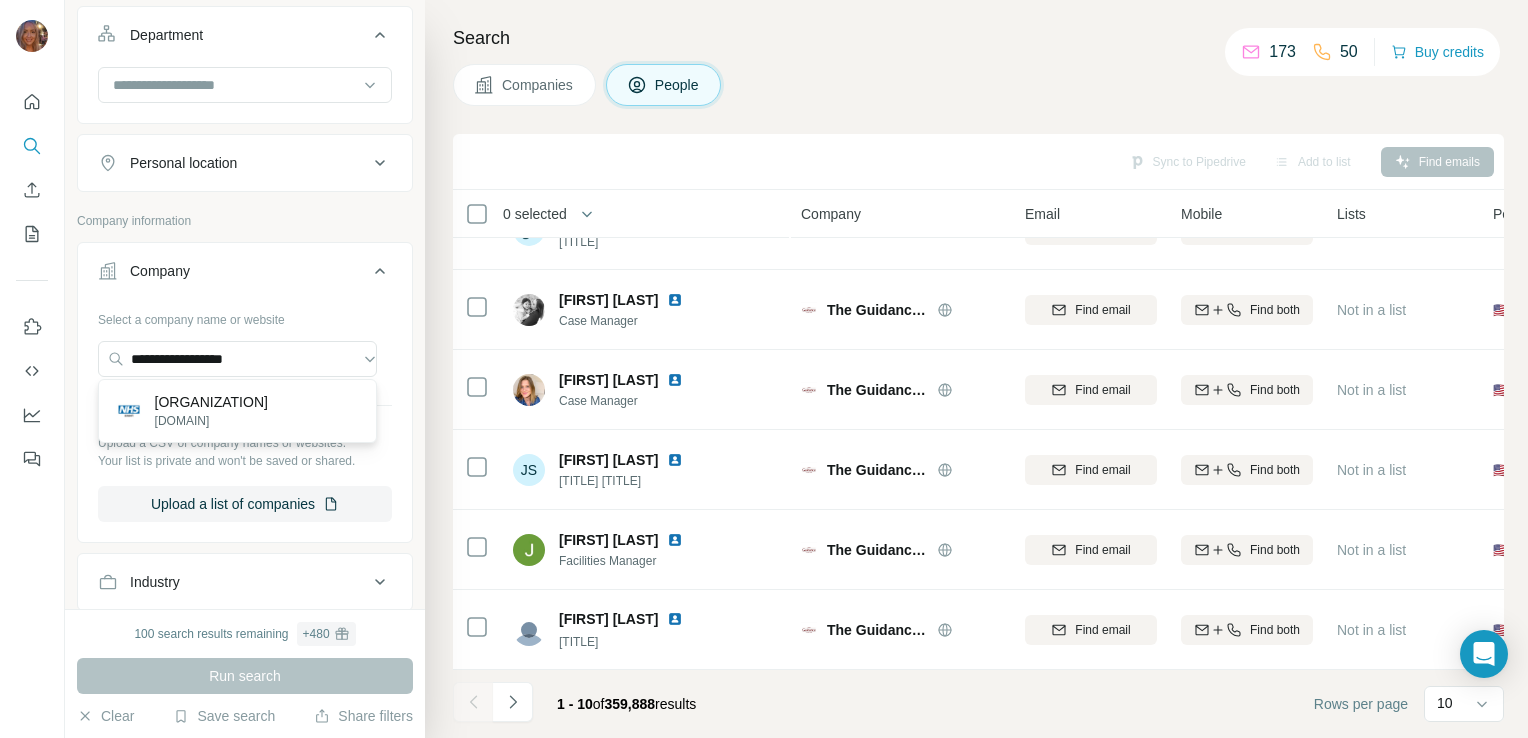 type 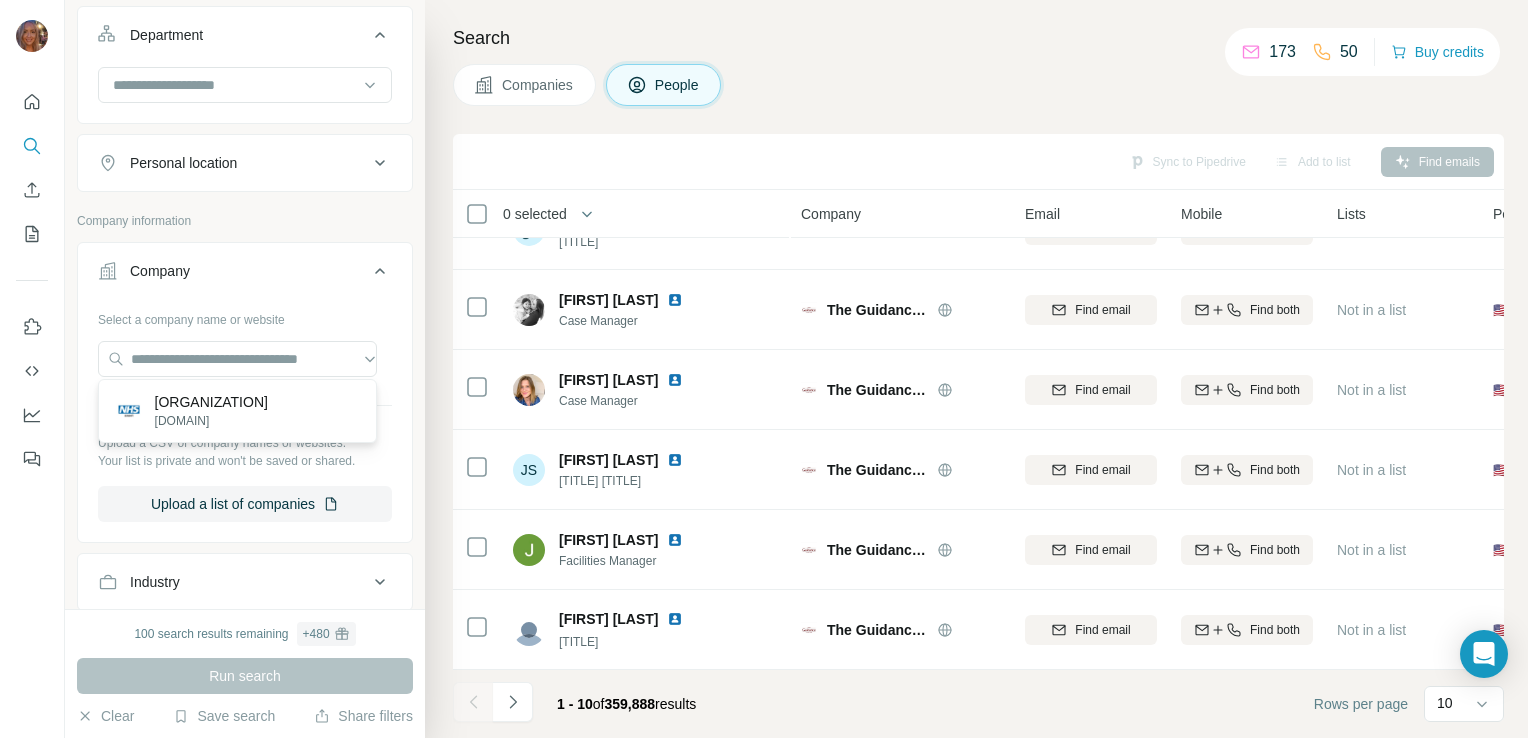 click on "Company" at bounding box center [245, 275] 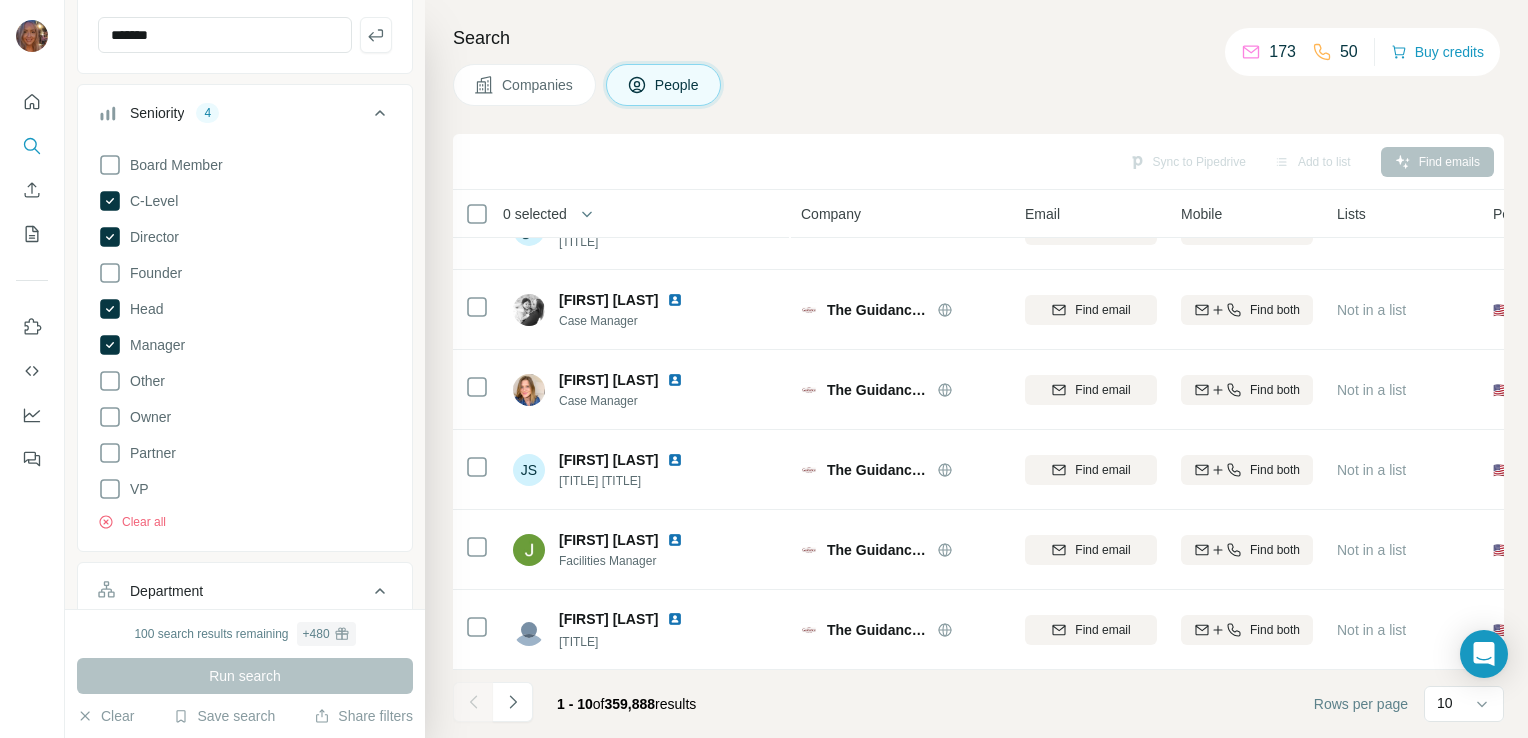 scroll, scrollTop: 0, scrollLeft: 0, axis: both 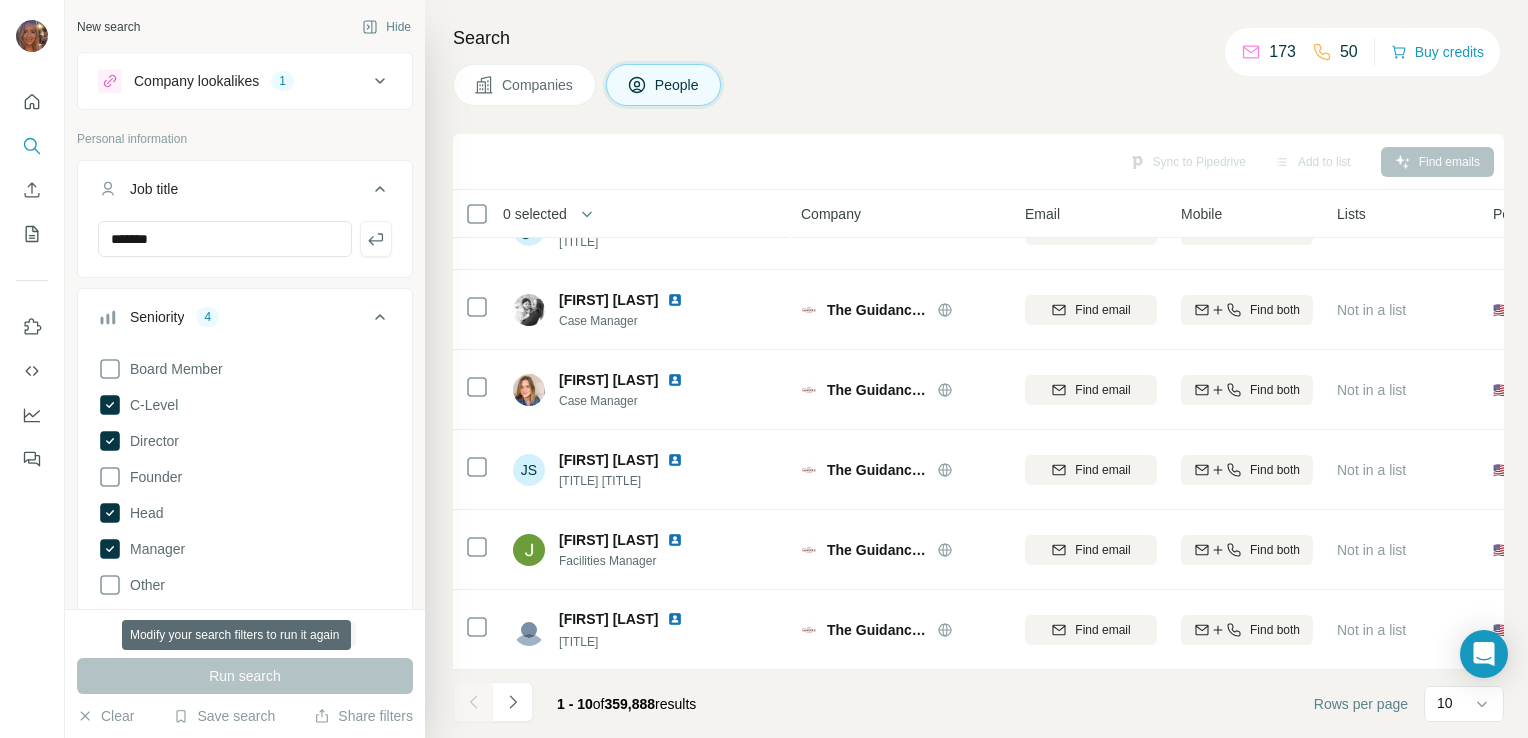 click on "Run search" at bounding box center (245, 676) 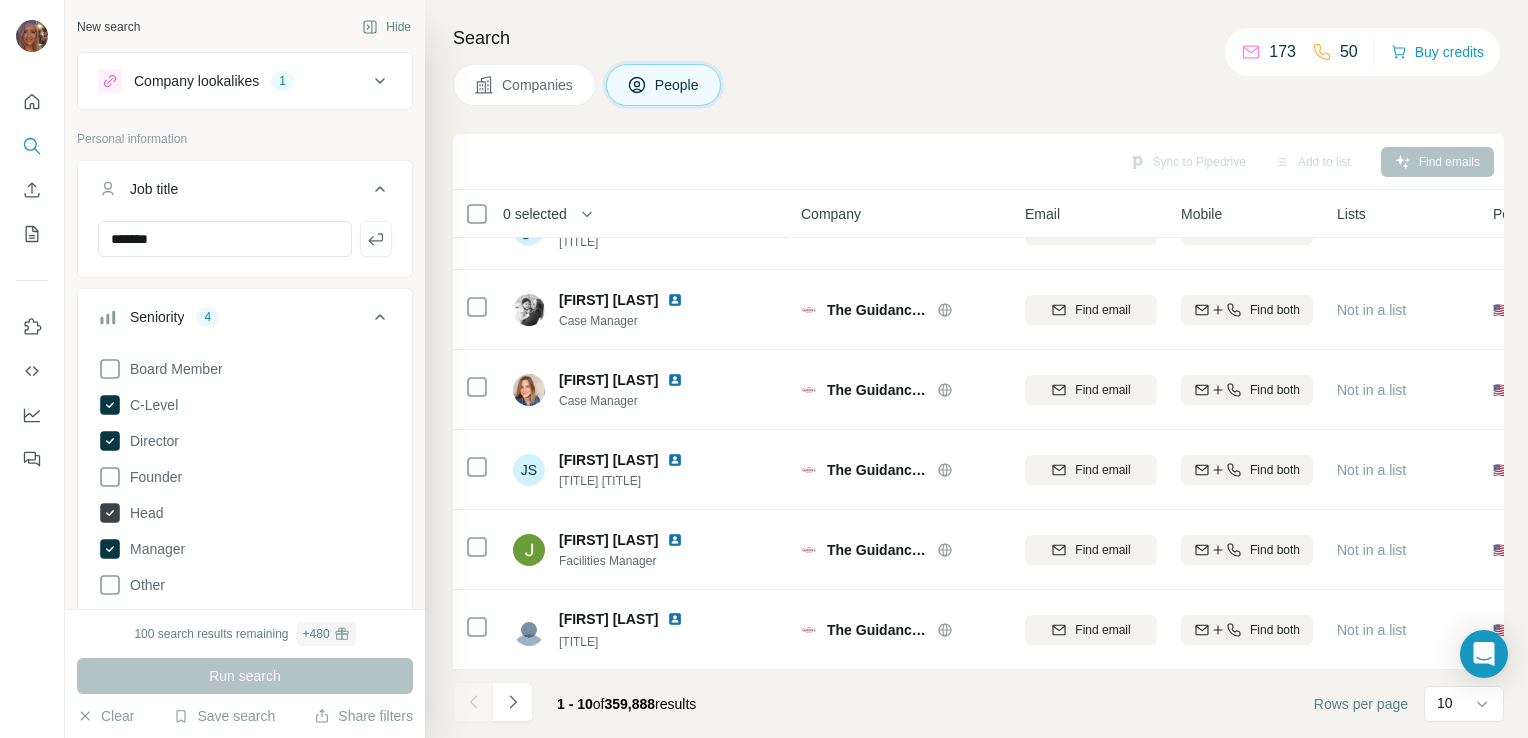 click 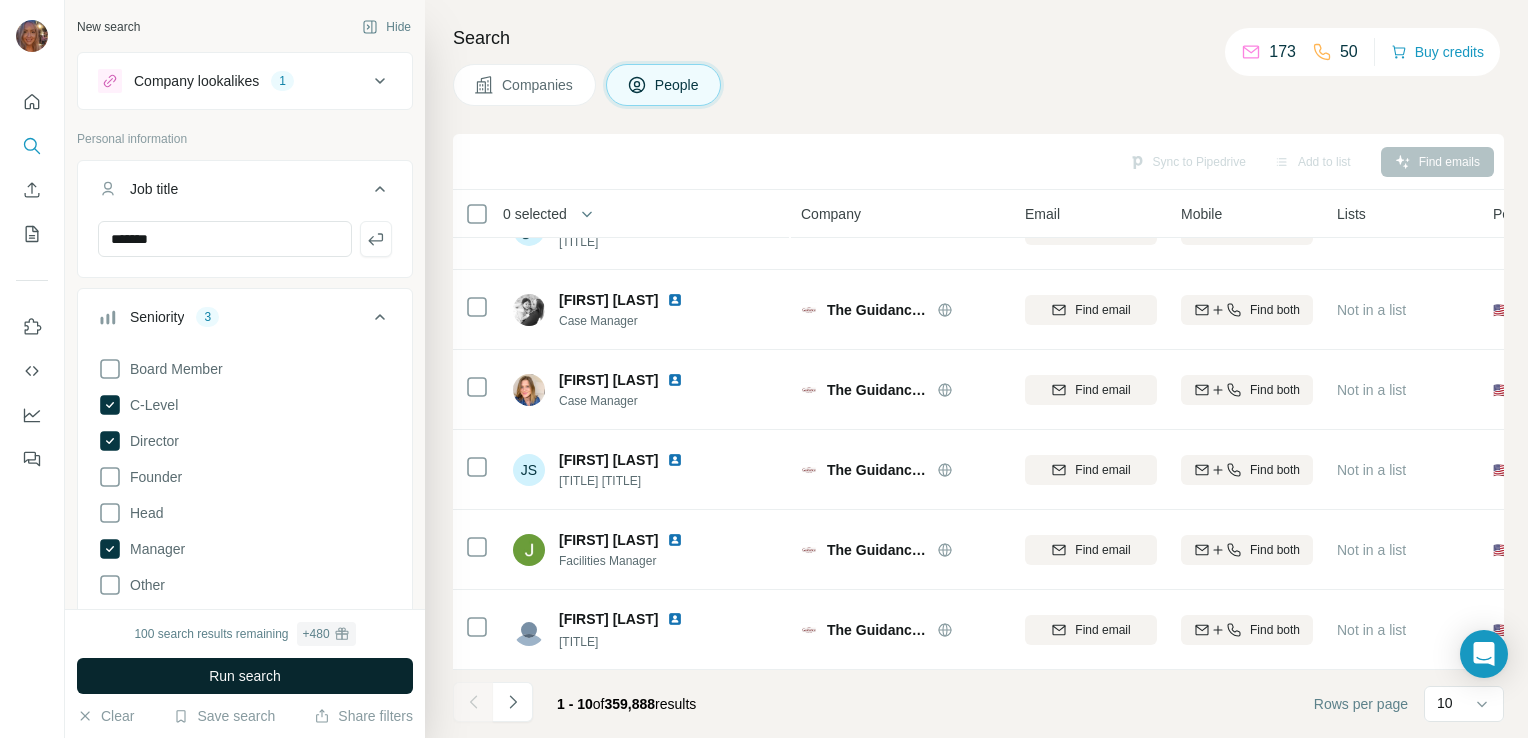 click on "Run search" at bounding box center (245, 676) 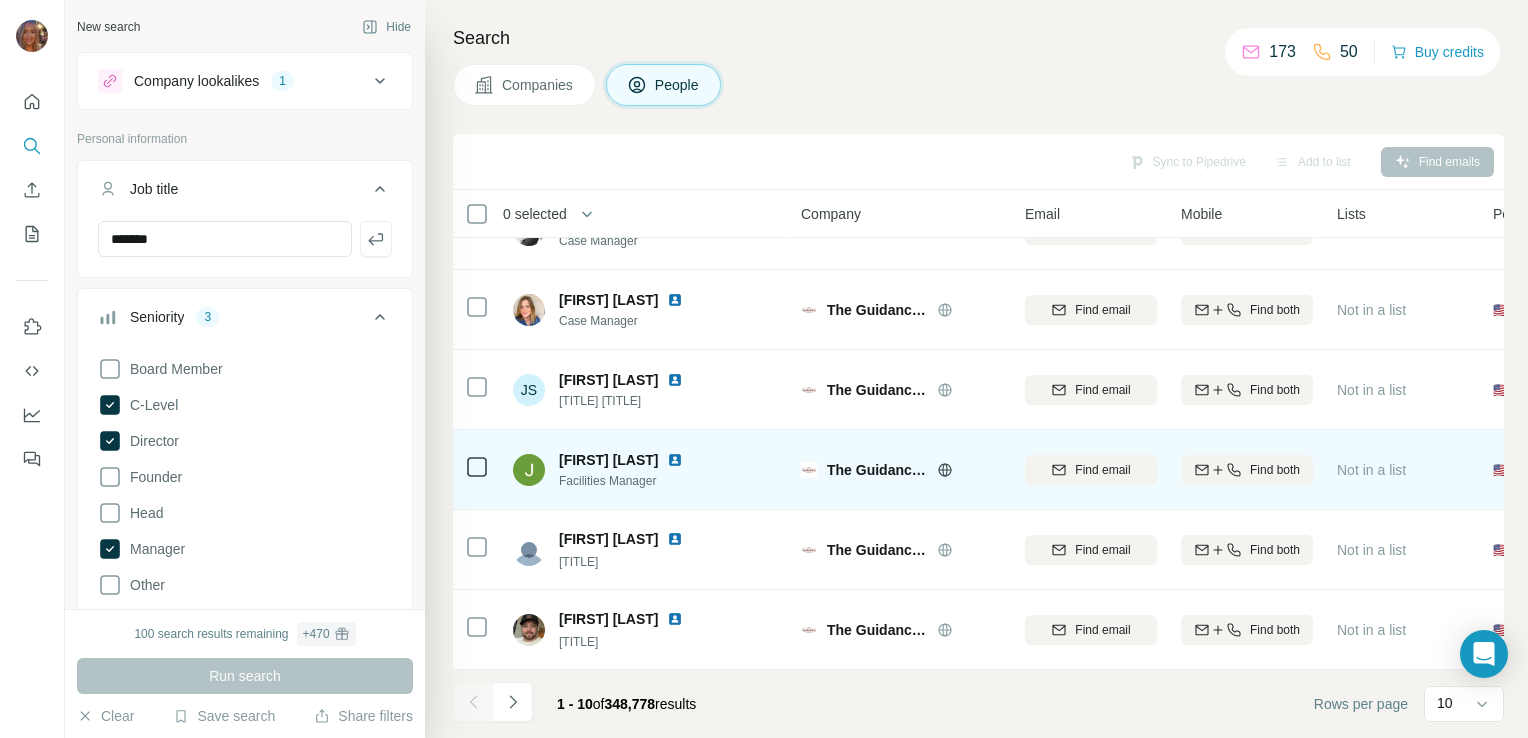 scroll, scrollTop: 0, scrollLeft: 0, axis: both 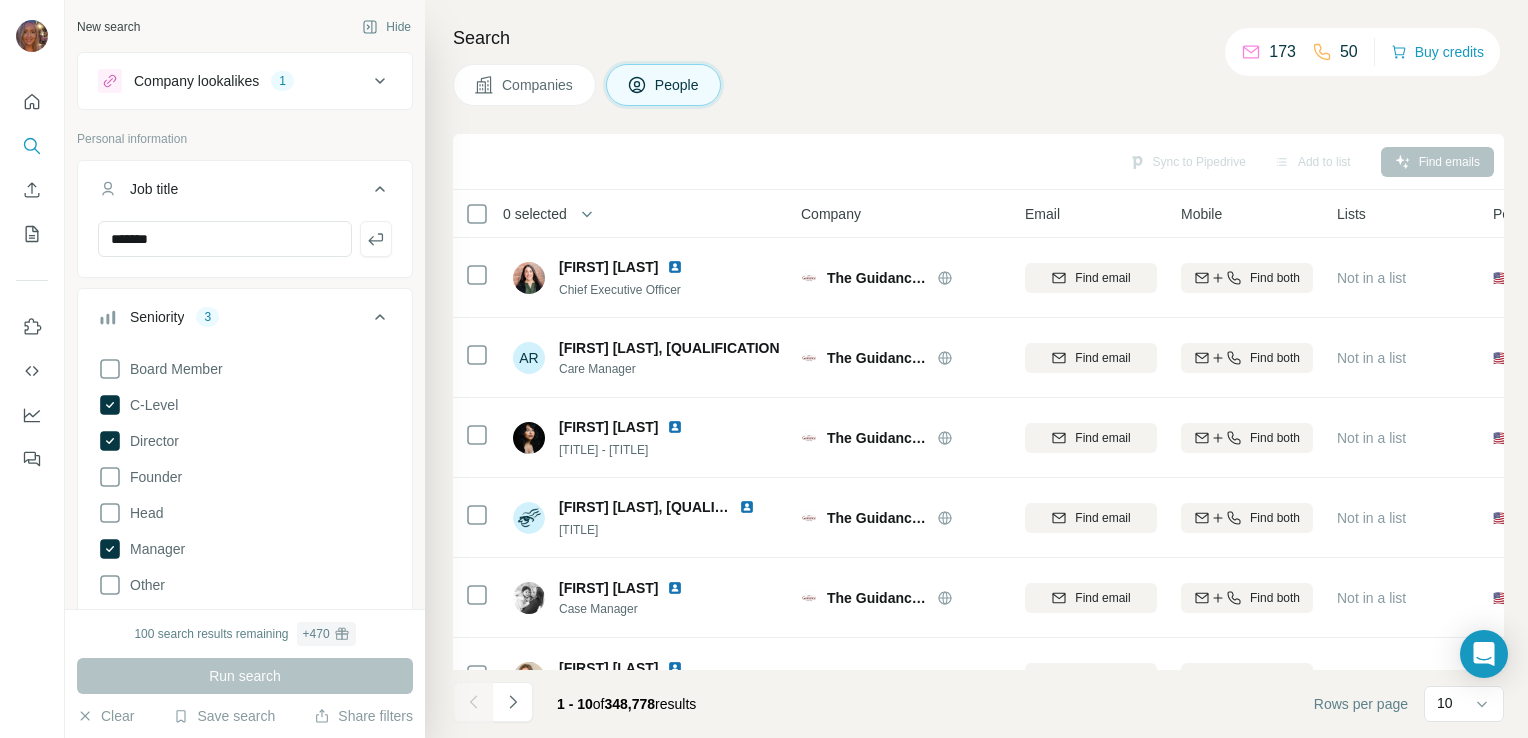 click 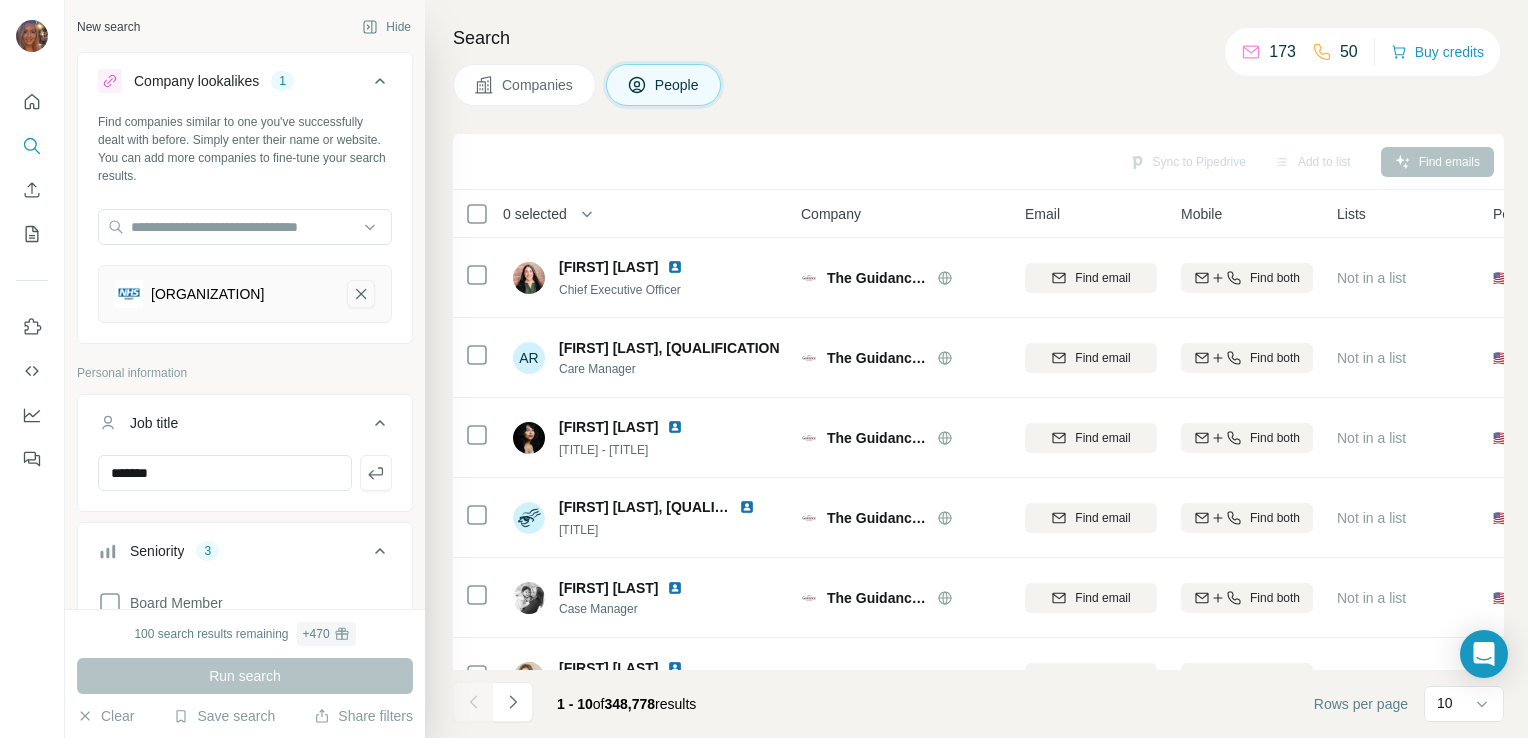 click 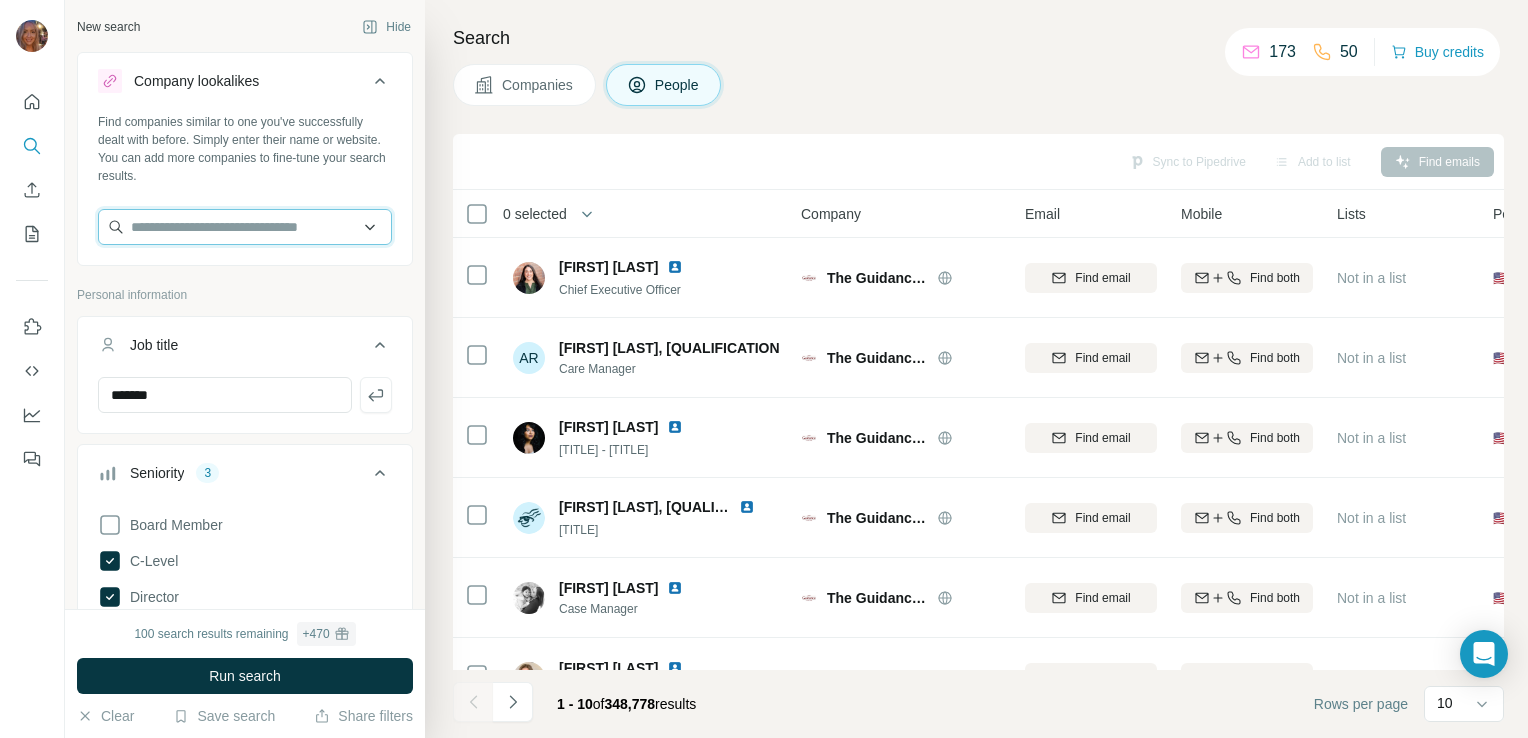 click at bounding box center [245, 227] 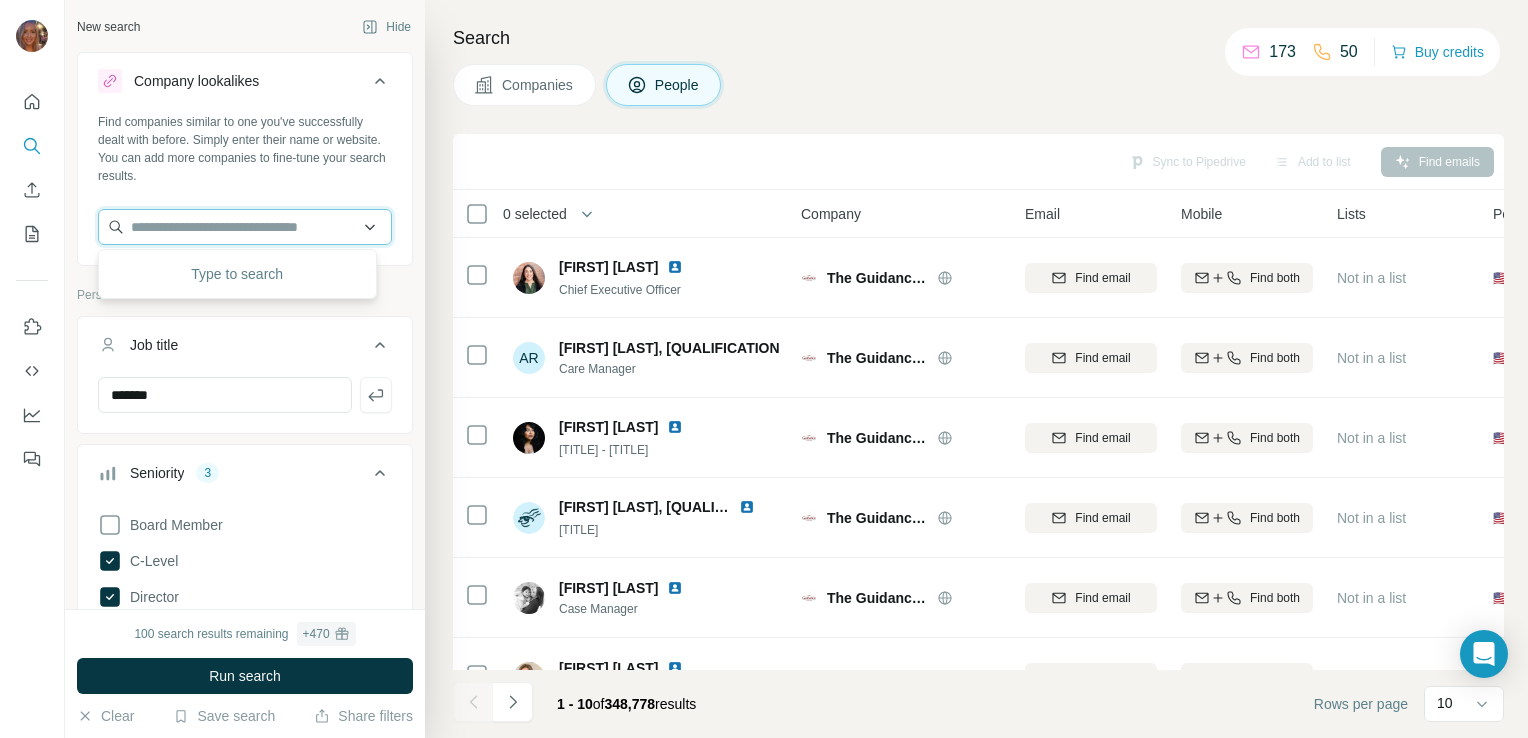 paste on "**********" 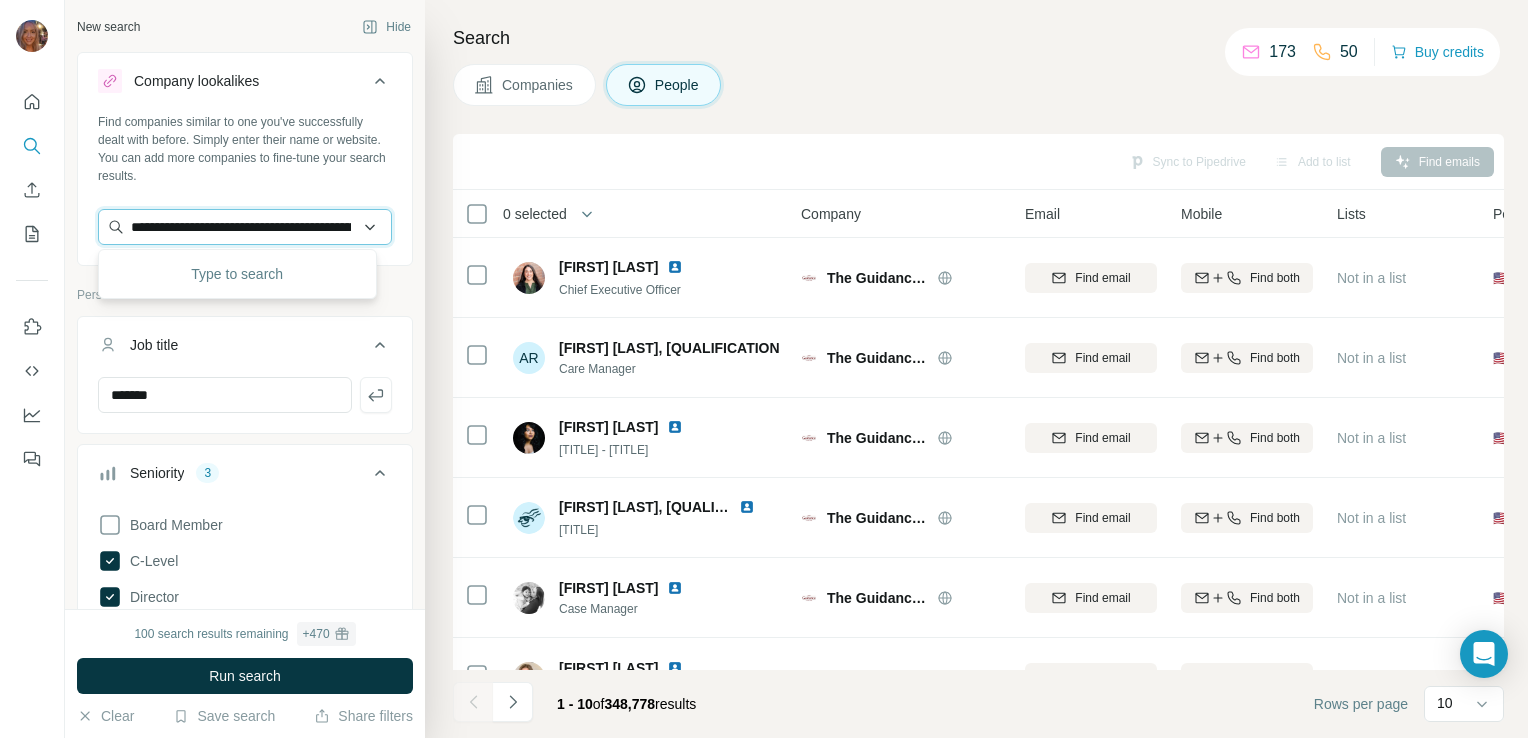scroll, scrollTop: 0, scrollLeft: 177, axis: horizontal 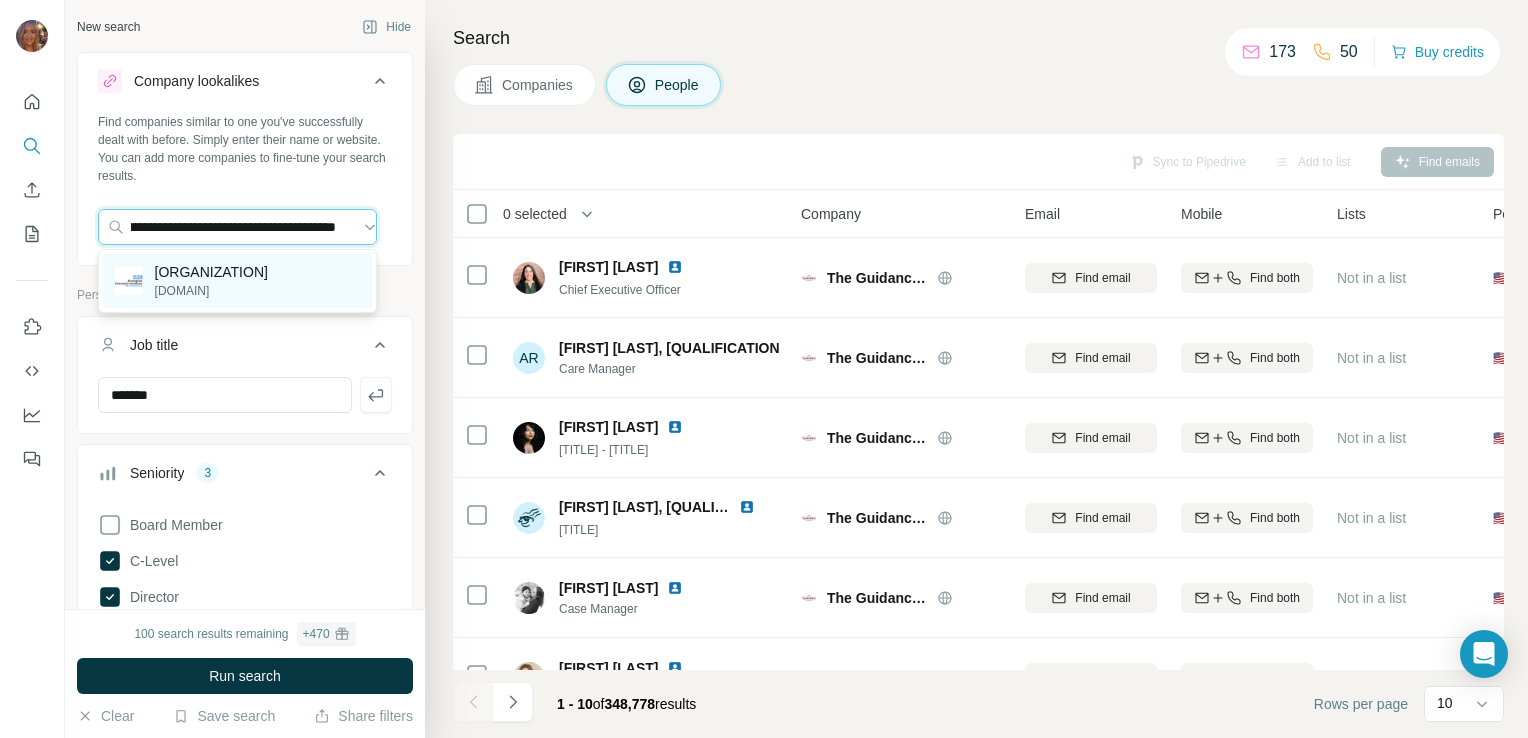 type on "**********" 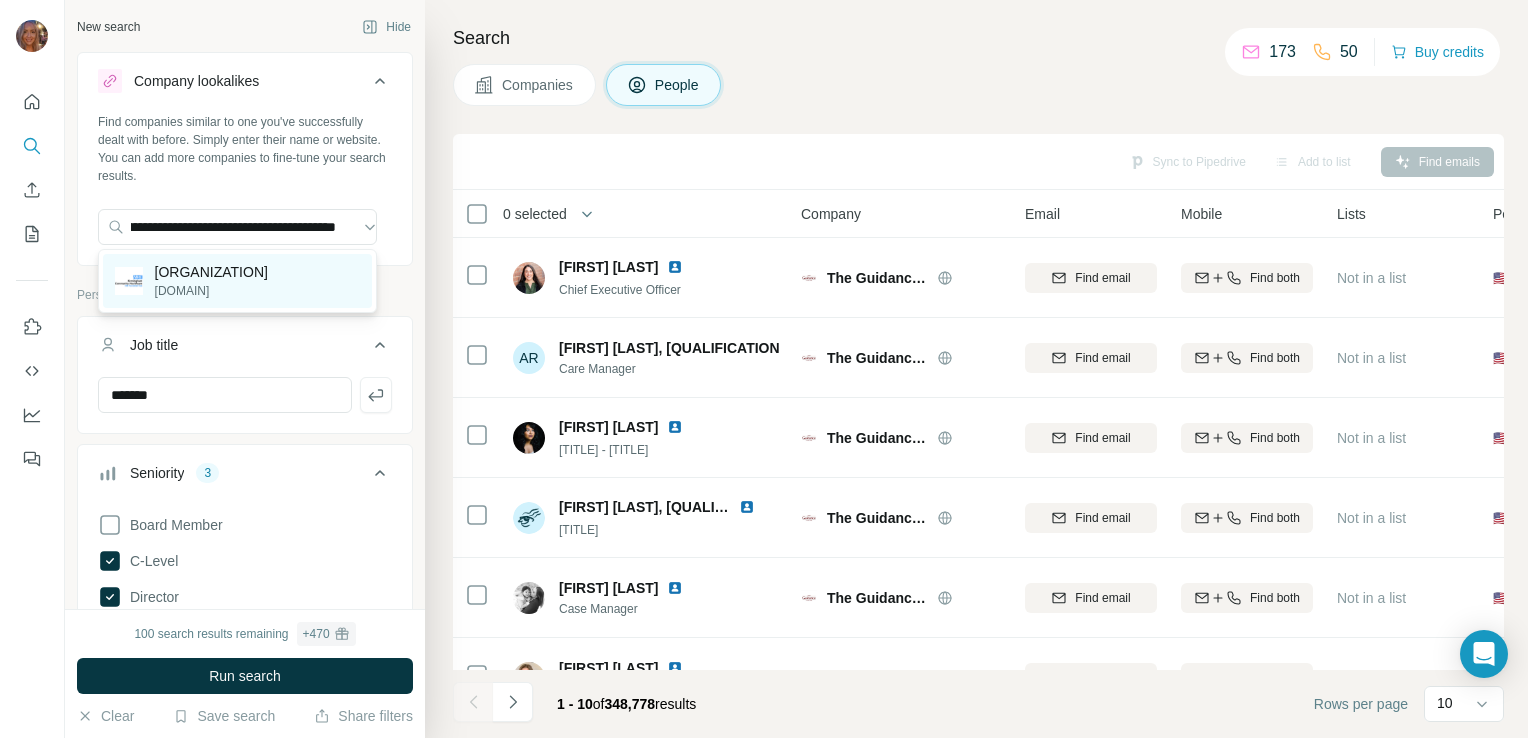 click on "[ORGANIZATION]" at bounding box center (211, 272) 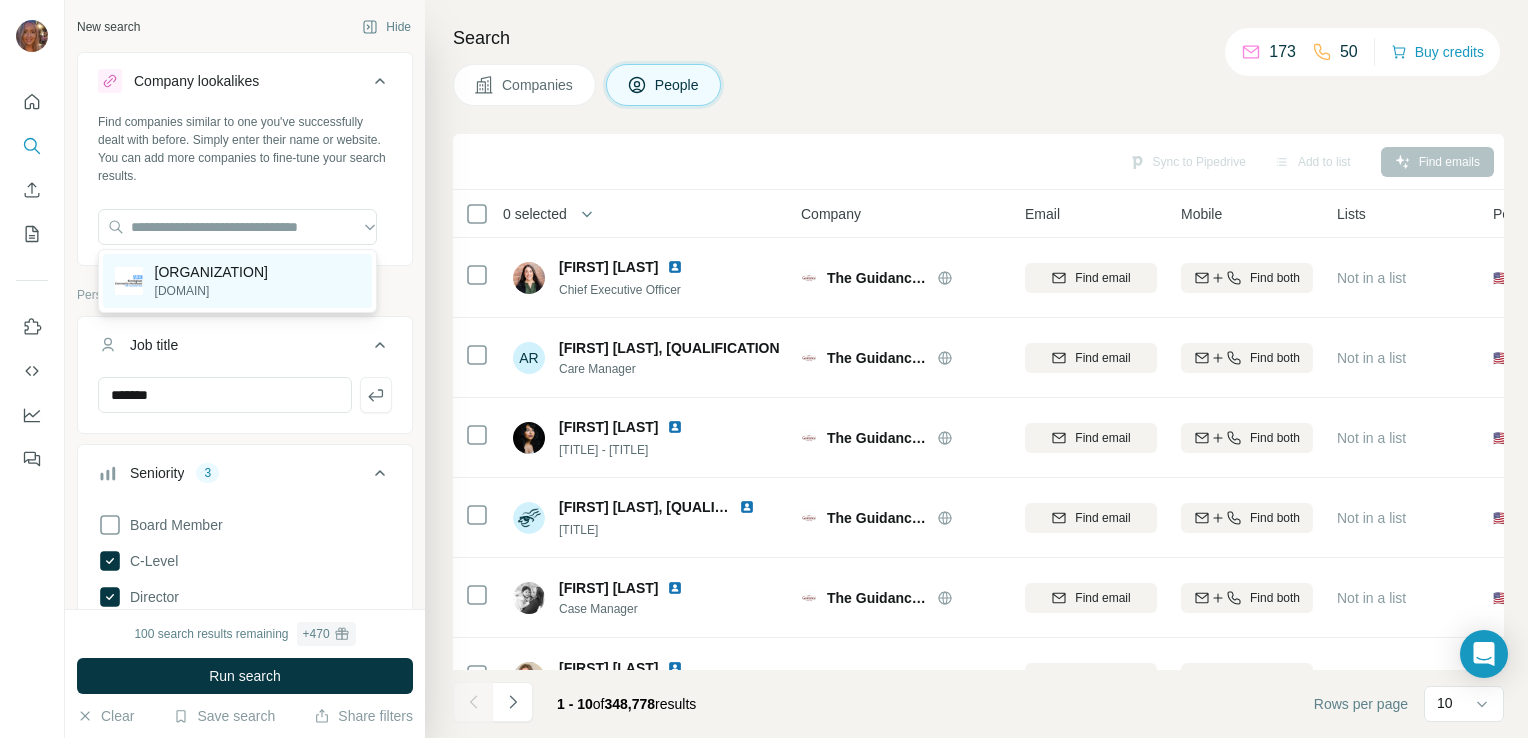 scroll, scrollTop: 0, scrollLeft: 0, axis: both 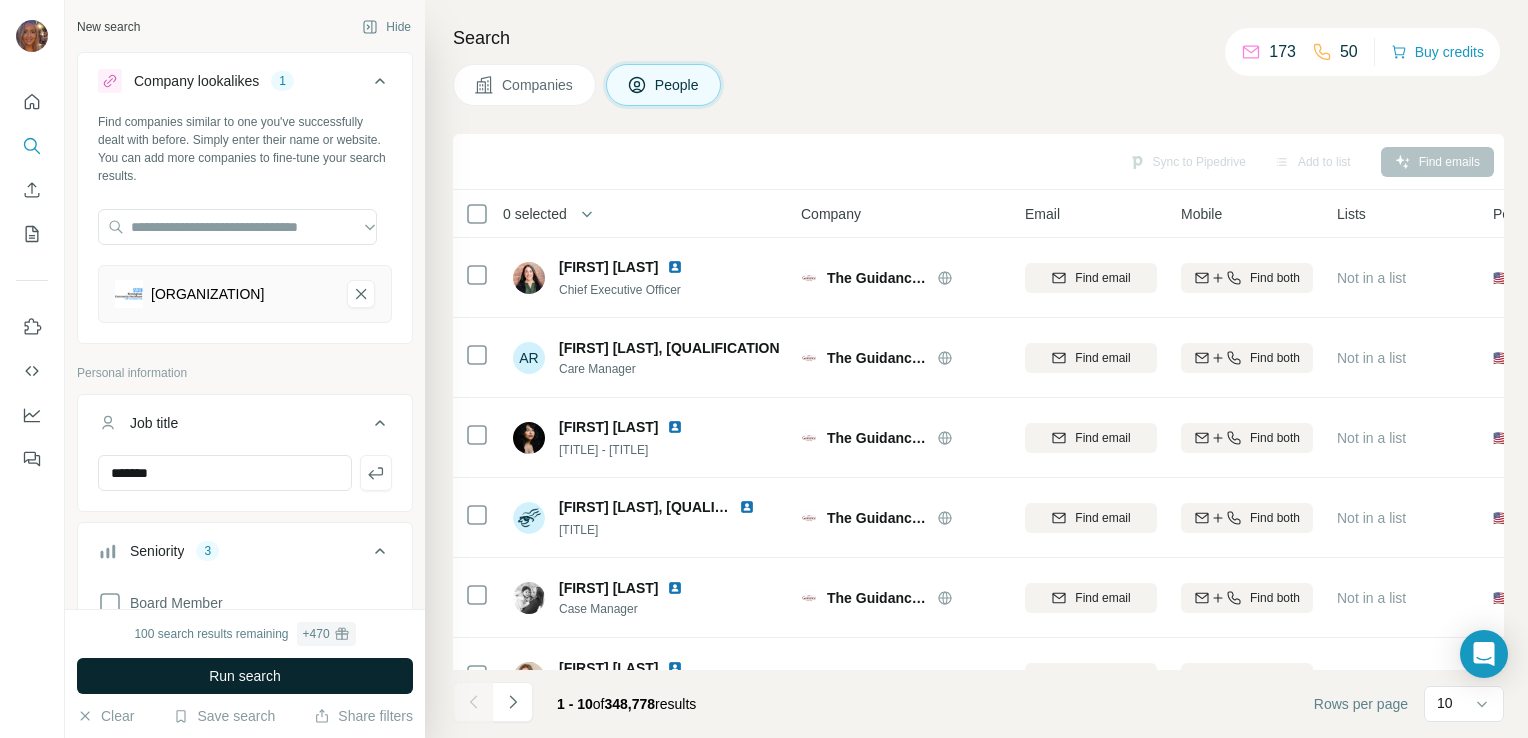 click on "Run search" at bounding box center [245, 676] 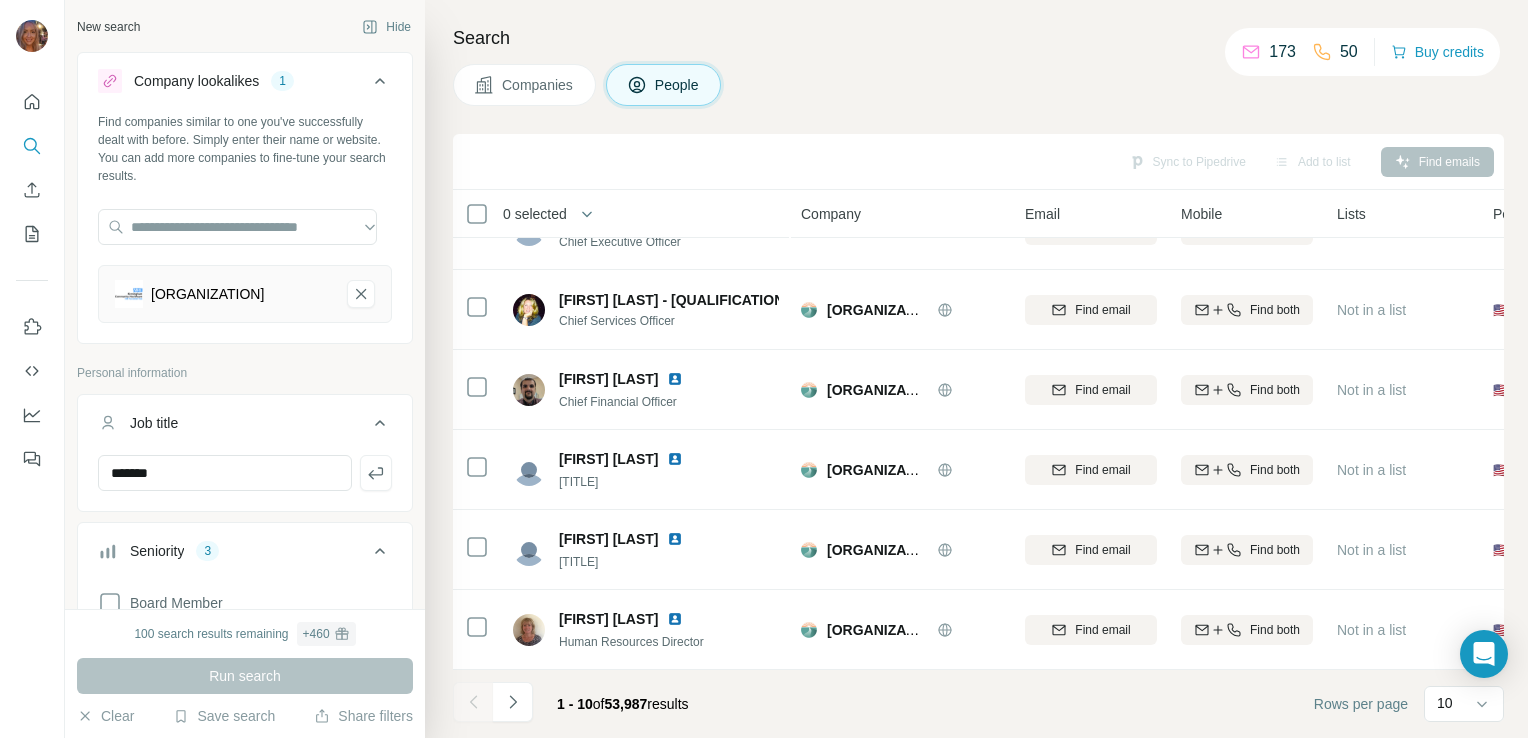 scroll, scrollTop: 0, scrollLeft: 0, axis: both 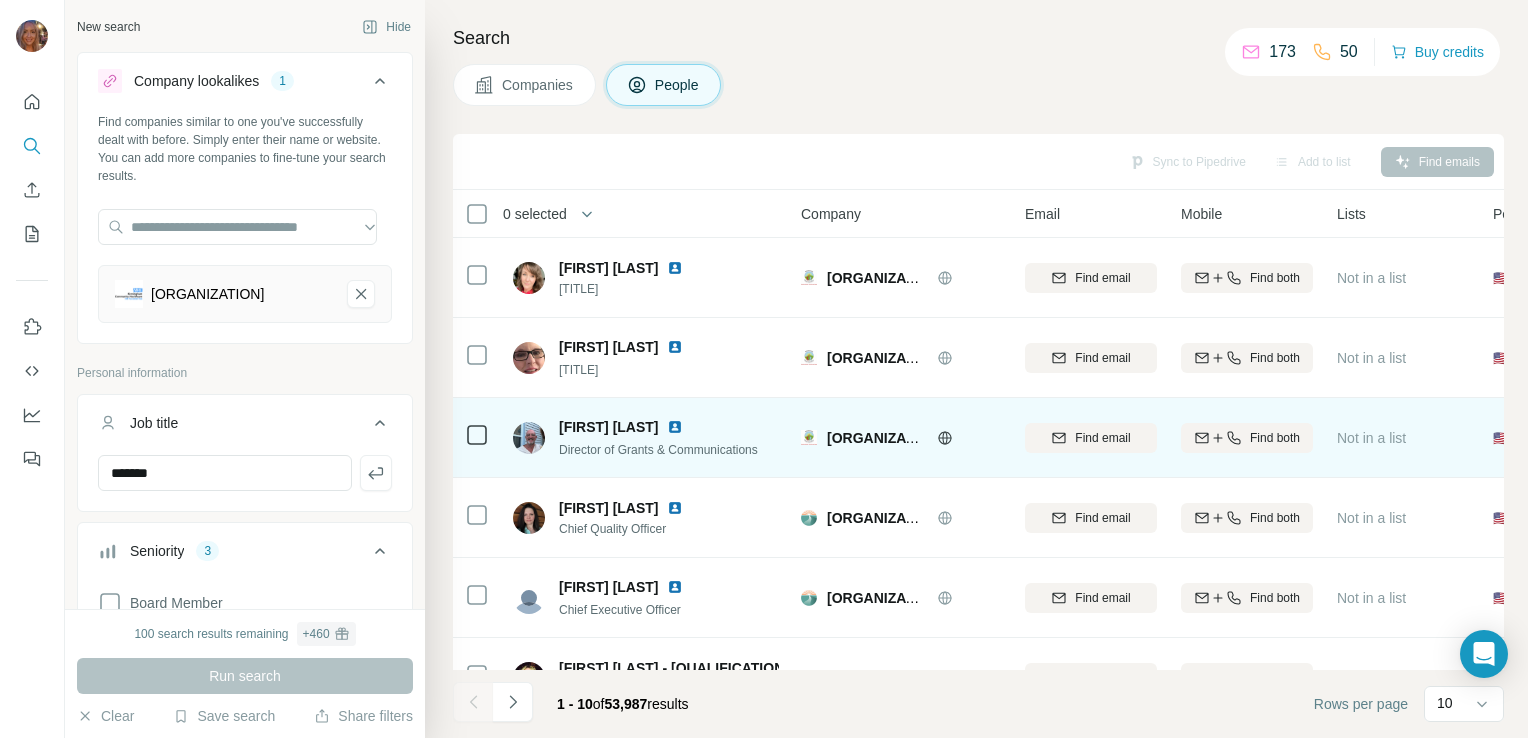 click on "[ORGANIZATION]" at bounding box center (901, 437) 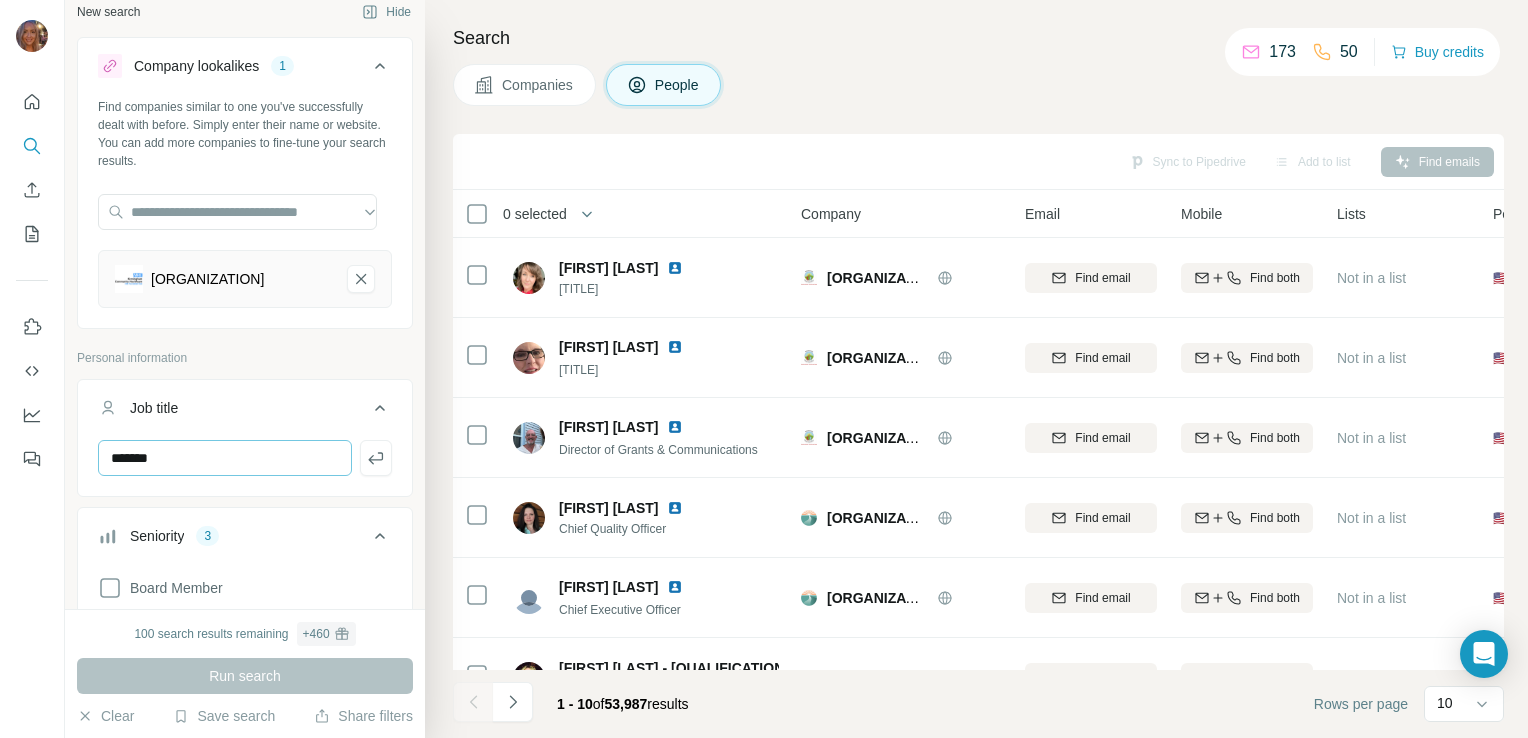 scroll, scrollTop: 0, scrollLeft: 0, axis: both 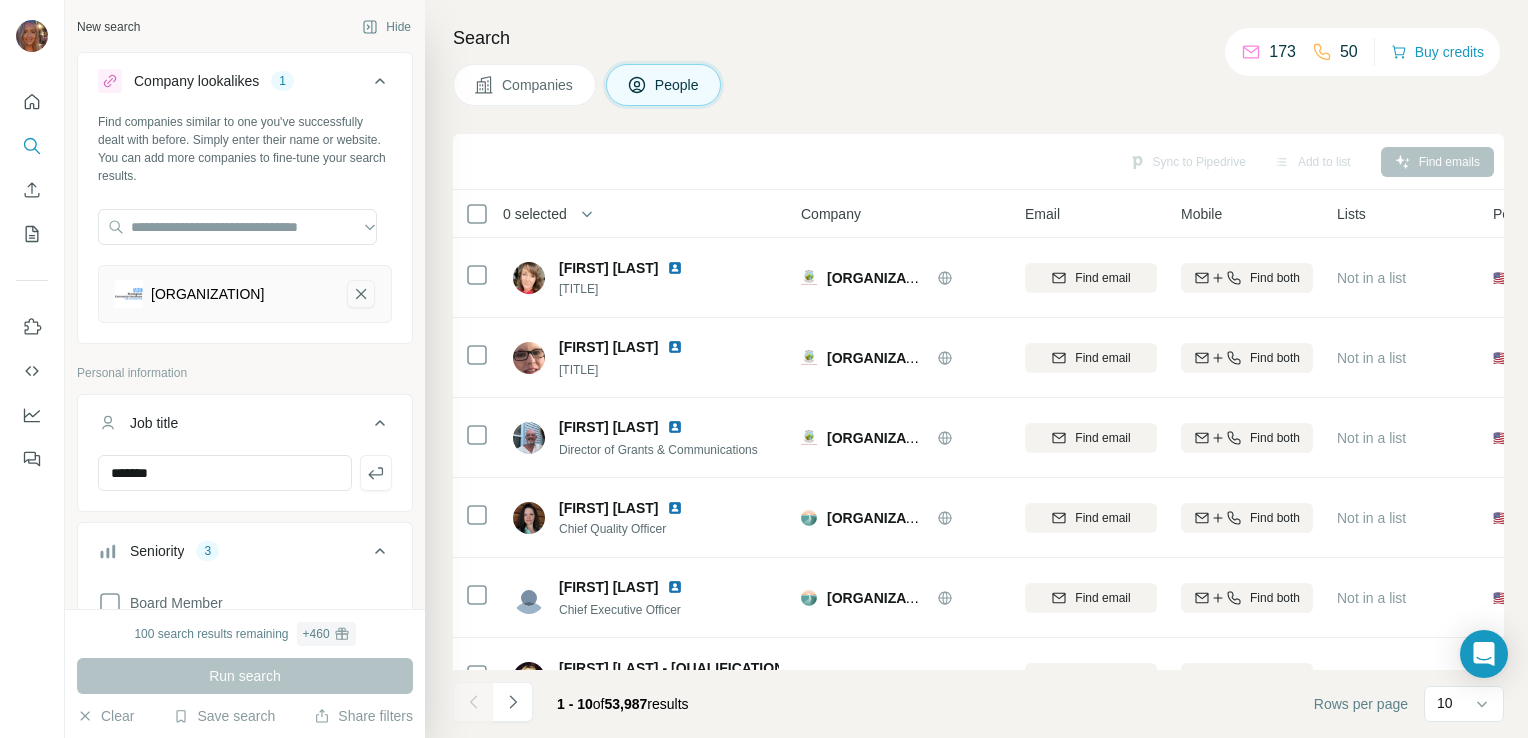 click 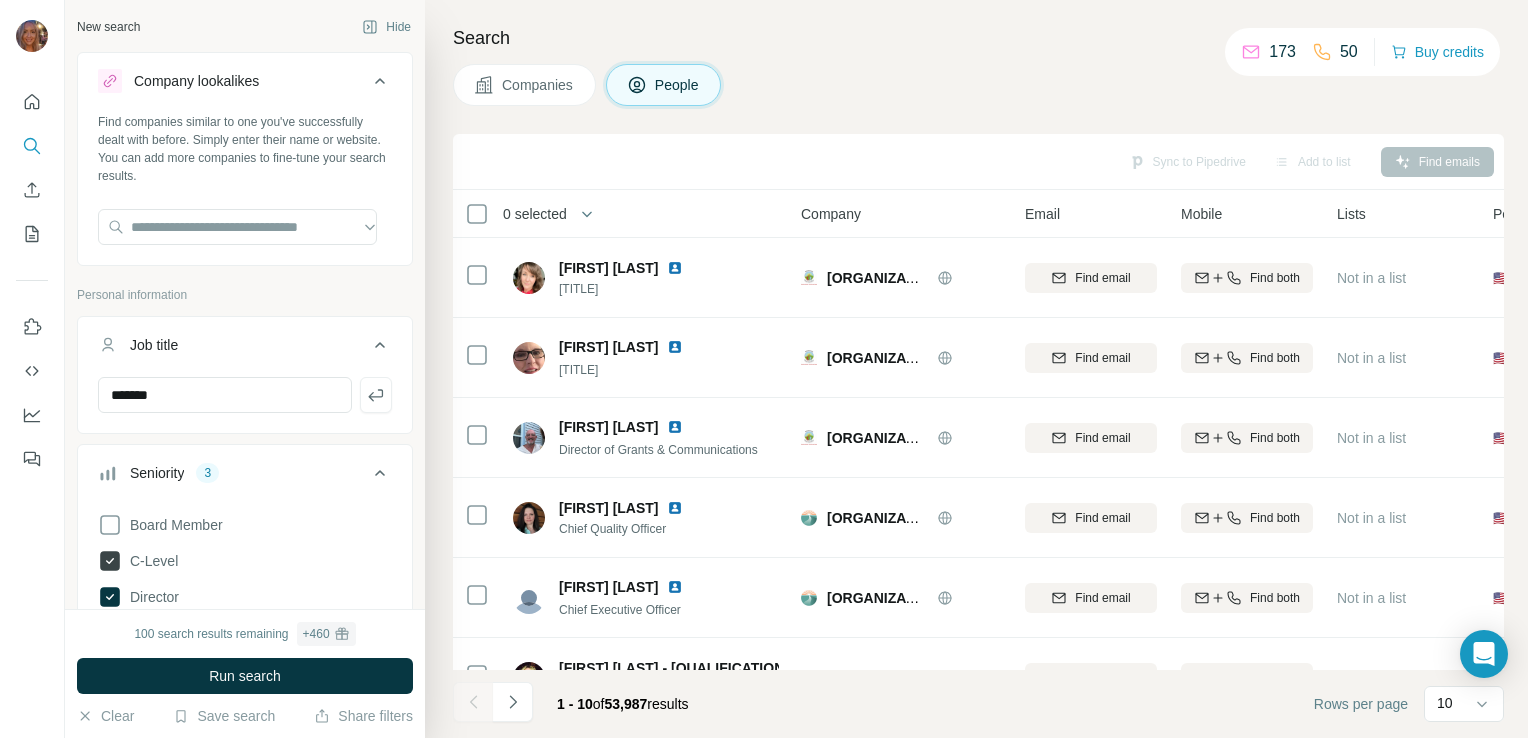 click 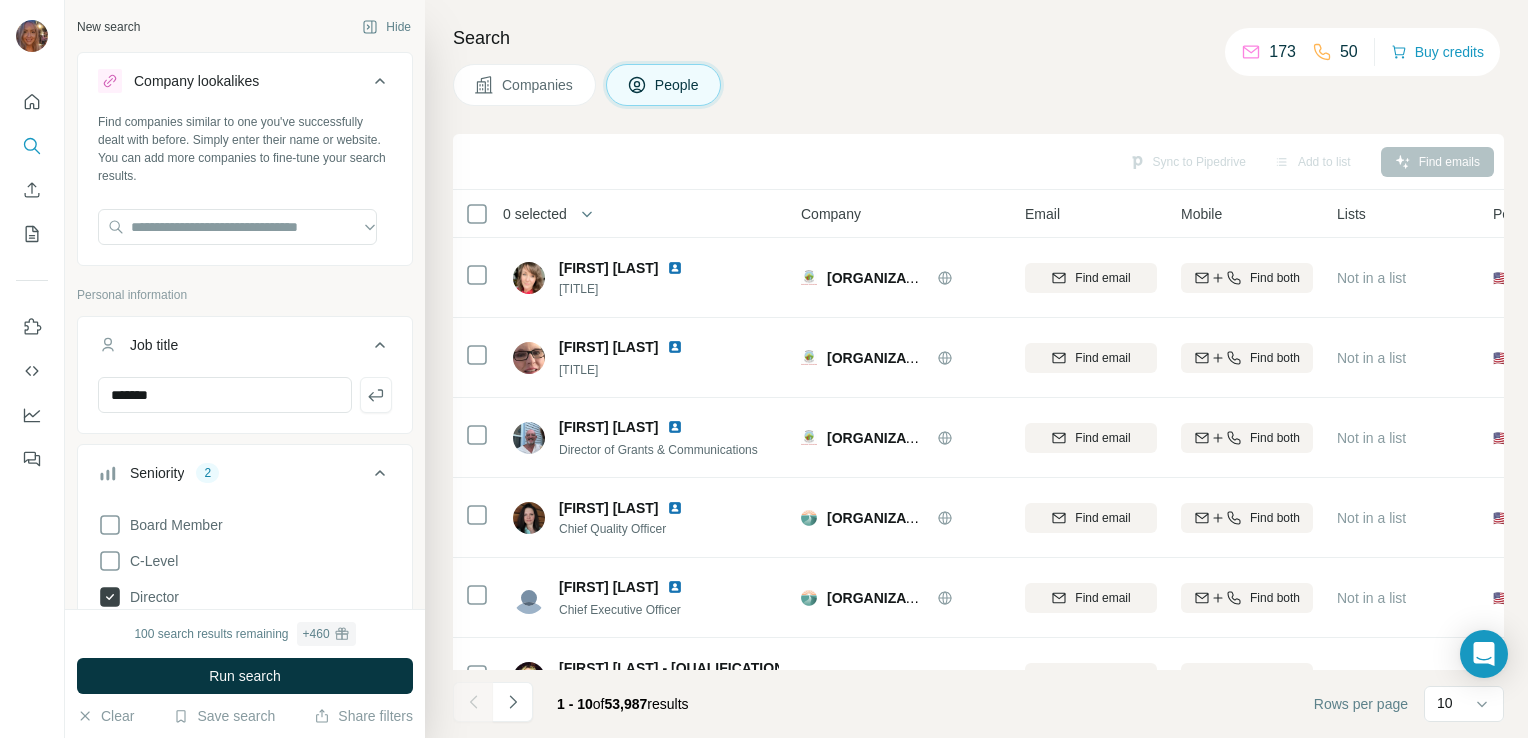 click 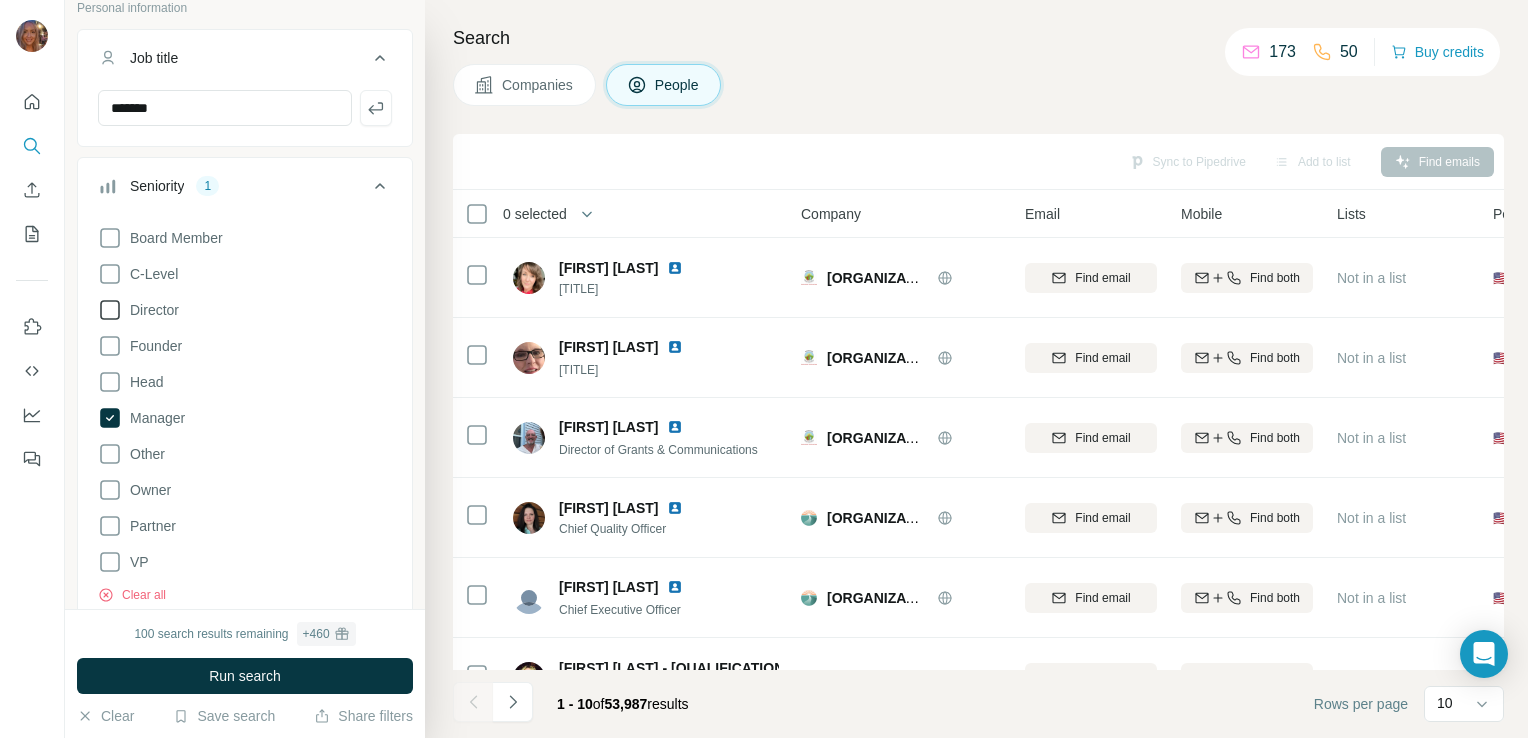 scroll, scrollTop: 288, scrollLeft: 0, axis: vertical 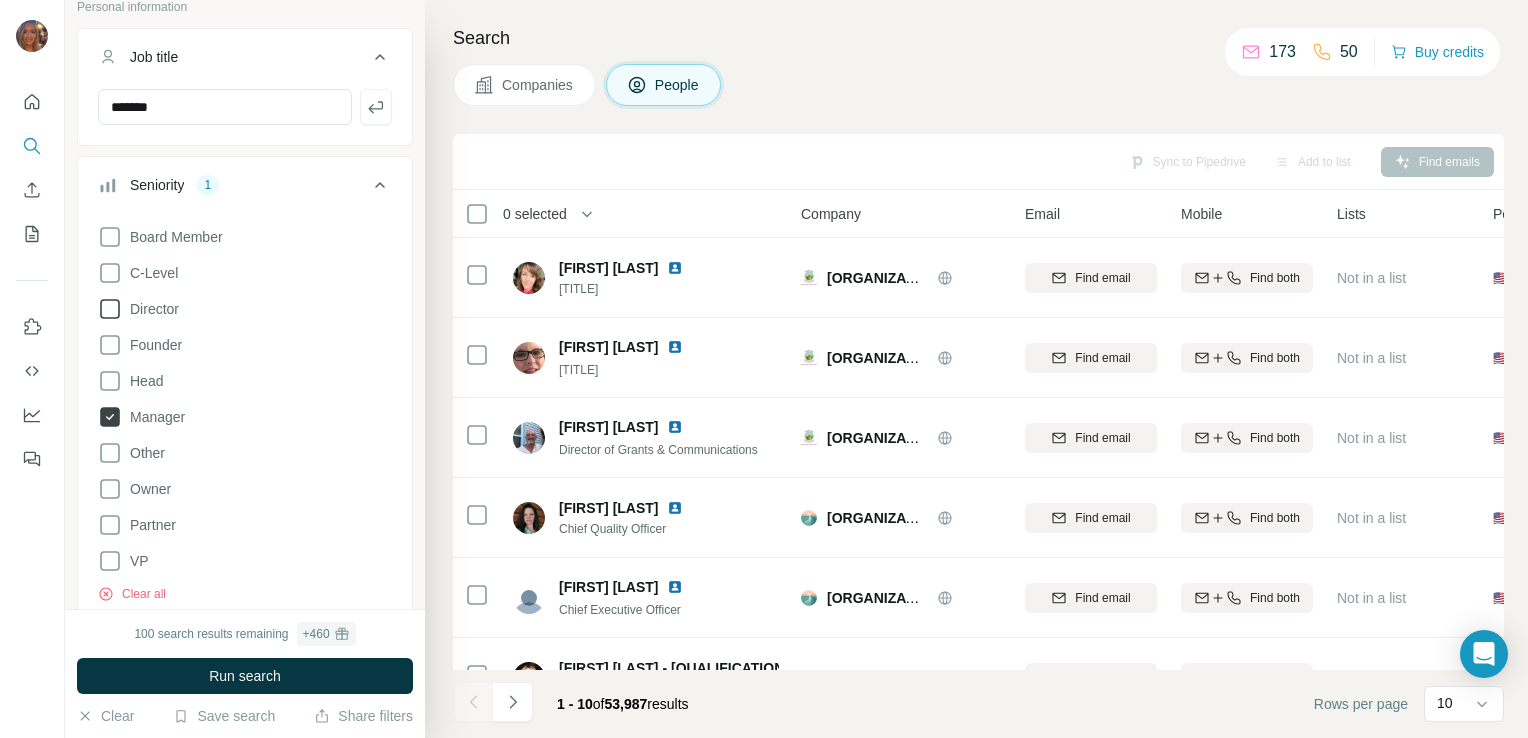 click 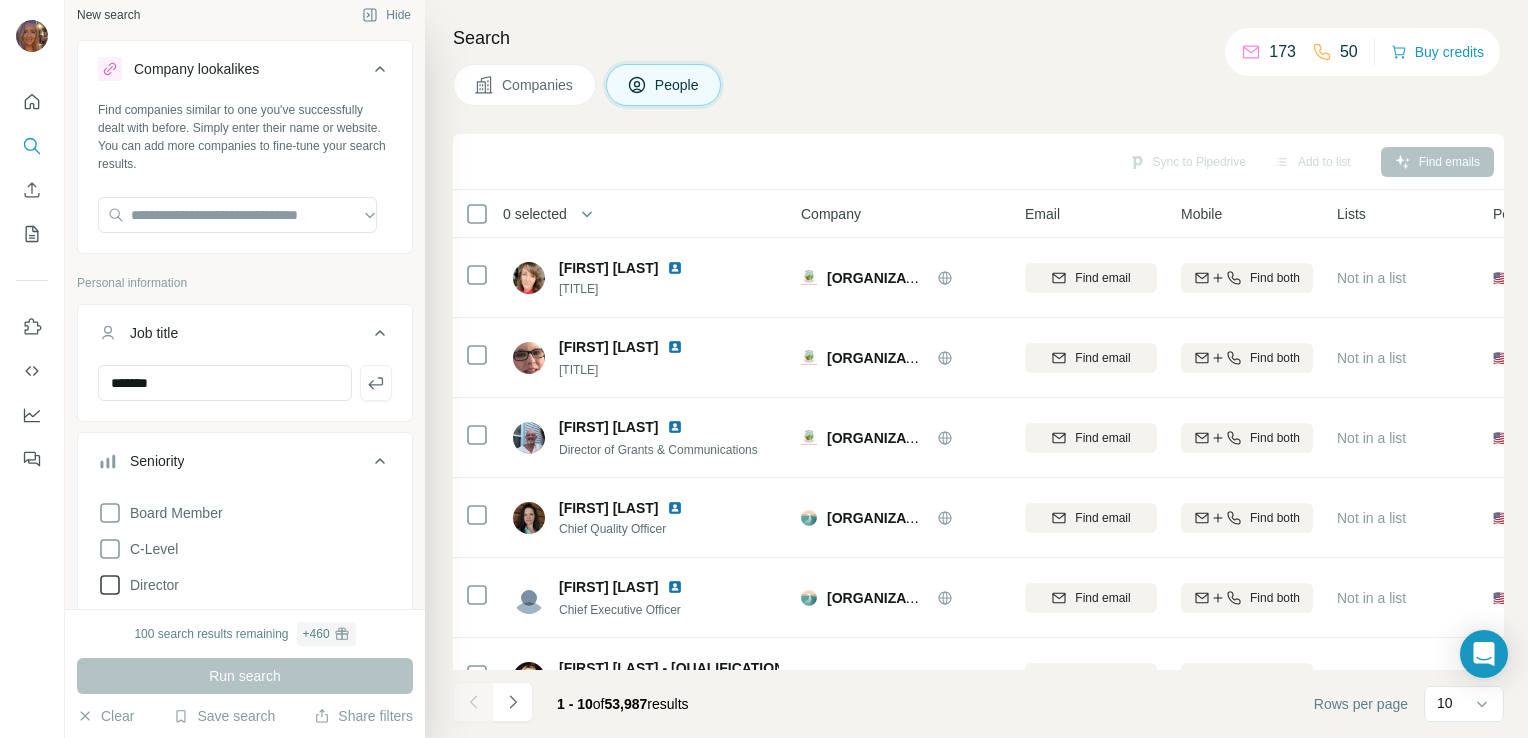 scroll, scrollTop: 0, scrollLeft: 0, axis: both 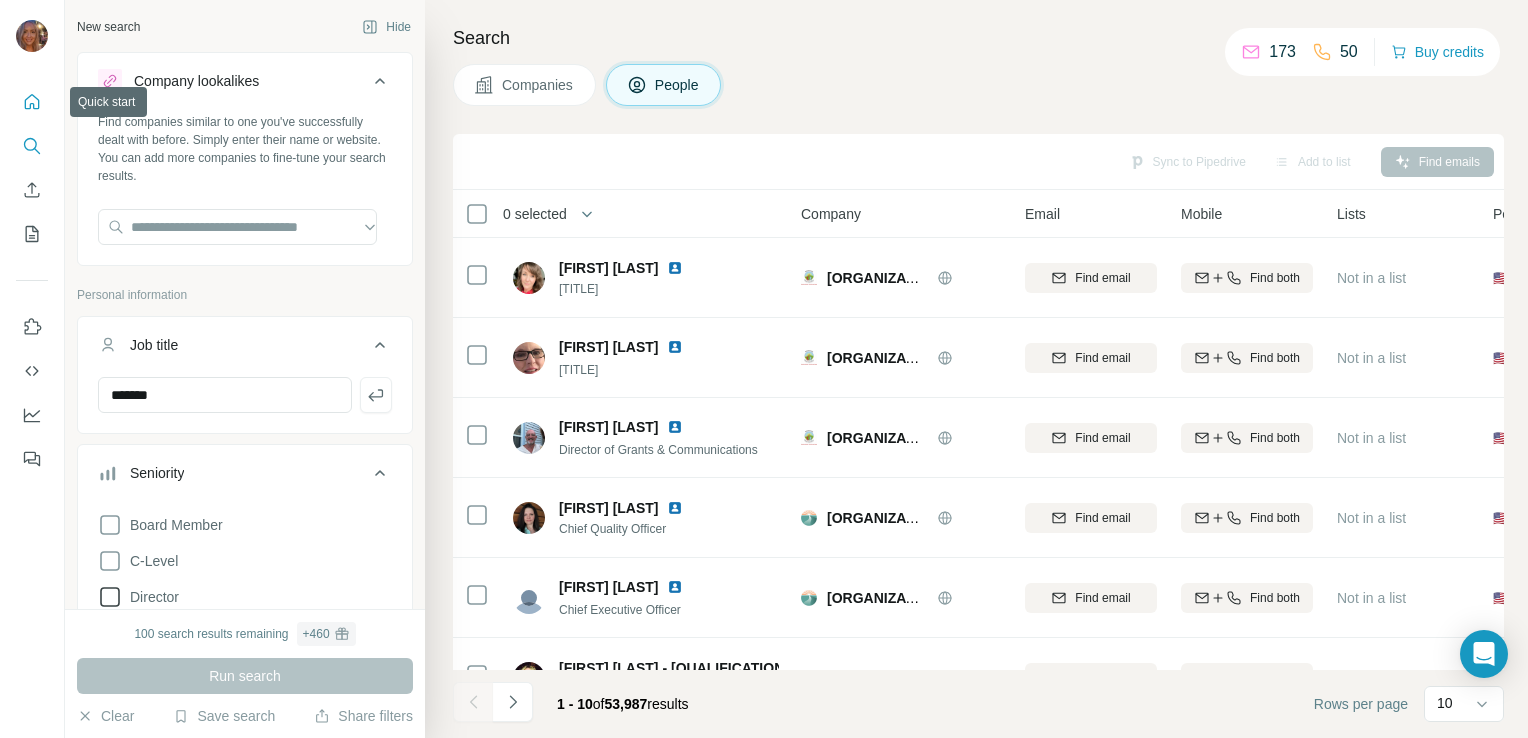 click 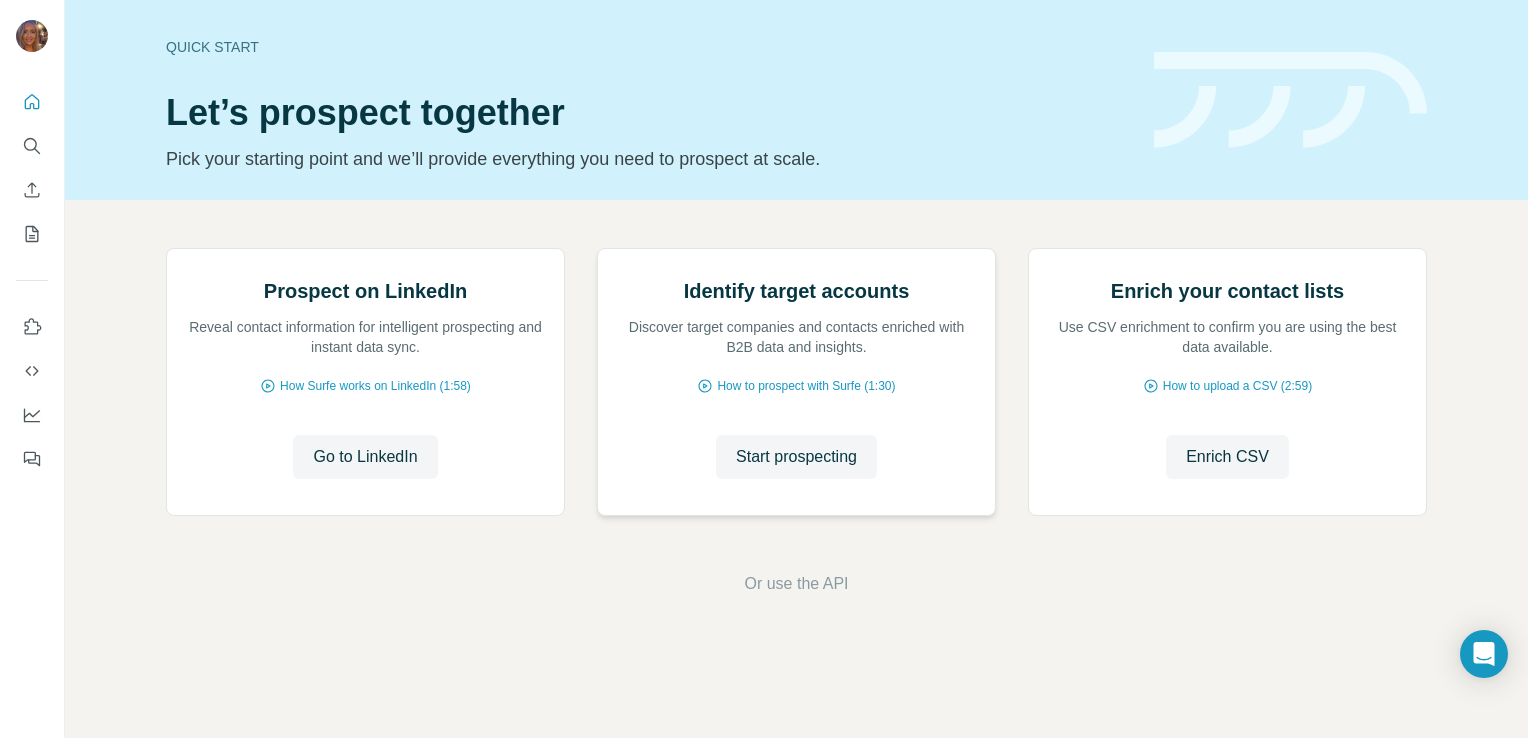 scroll, scrollTop: 124, scrollLeft: 0, axis: vertical 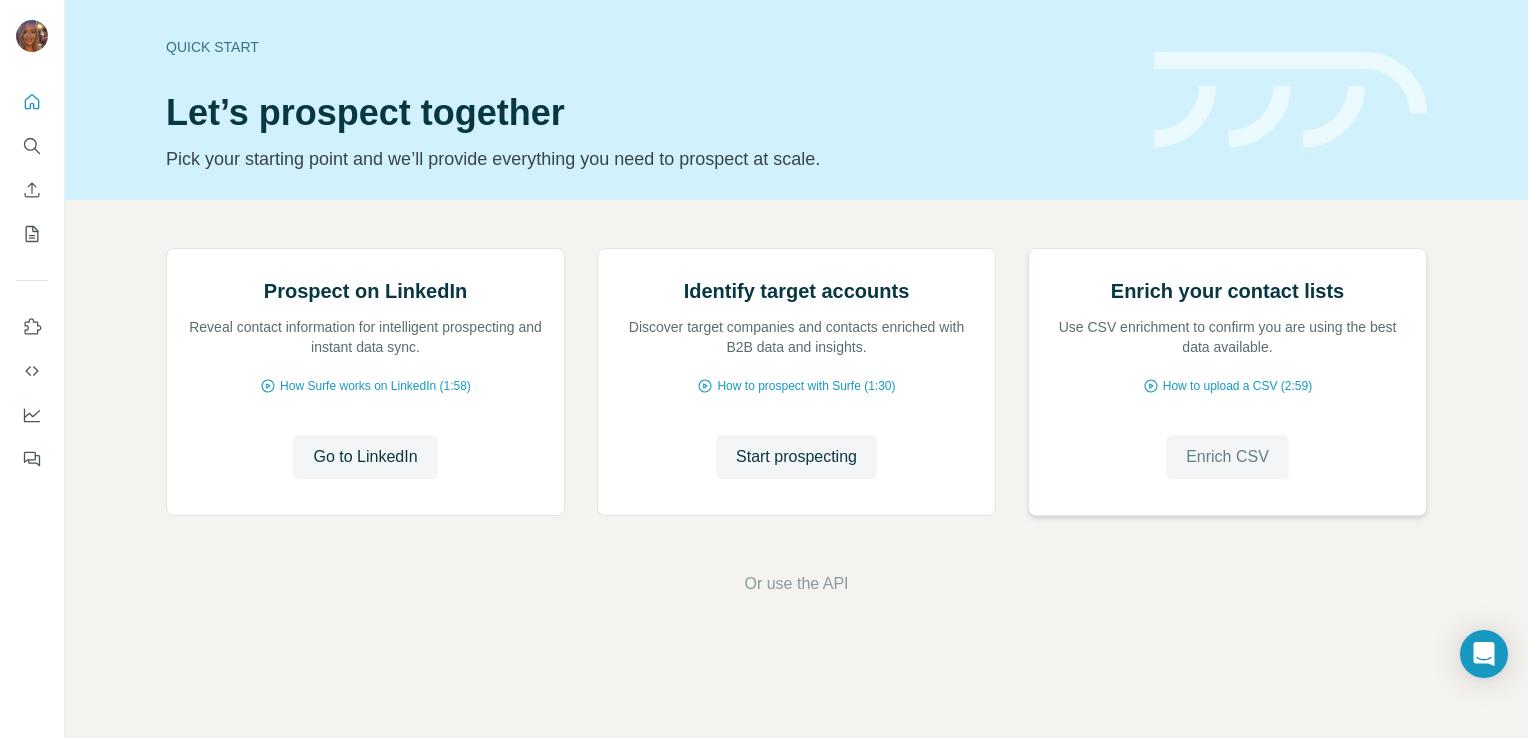click on "Enrich CSV" at bounding box center [1227, 457] 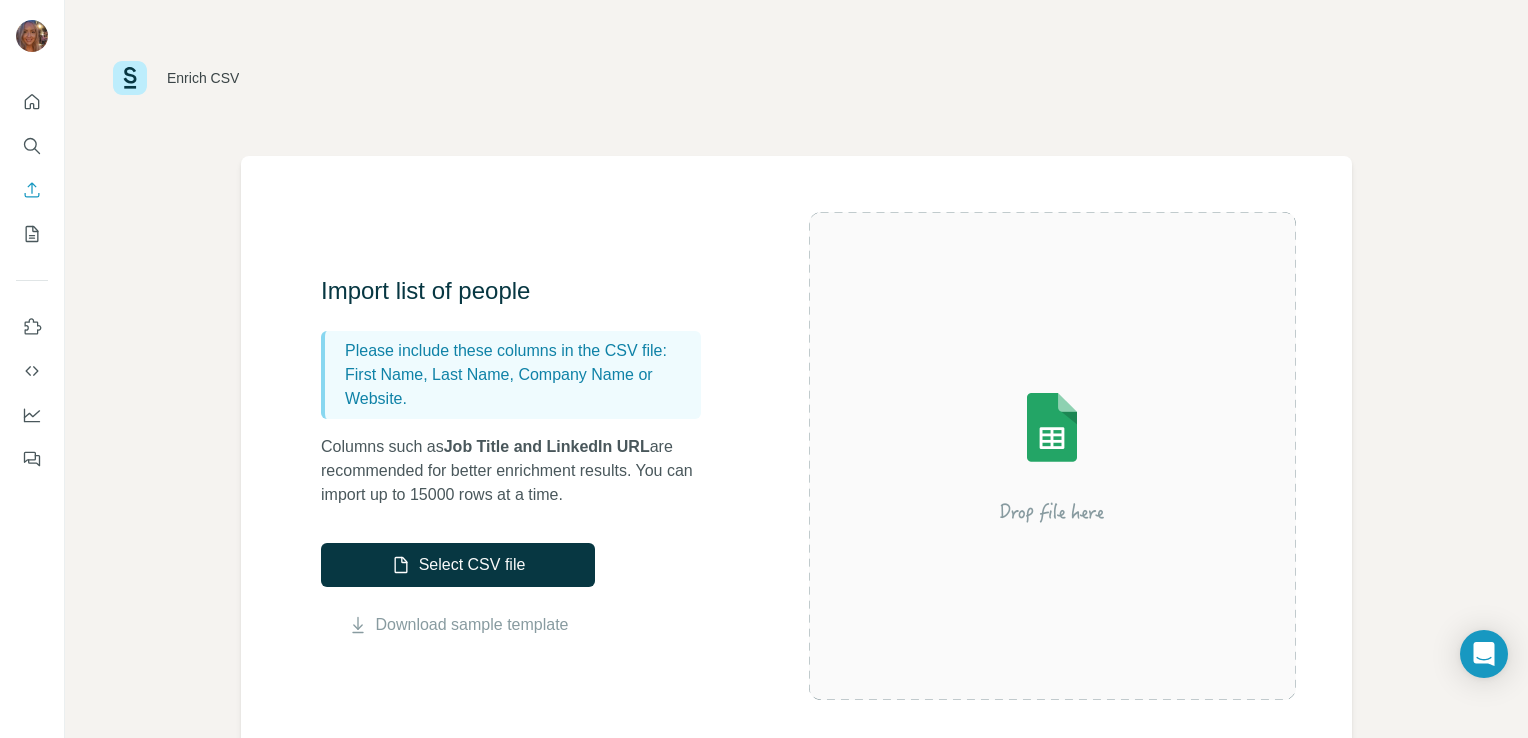 click on "Enrich CSV" at bounding box center (796, 78) 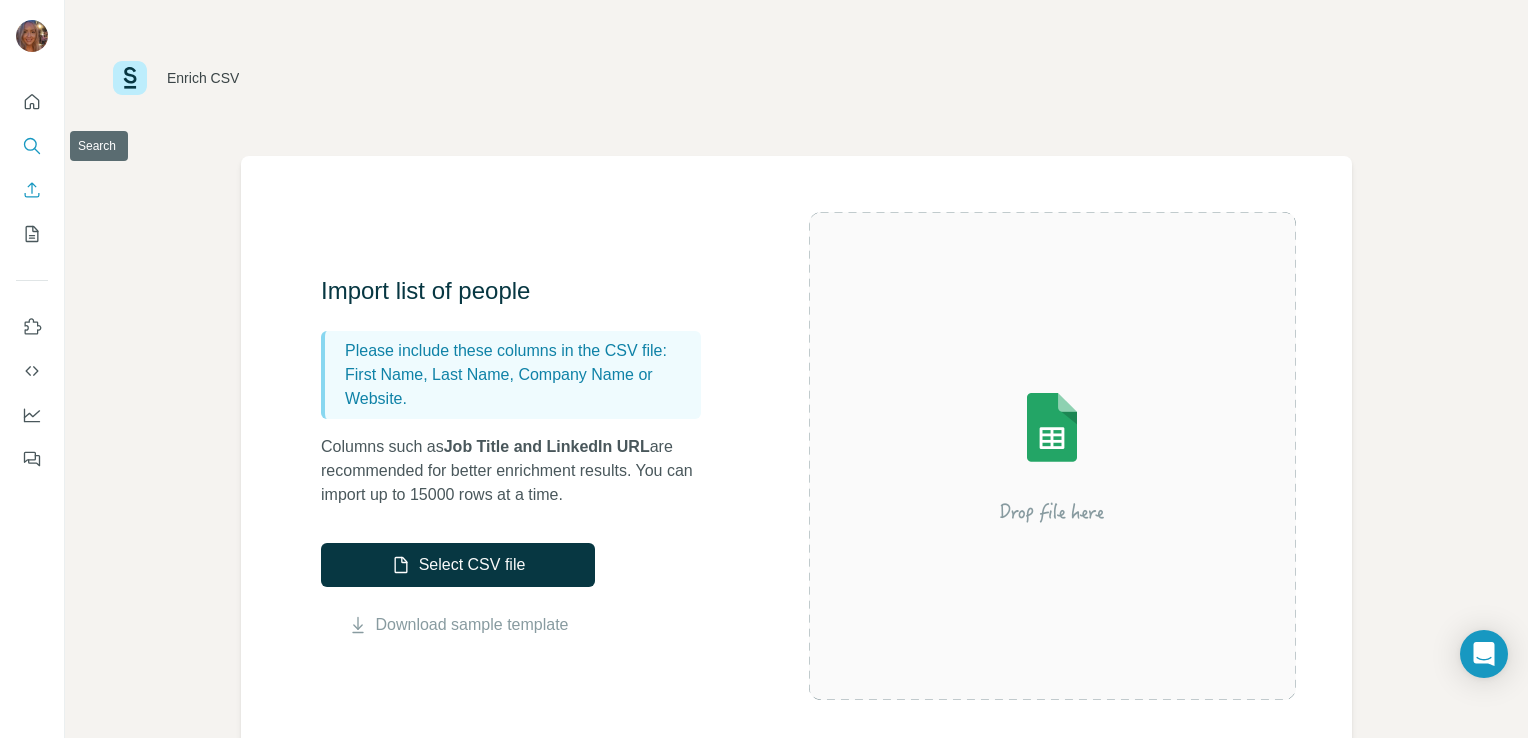 click at bounding box center [32, 146] 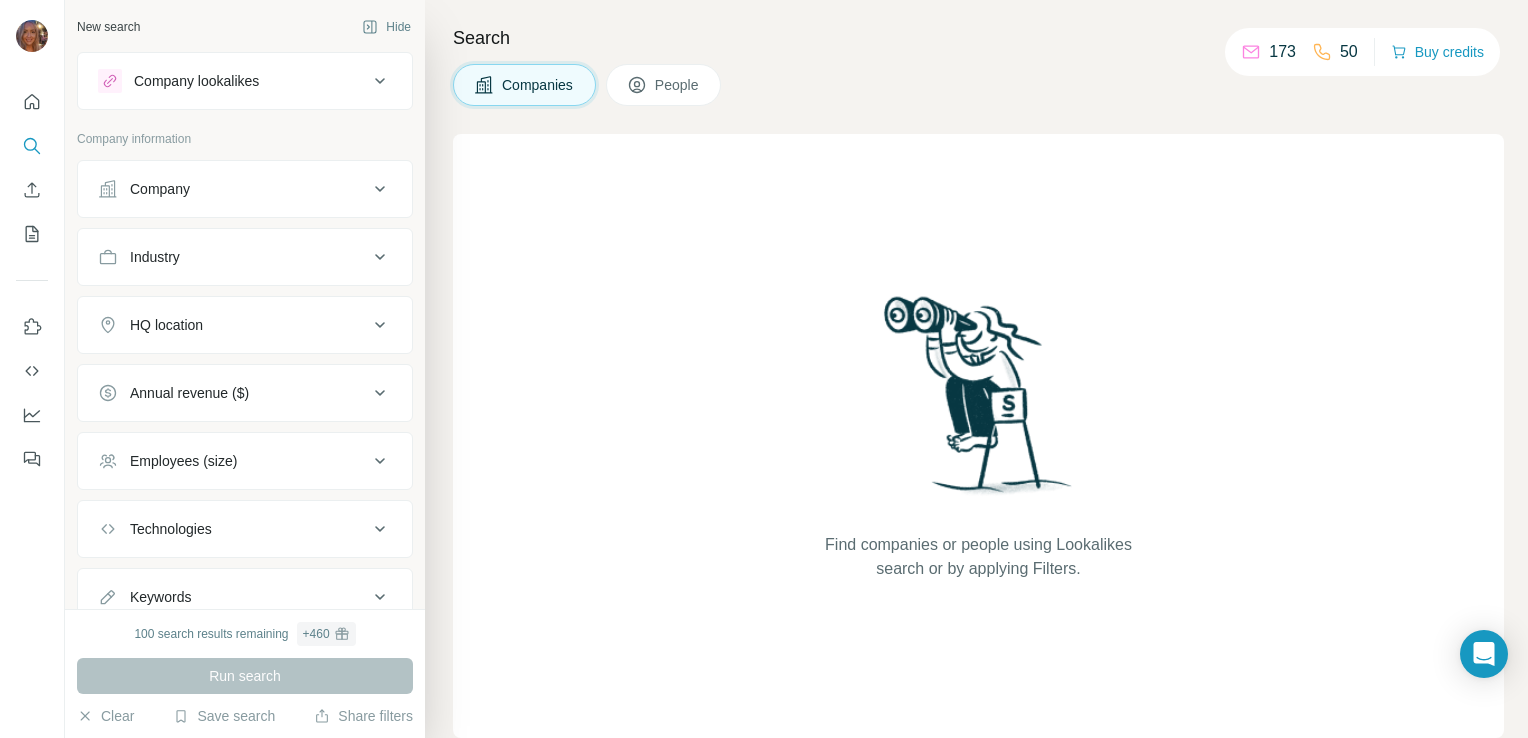 scroll, scrollTop: 69, scrollLeft: 0, axis: vertical 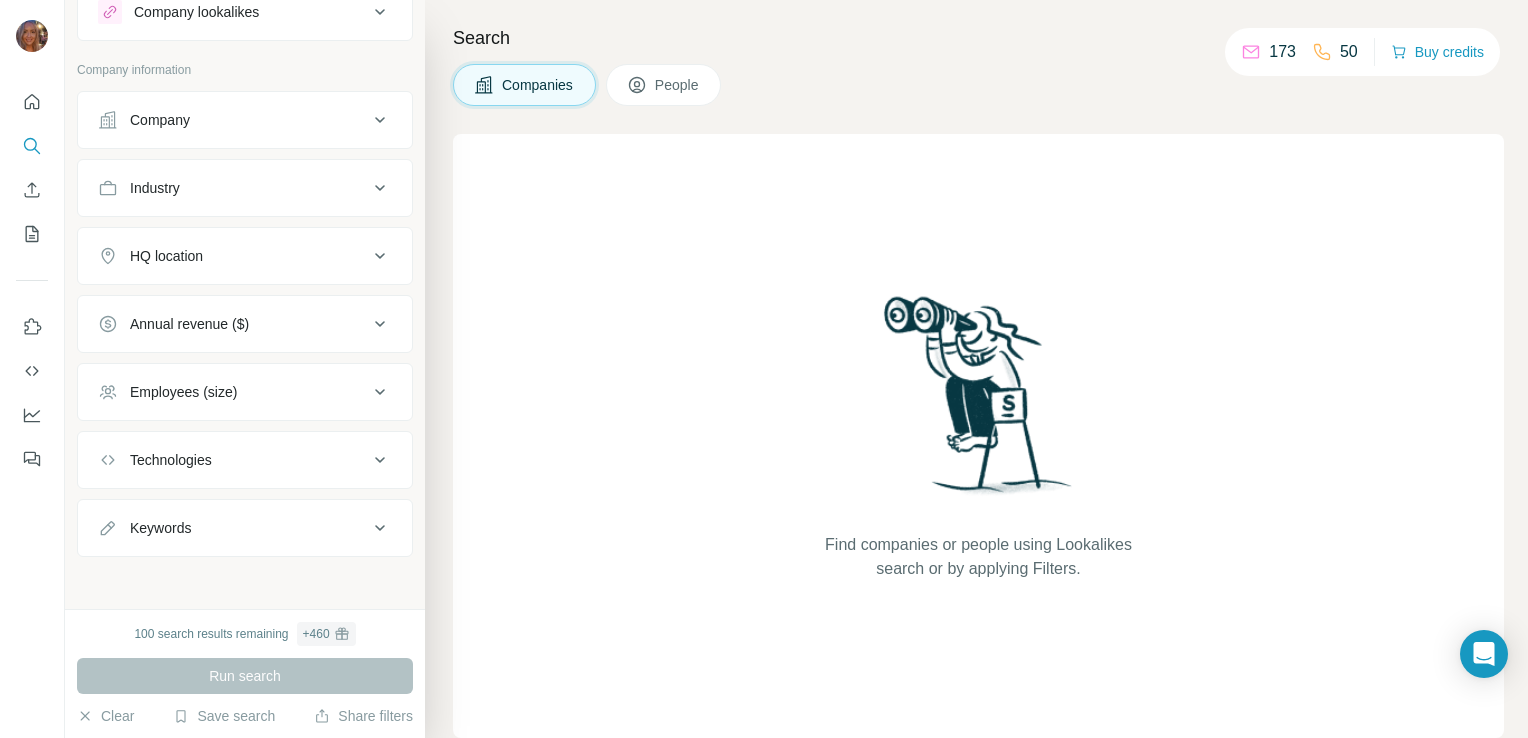 click on "People" at bounding box center [664, 85] 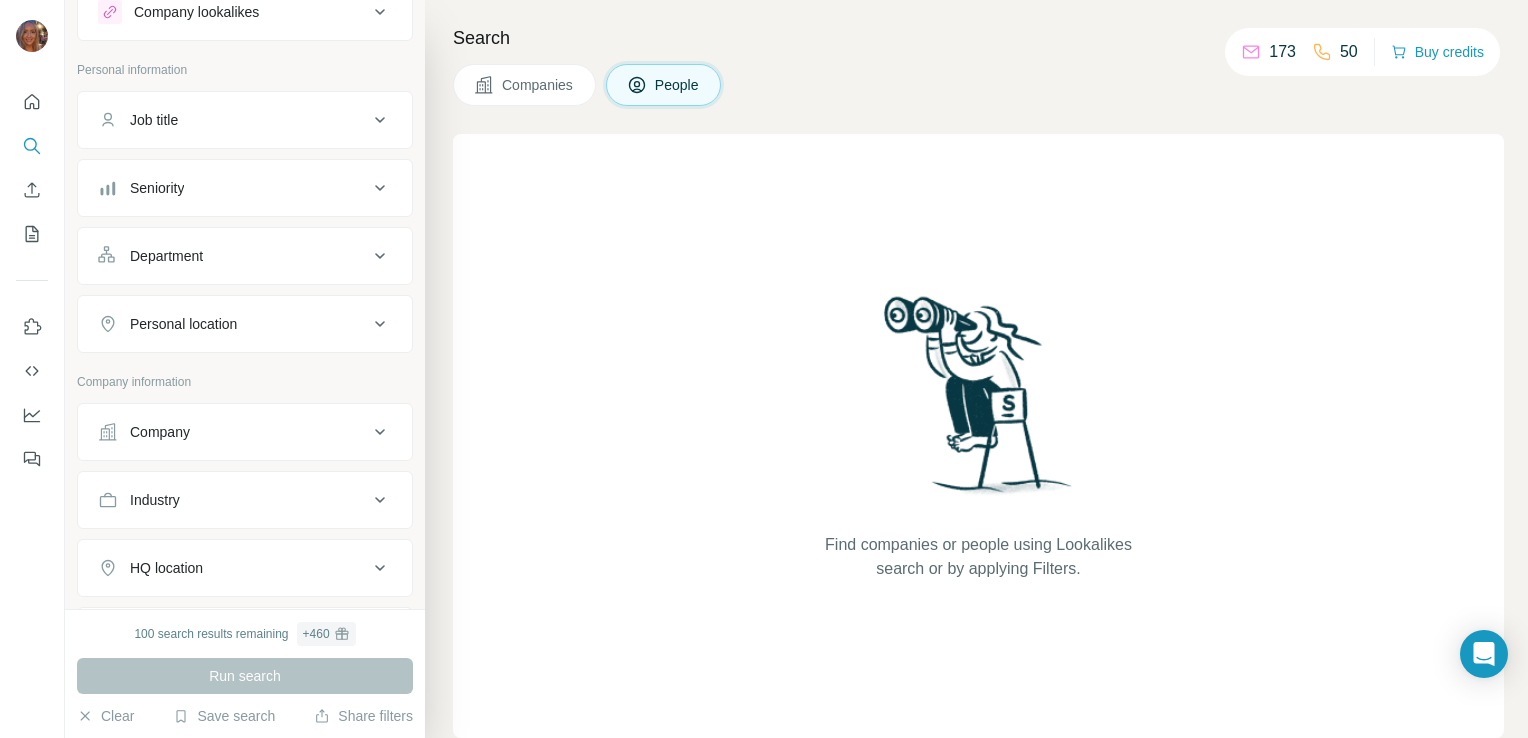 scroll, scrollTop: 380, scrollLeft: 0, axis: vertical 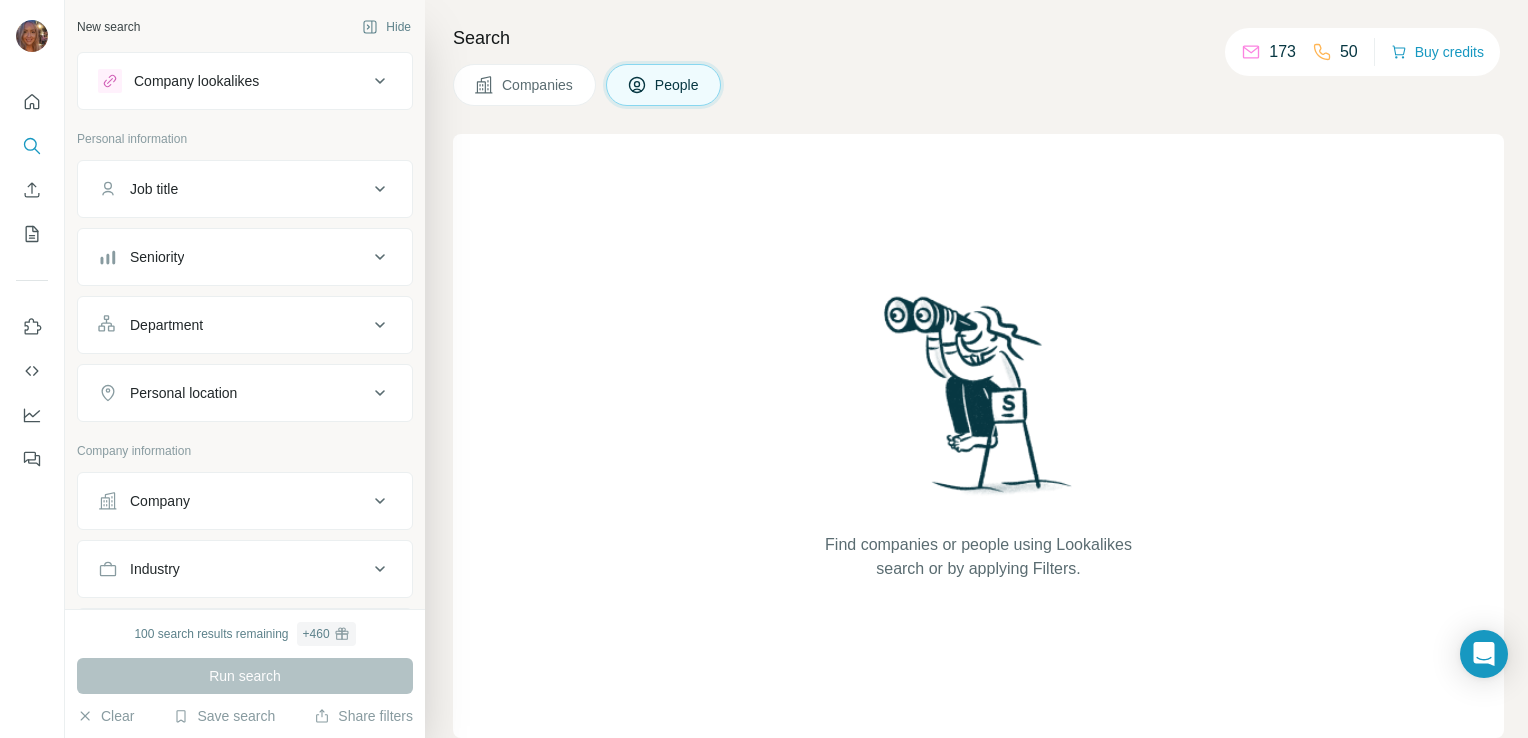 click on "Job title" at bounding box center (245, 189) 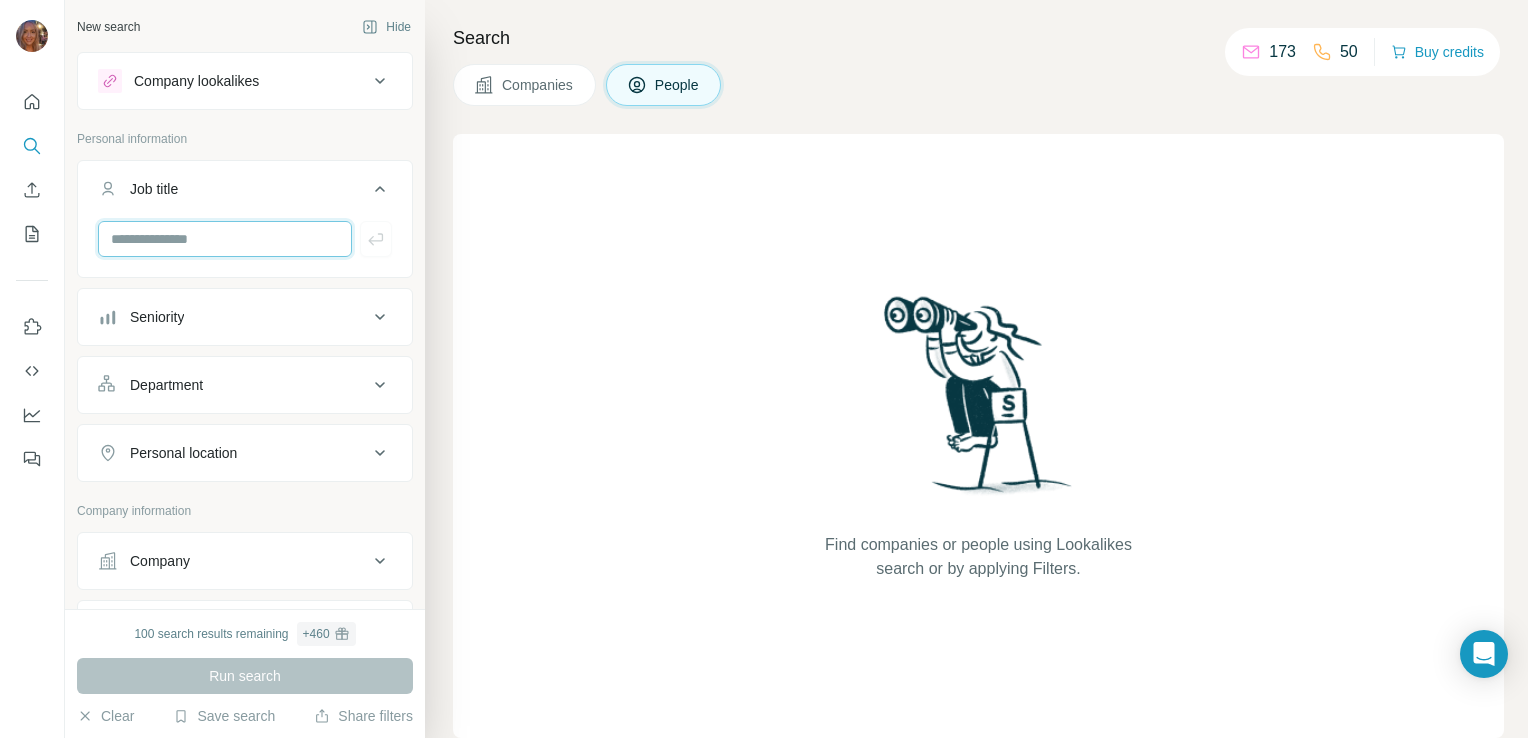 click at bounding box center (225, 239) 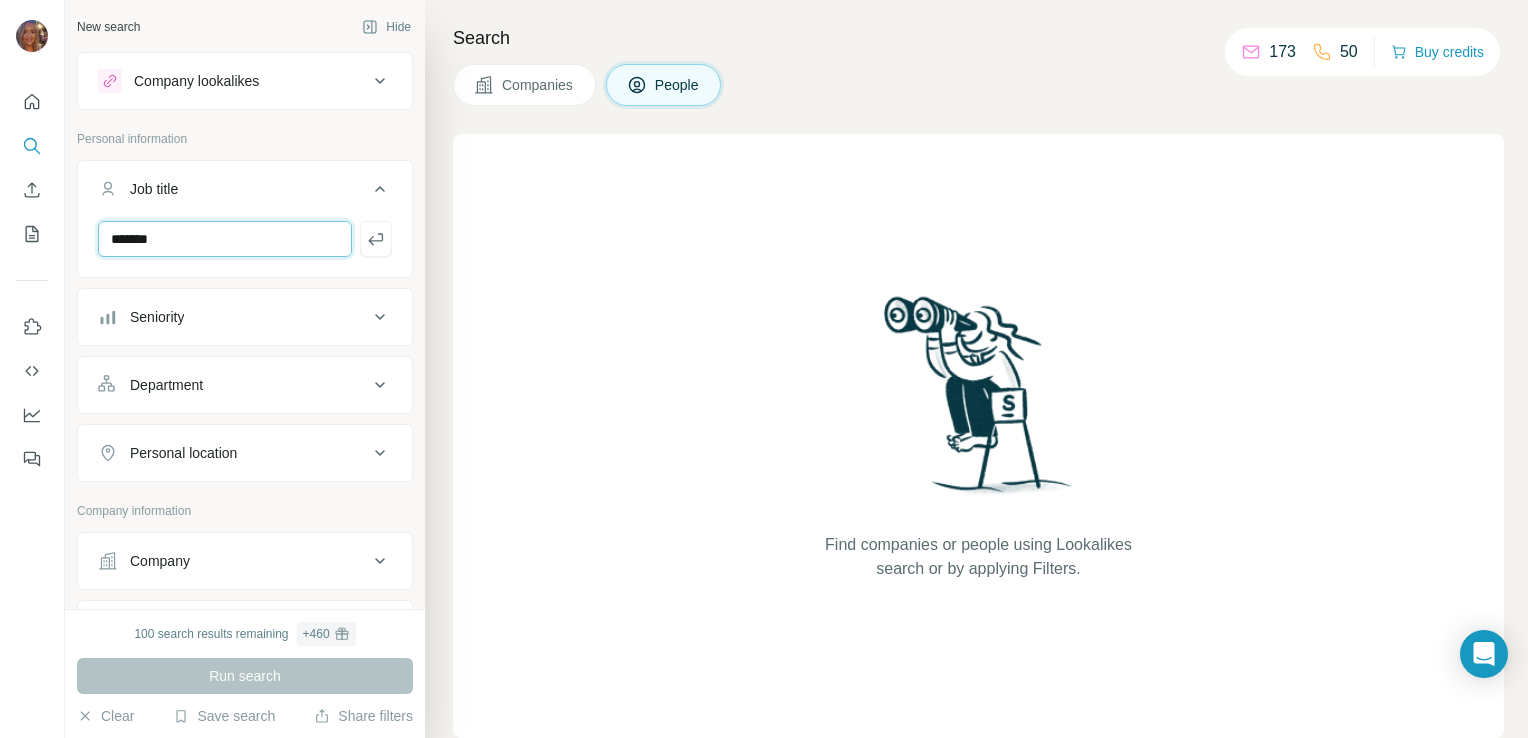 type on "*******" 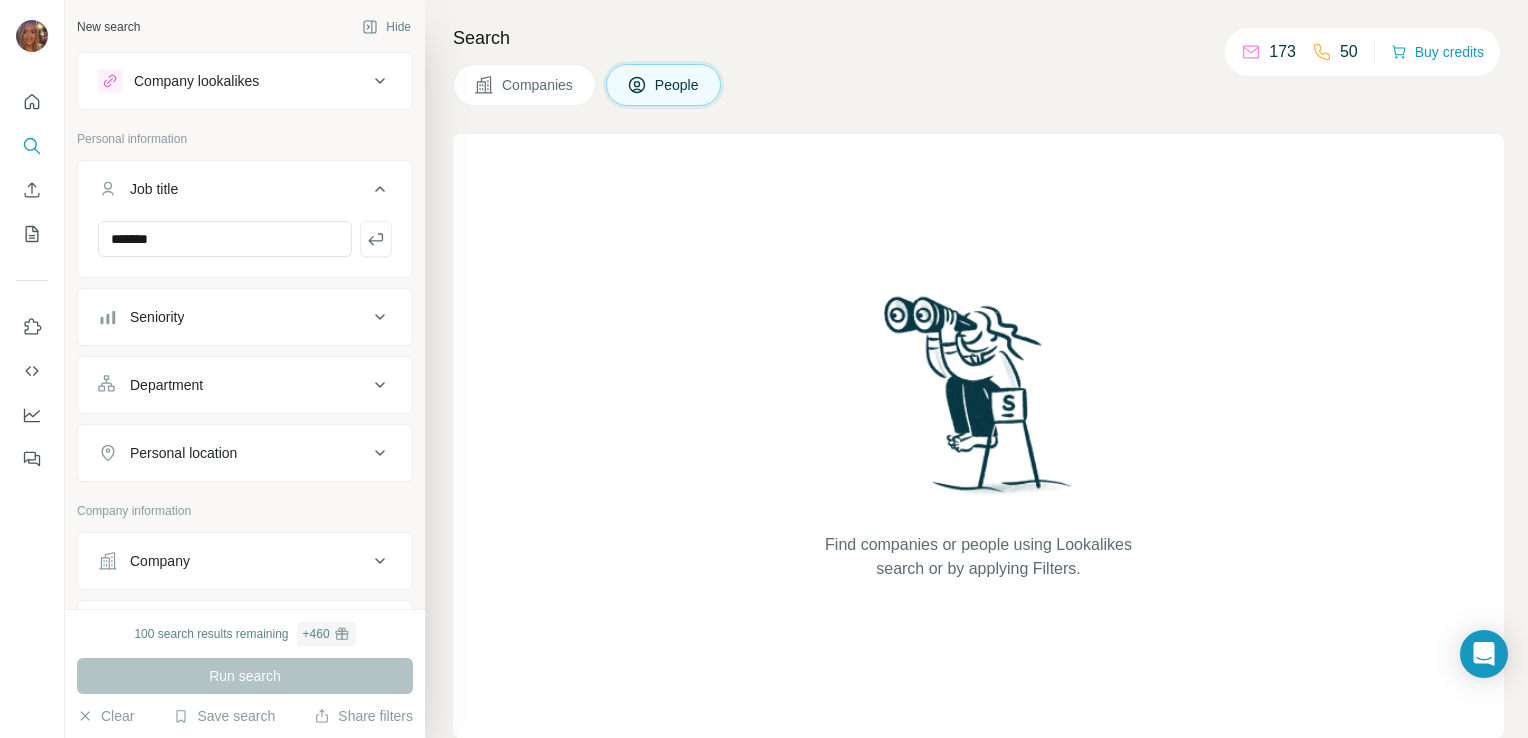 click on "Seniority" at bounding box center (233, 317) 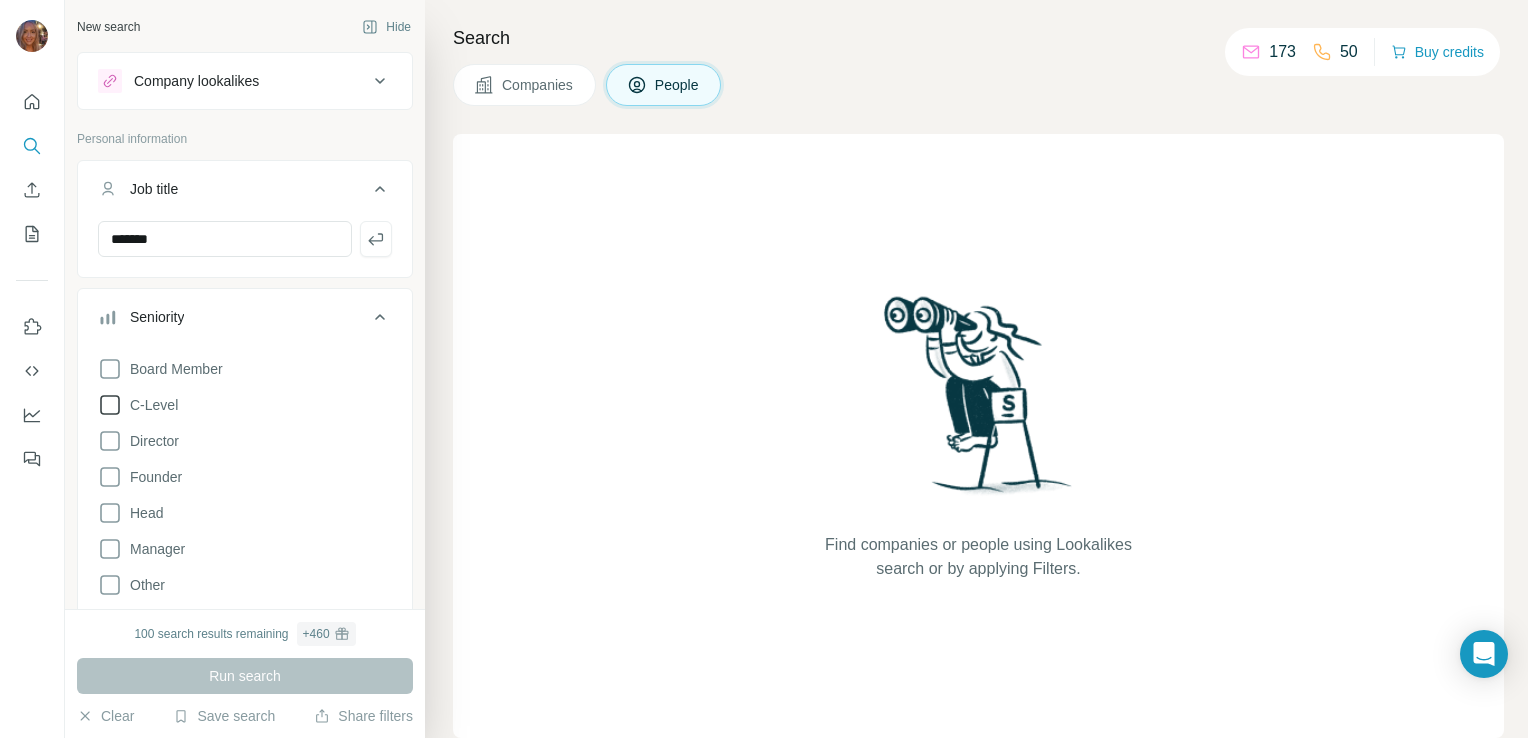 click on "C-Level" at bounding box center [150, 405] 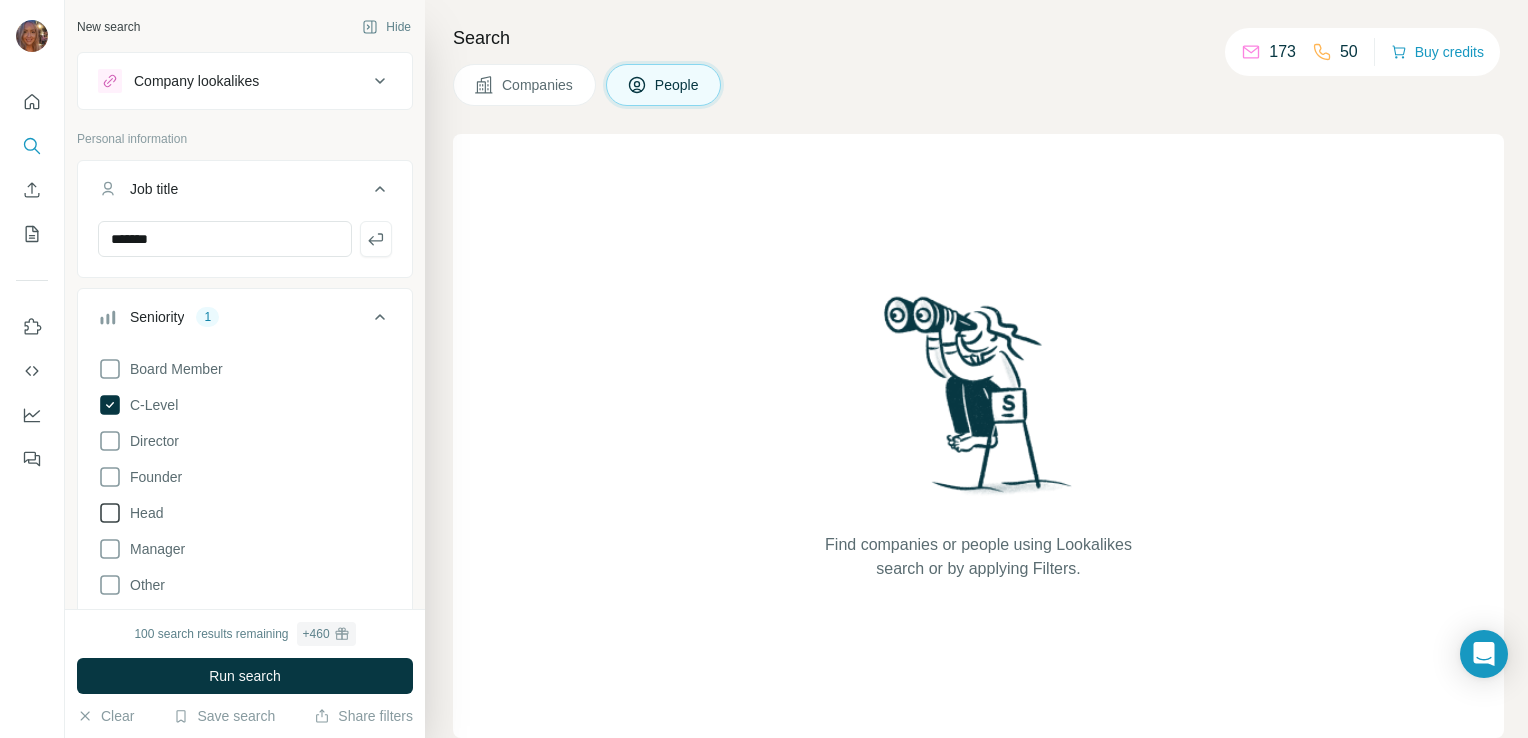 click 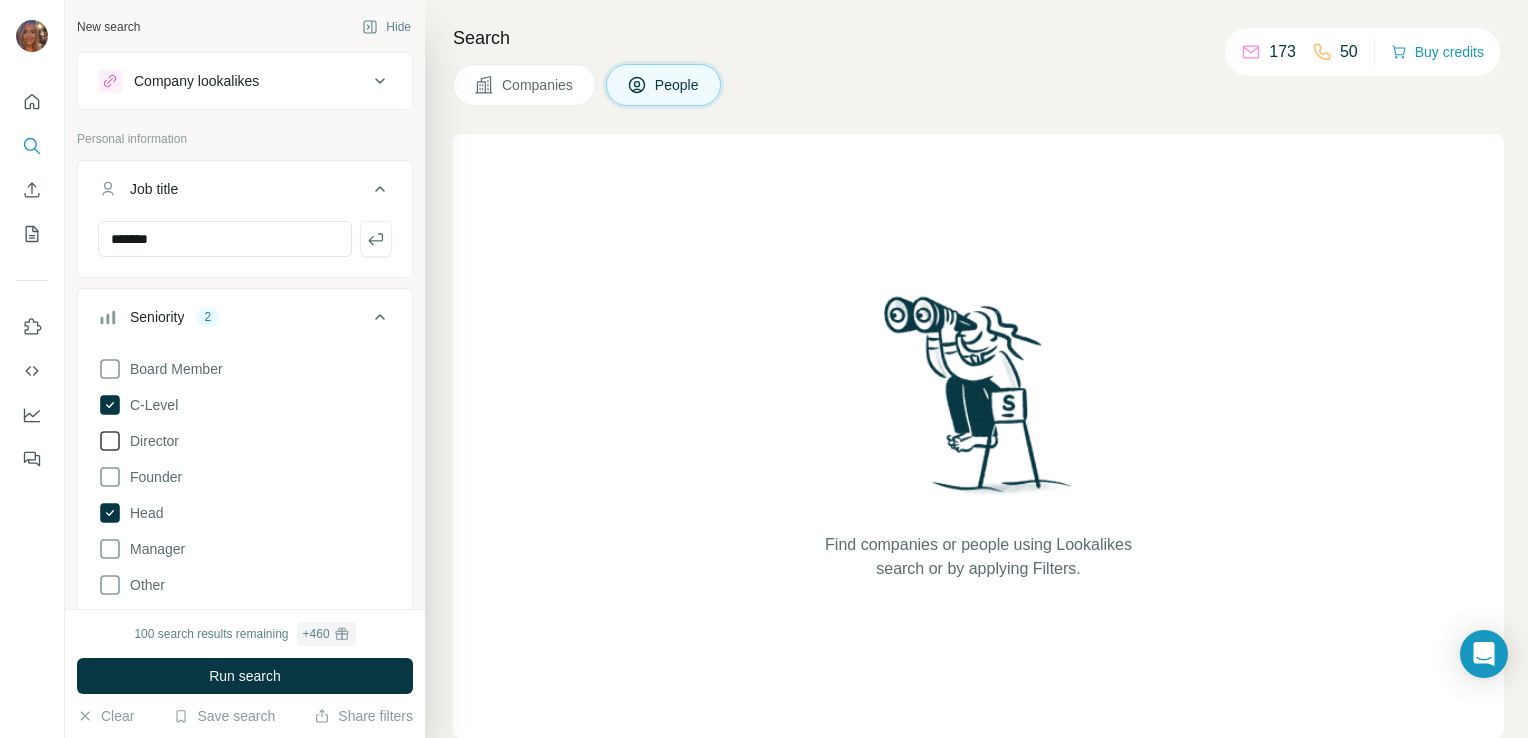 click 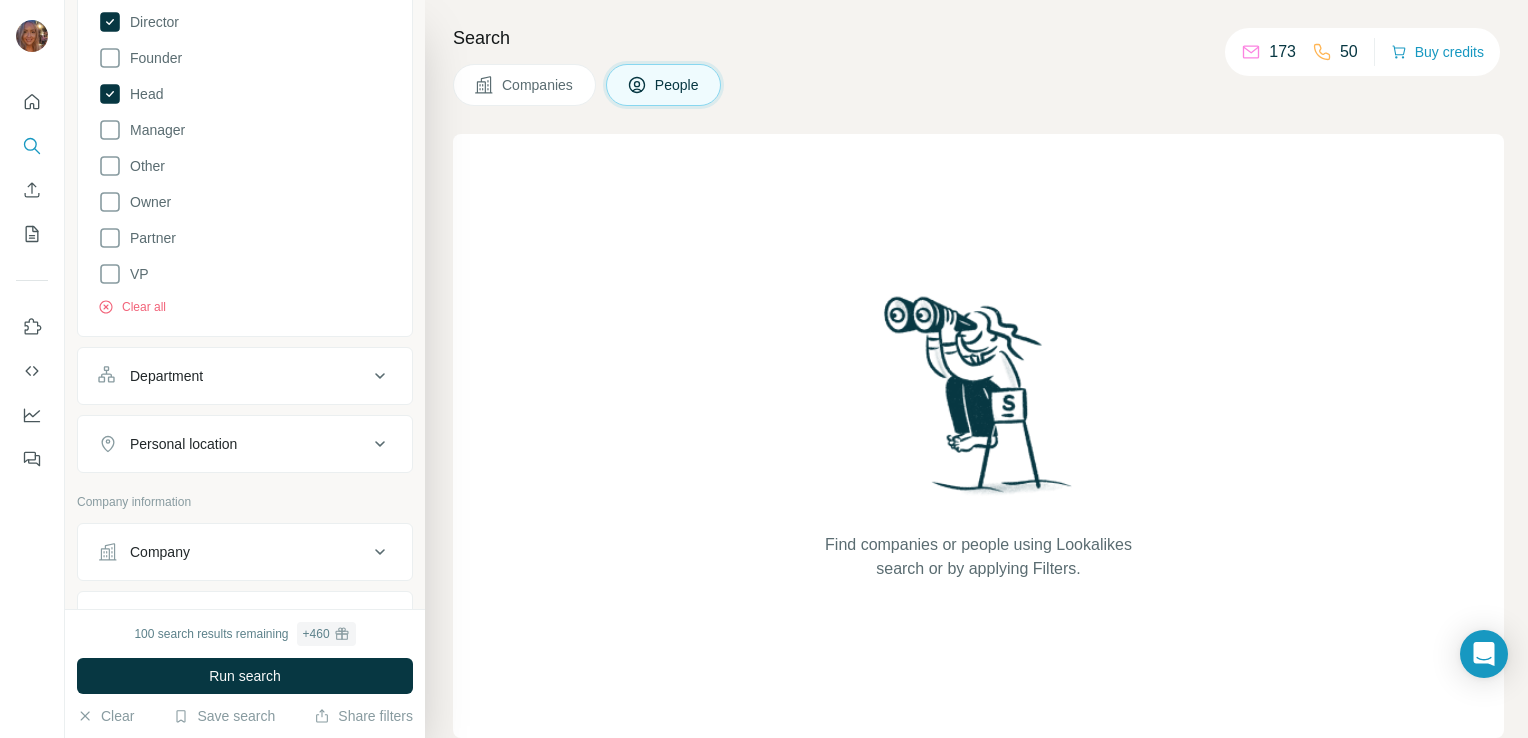 scroll, scrollTop: 568, scrollLeft: 0, axis: vertical 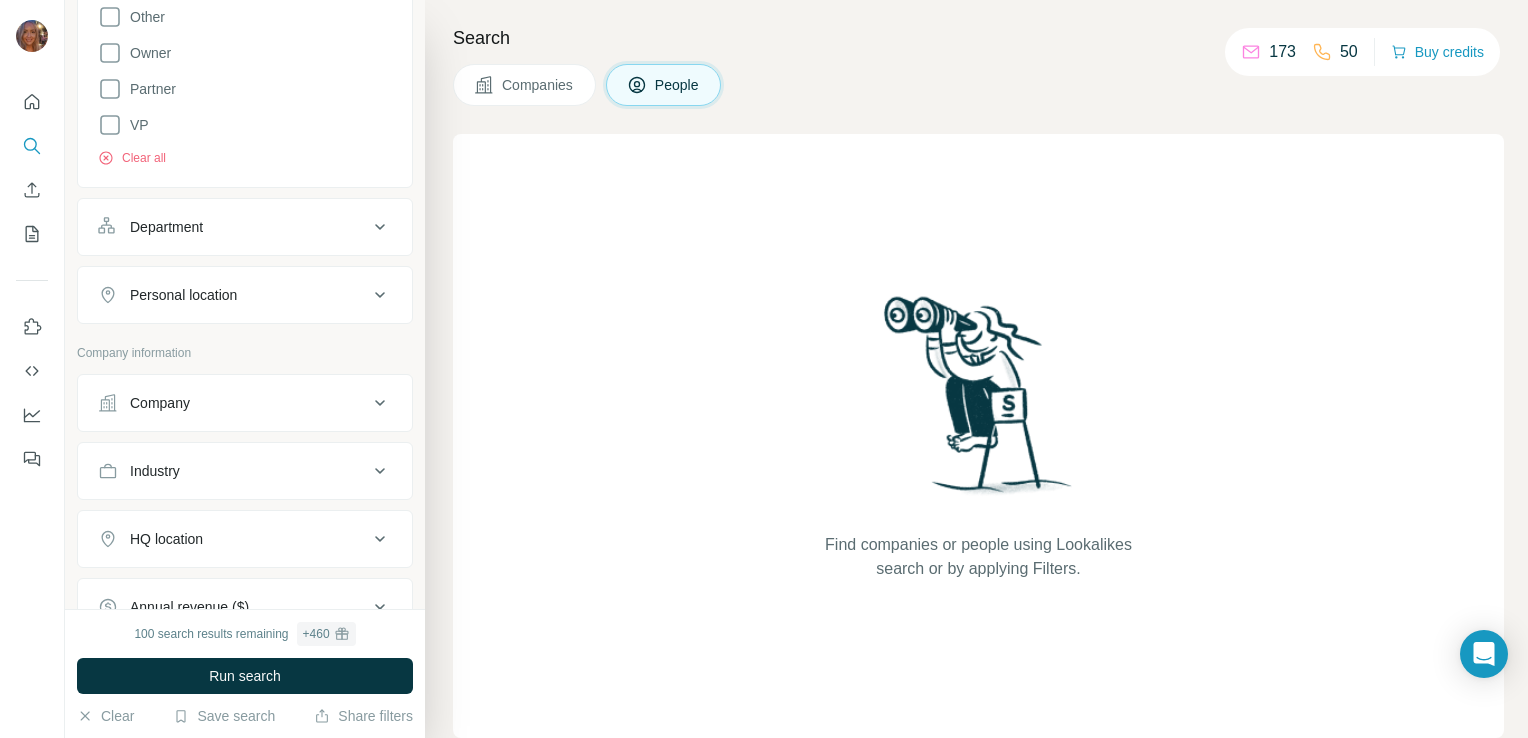 click 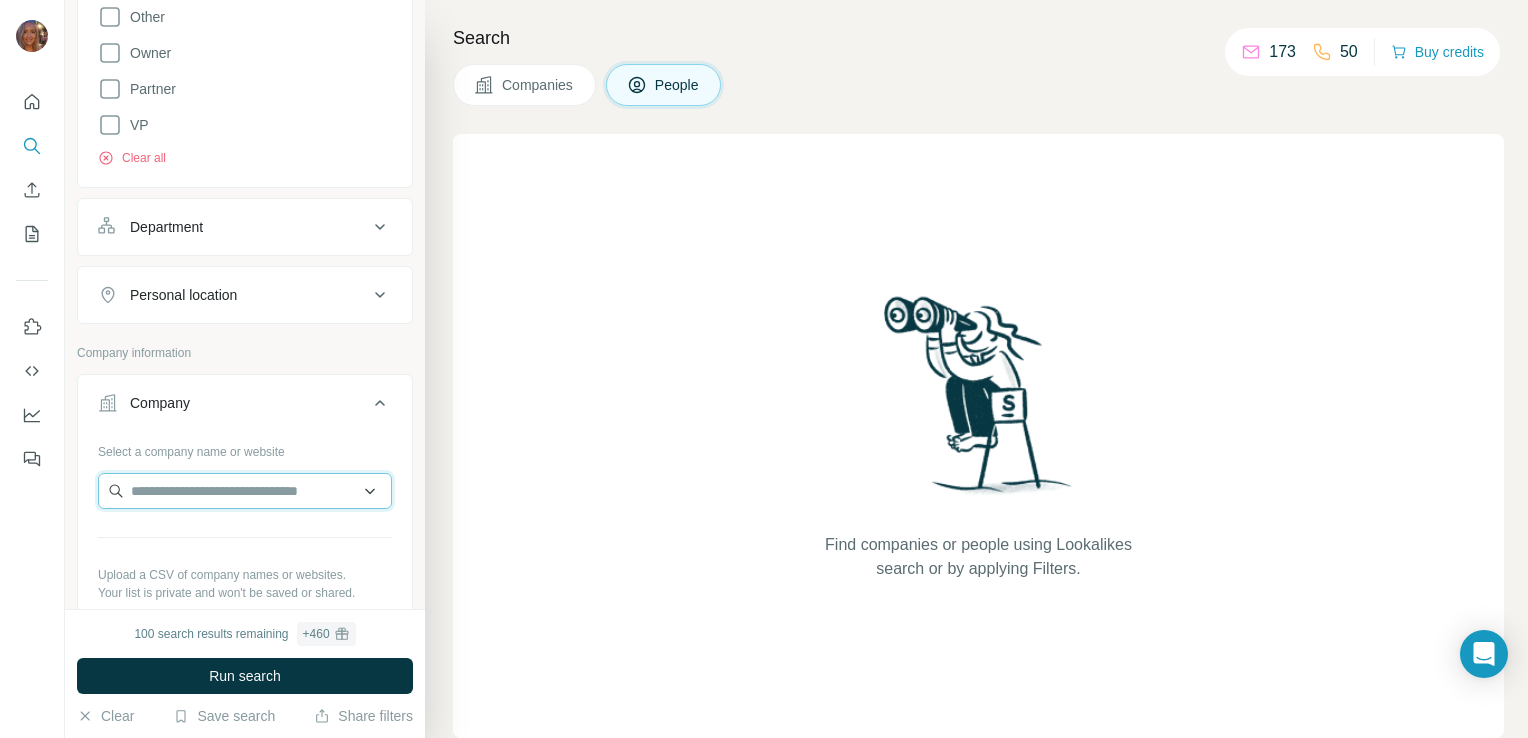 click at bounding box center [245, 491] 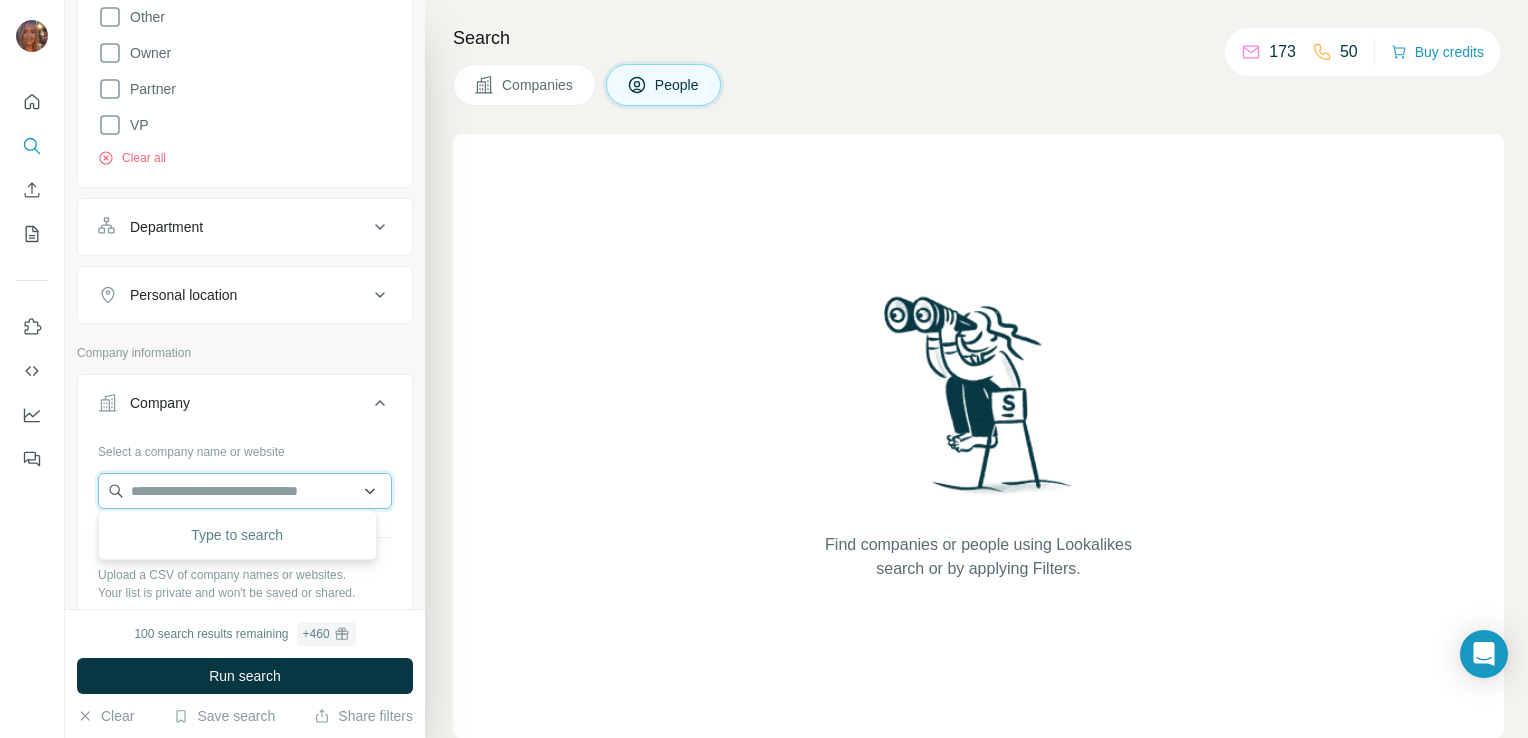 paste on "**********" 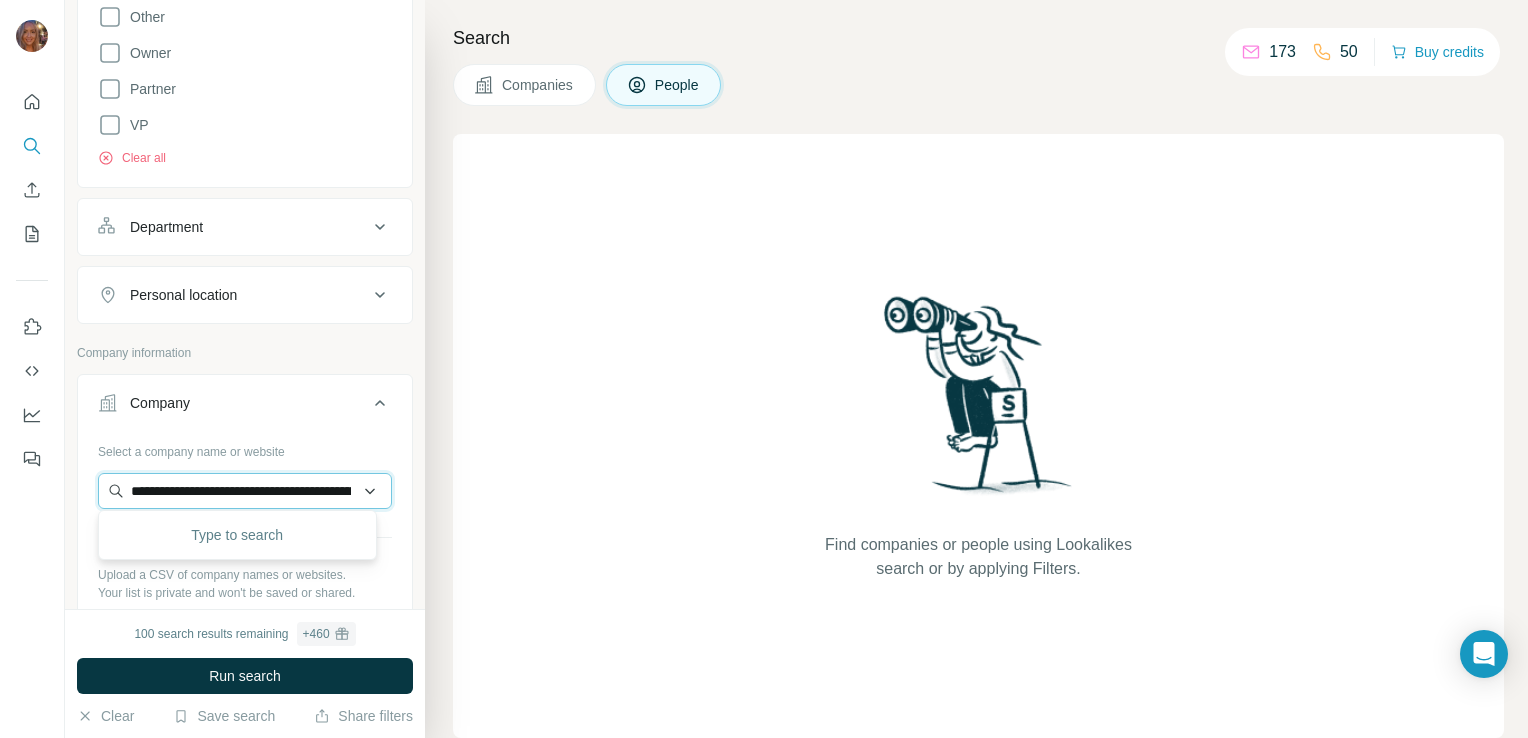 scroll, scrollTop: 0, scrollLeft: 177, axis: horizontal 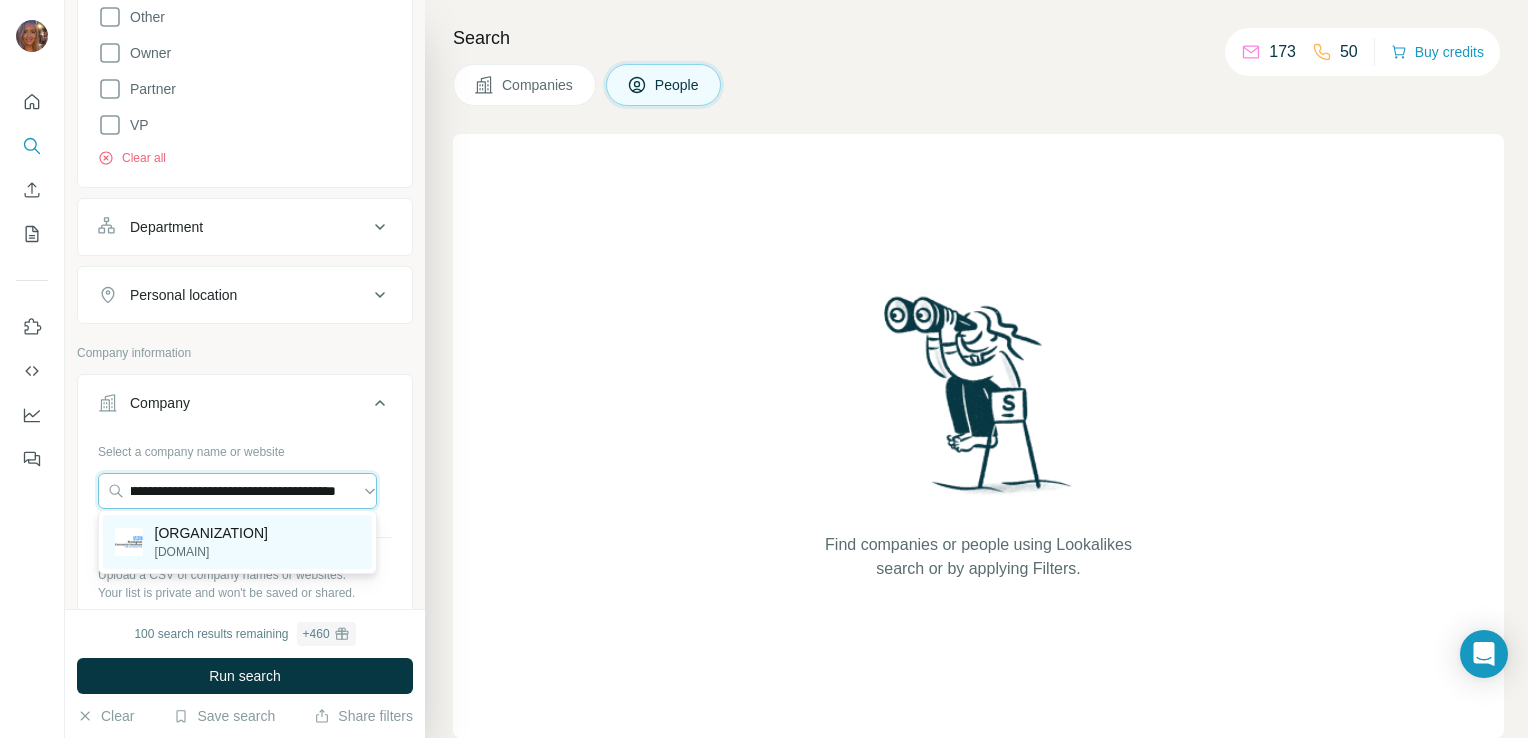 type on "**********" 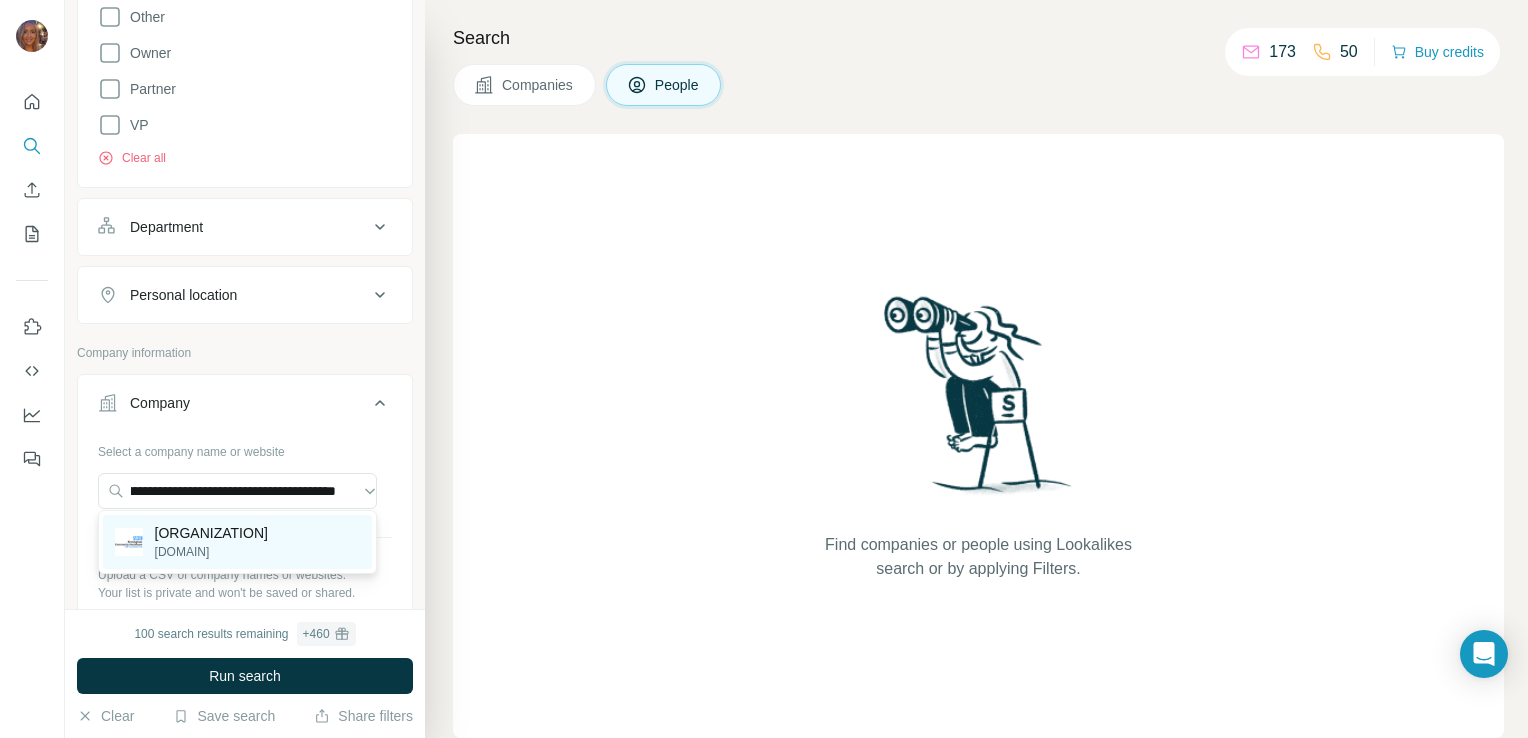 click on "[ORGANIZATION]" at bounding box center [211, 533] 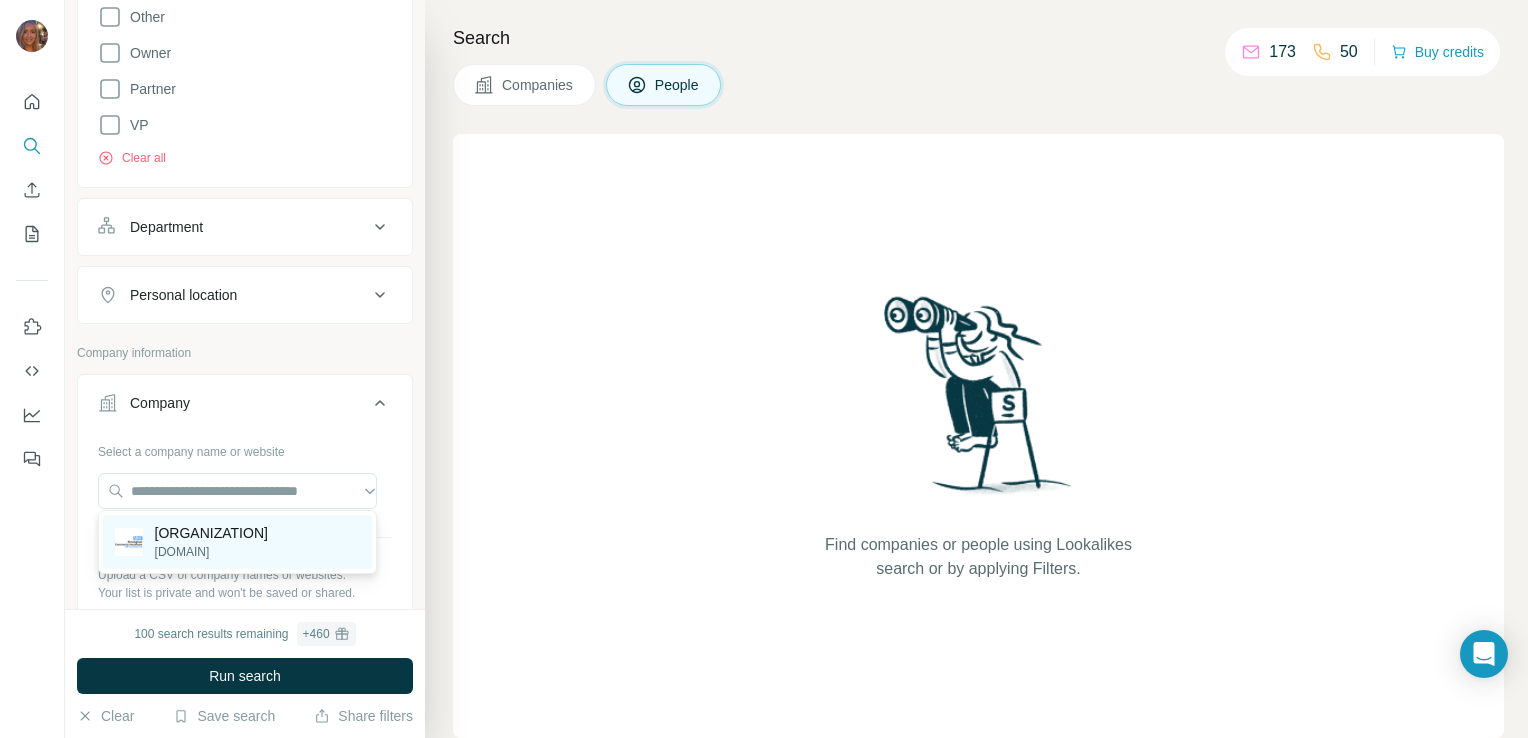 scroll, scrollTop: 0, scrollLeft: 0, axis: both 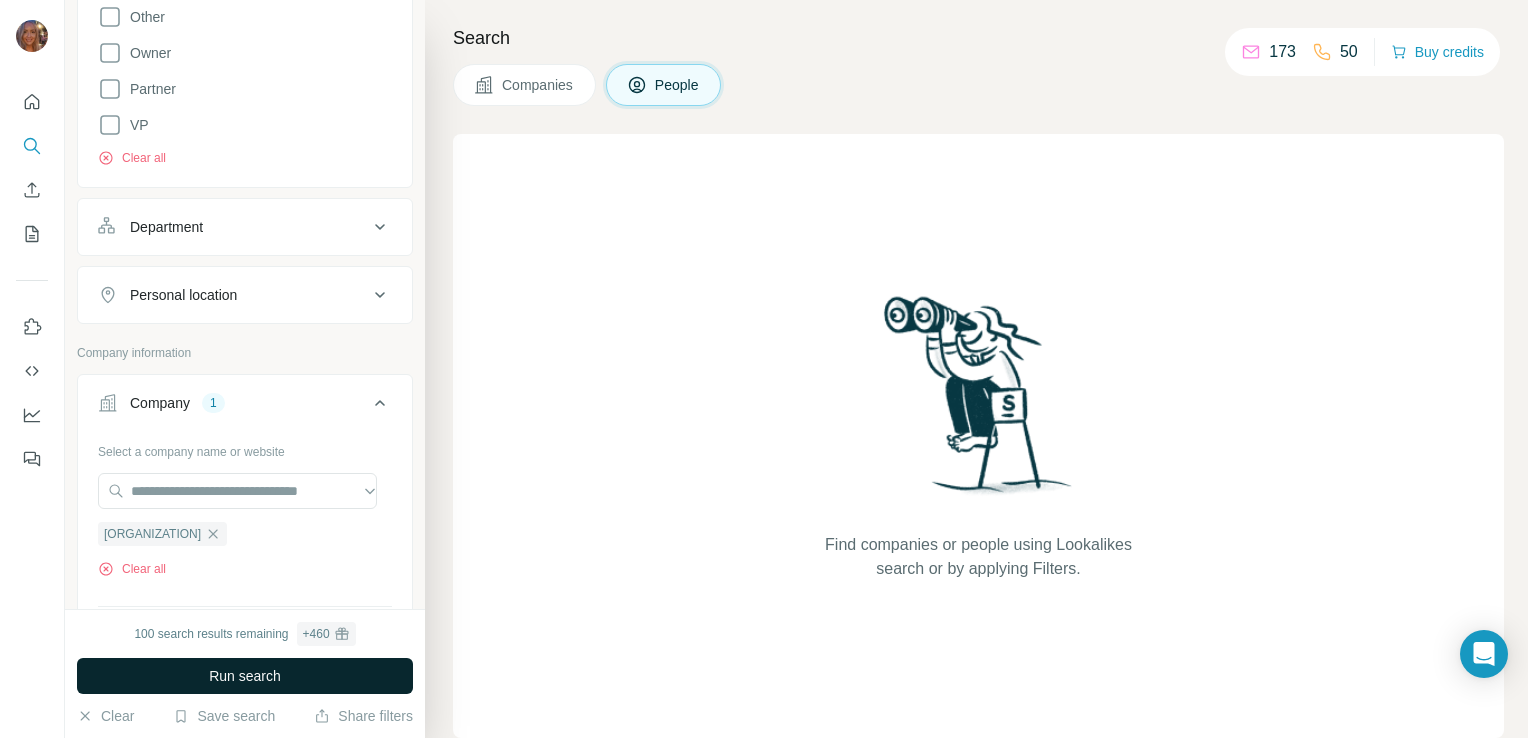 click on "Run search" at bounding box center [245, 676] 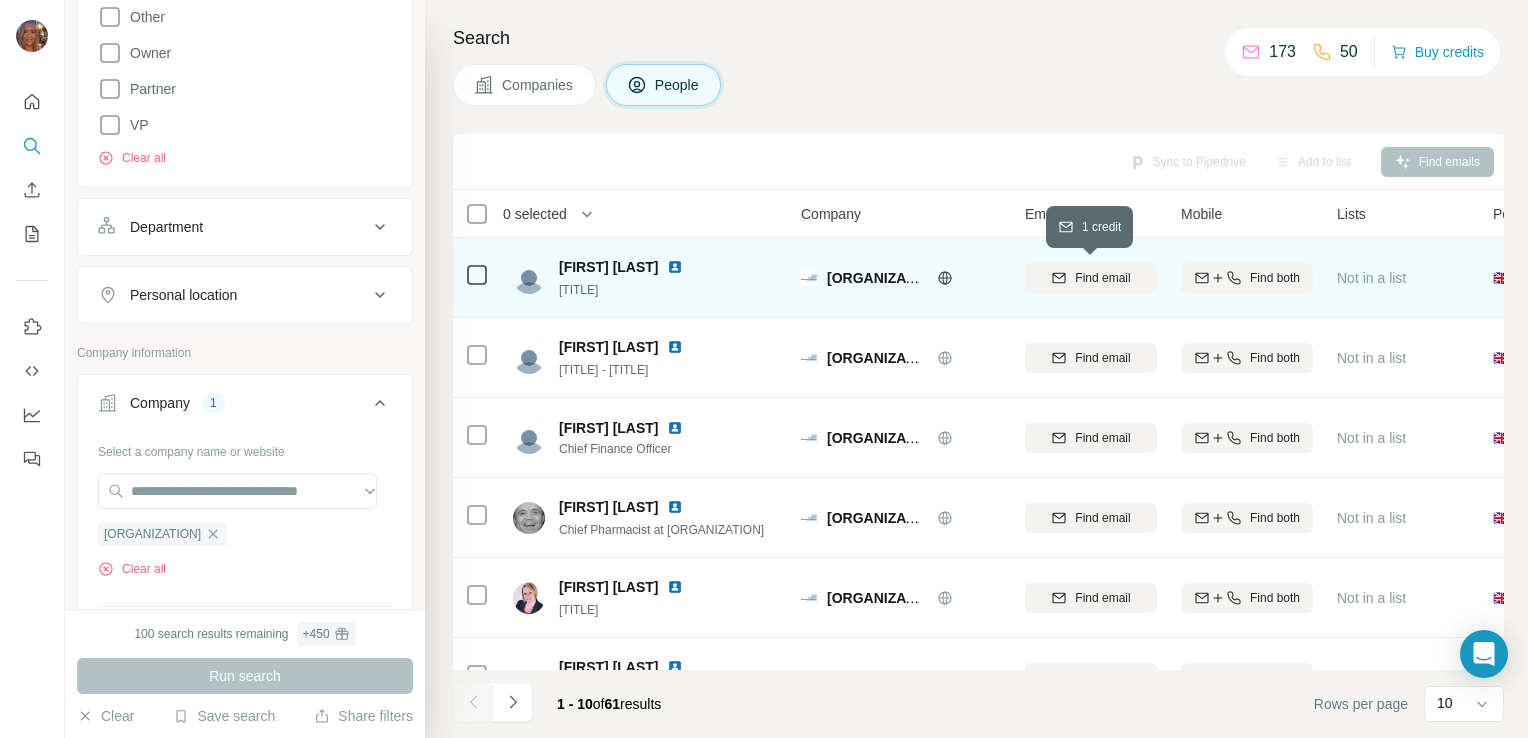 click on "Find email" at bounding box center (1102, 278) 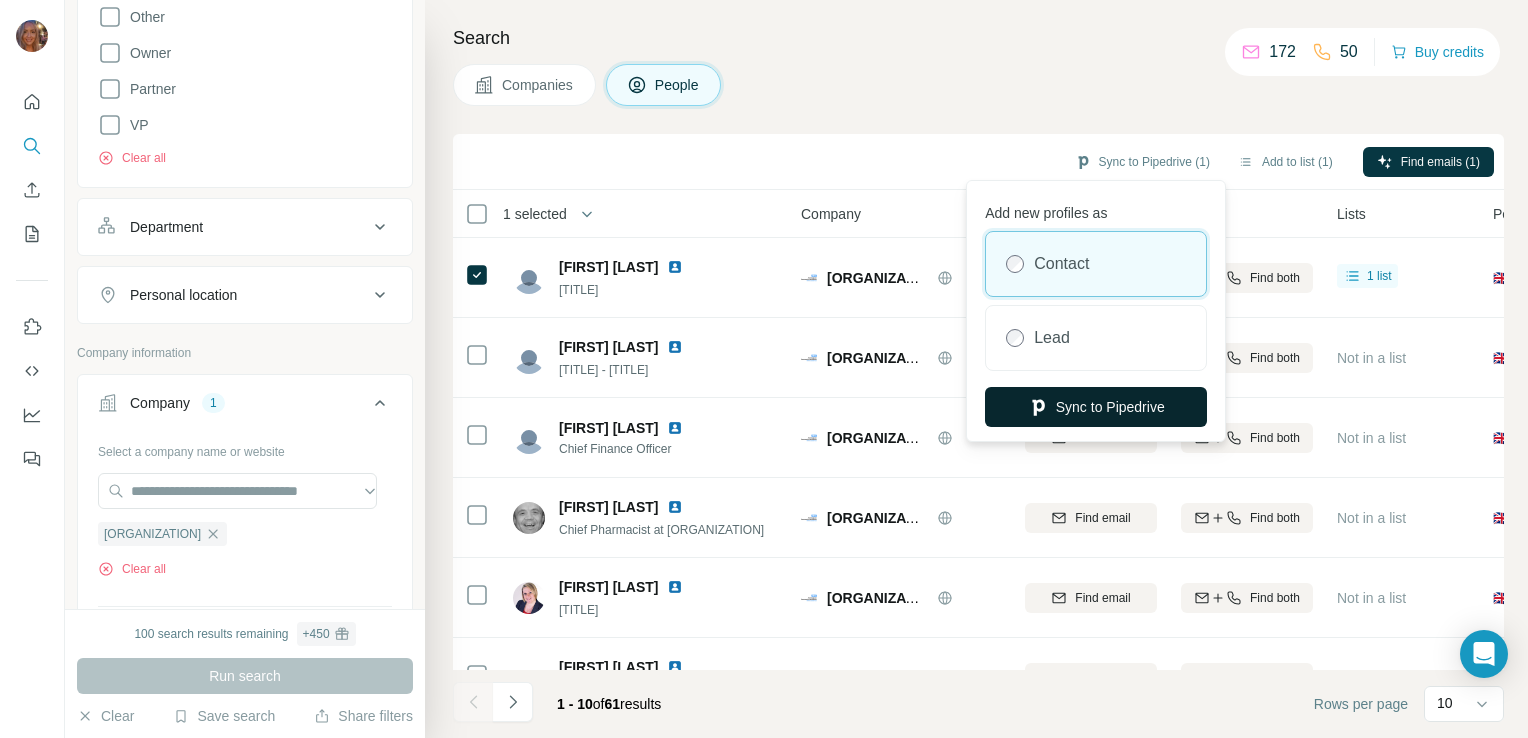 click on "Sync to Pipedrive" at bounding box center [1096, 407] 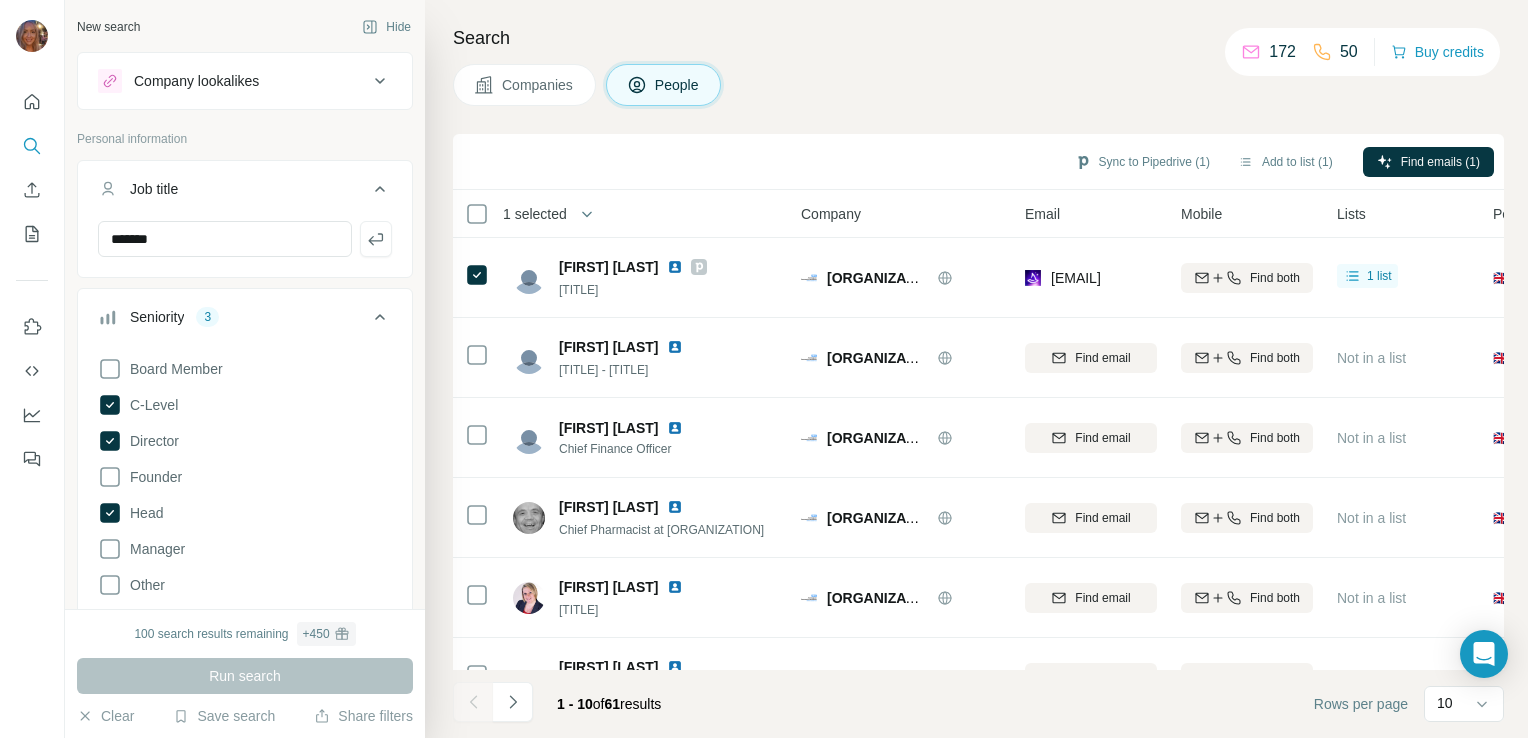 scroll, scrollTop: 0, scrollLeft: 0, axis: both 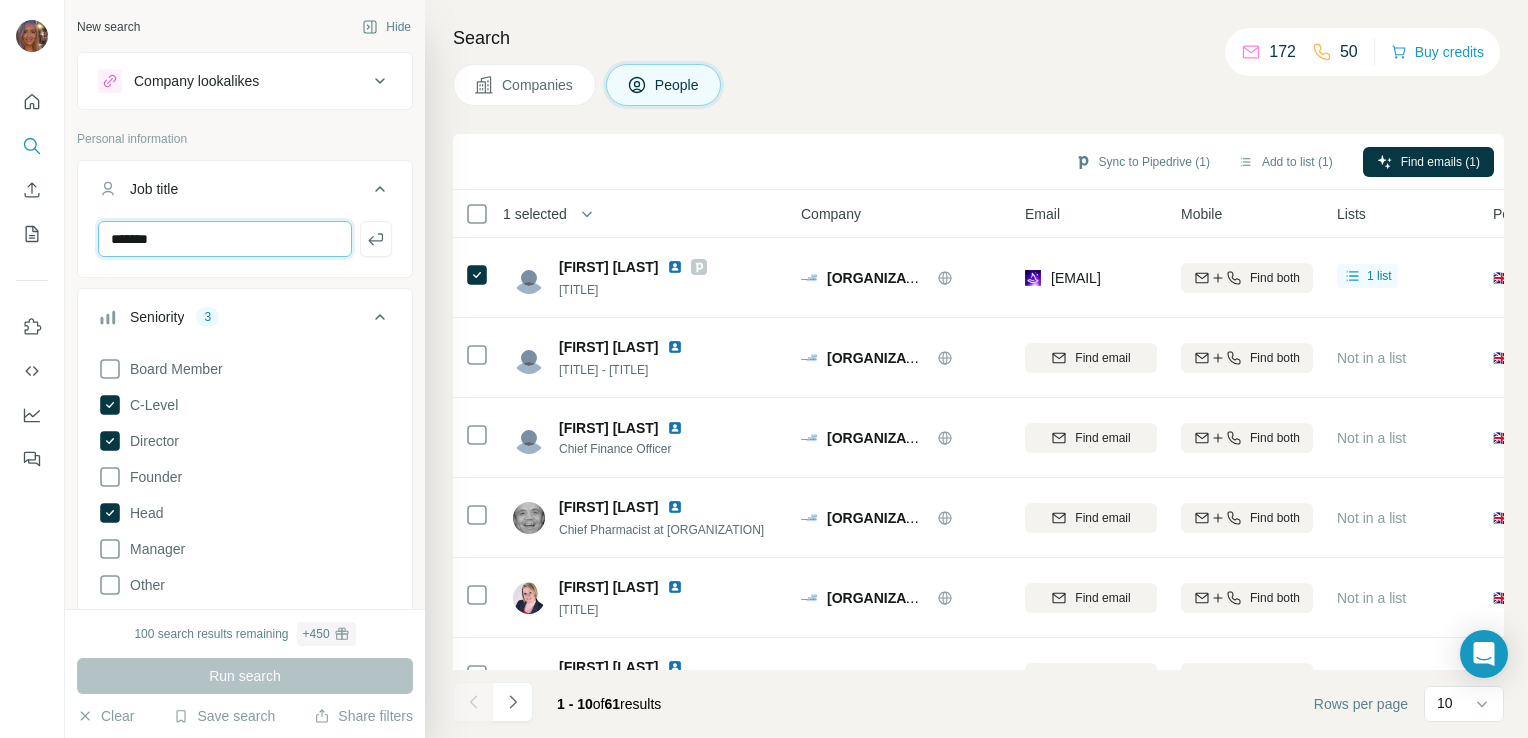 click on "*******" at bounding box center (225, 239) 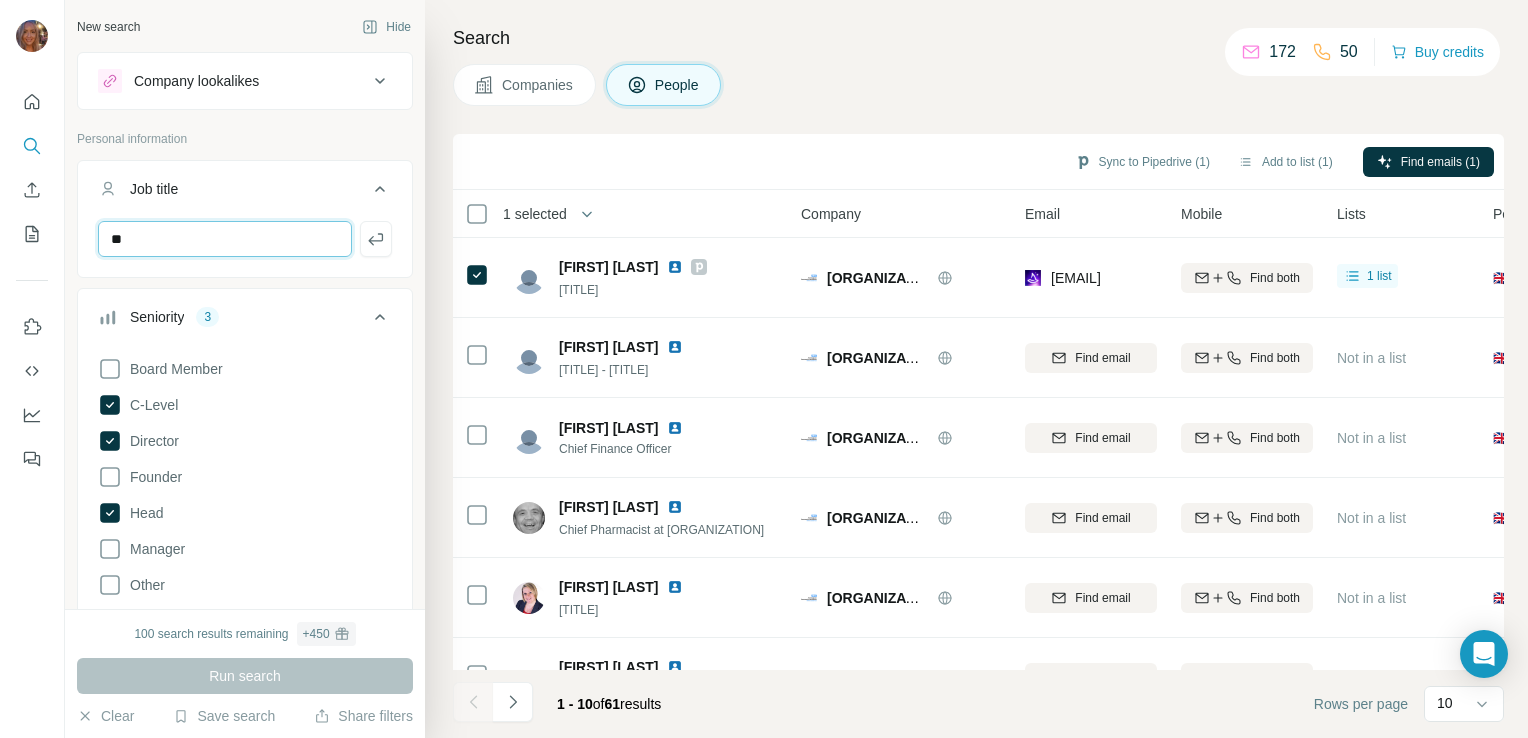 type on "*" 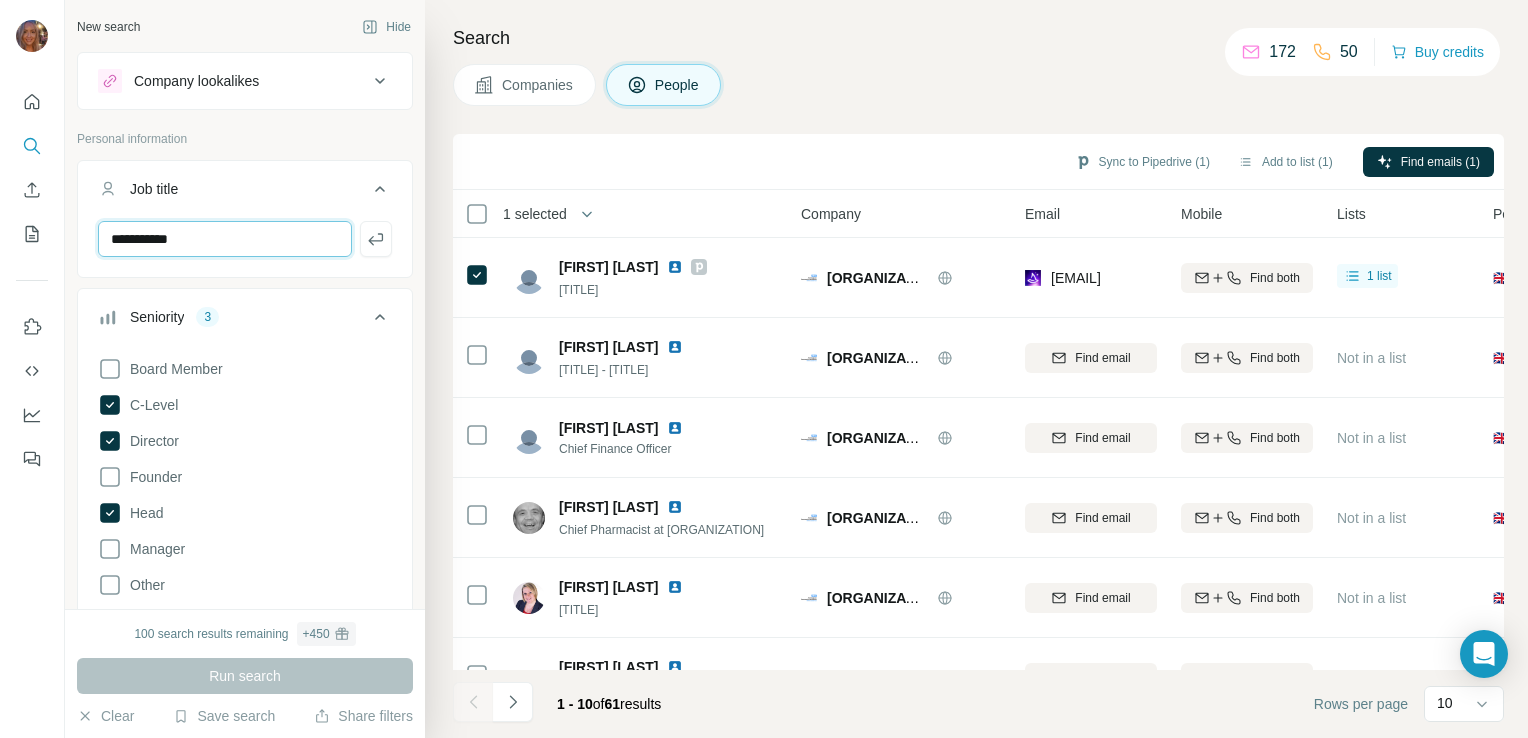 type on "**********" 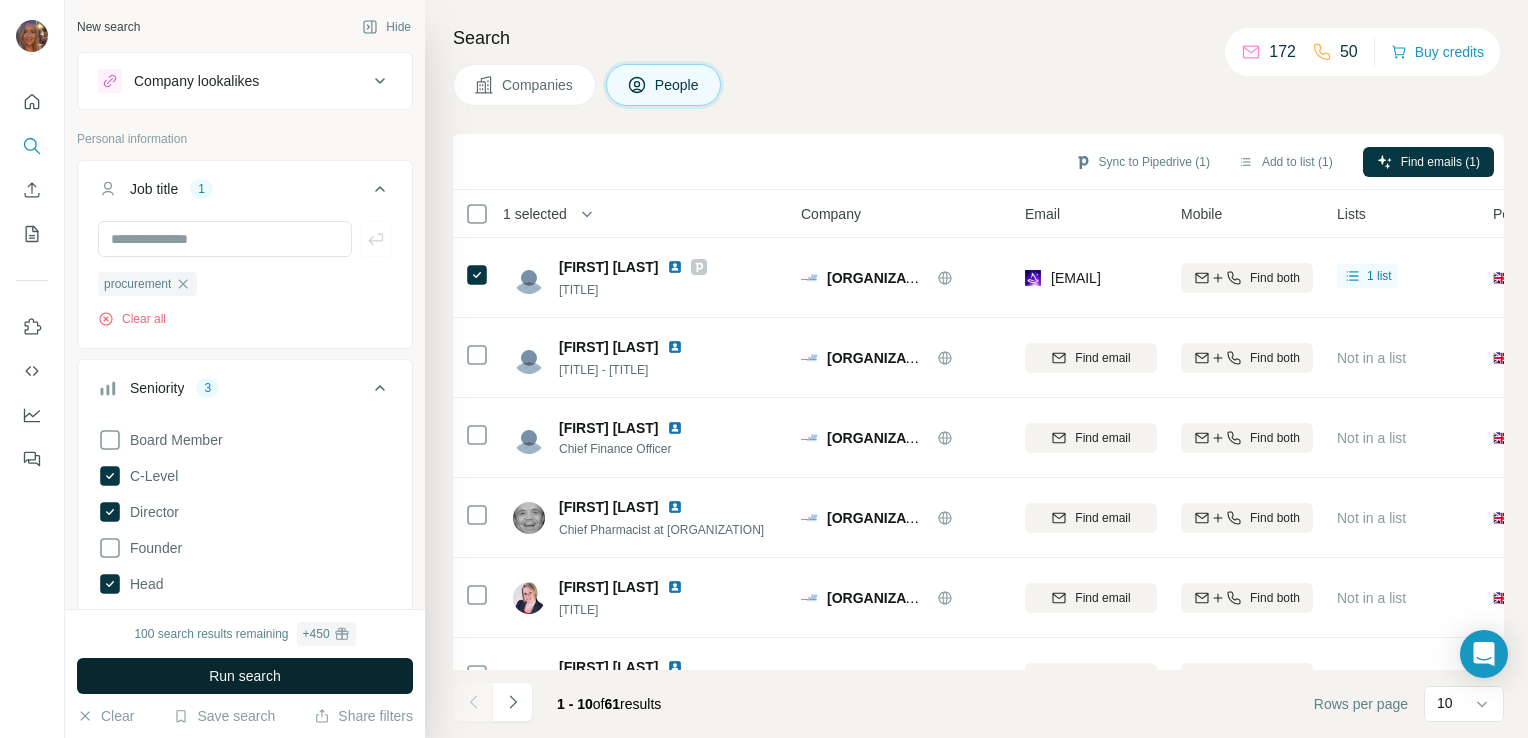 click on "Run search" at bounding box center (245, 676) 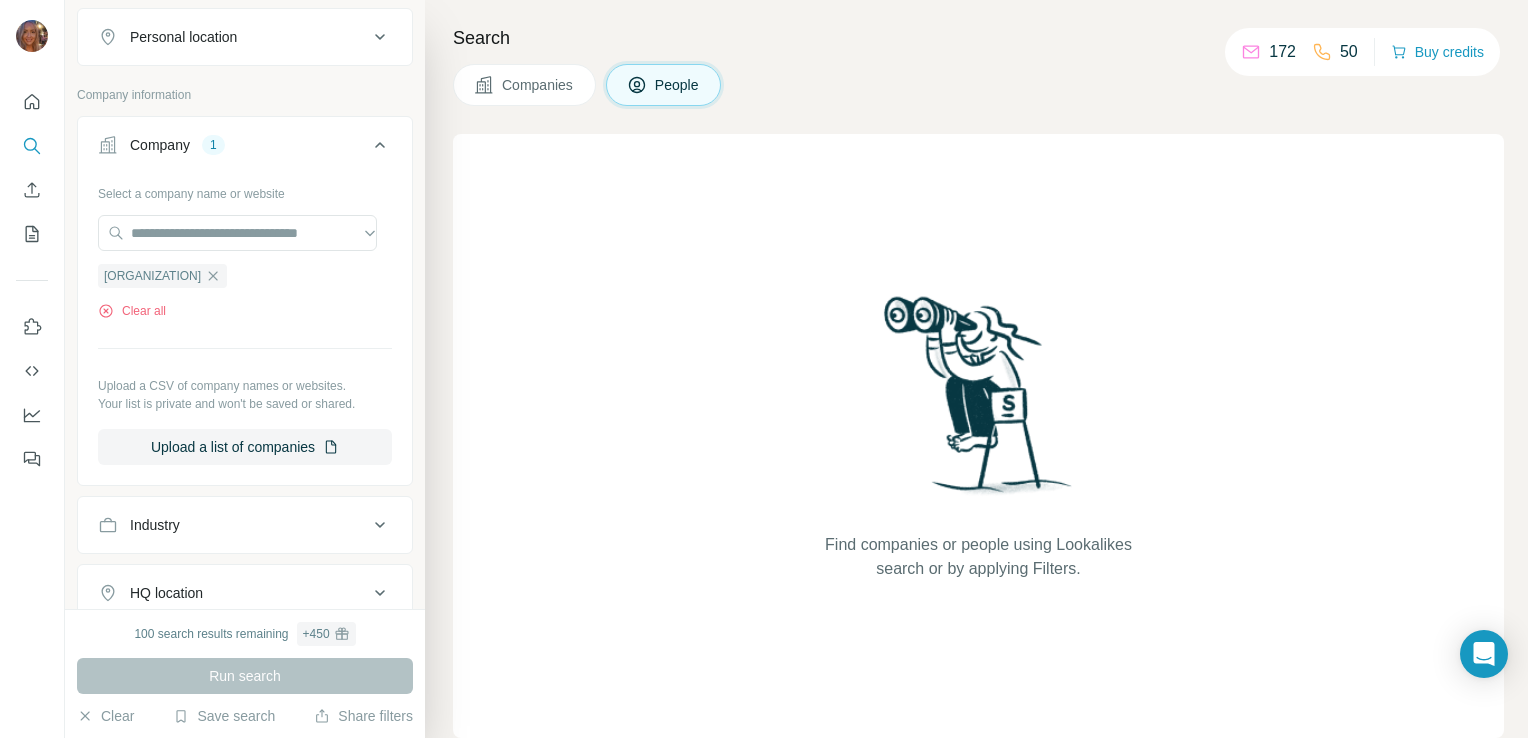 scroll, scrollTop: 879, scrollLeft: 0, axis: vertical 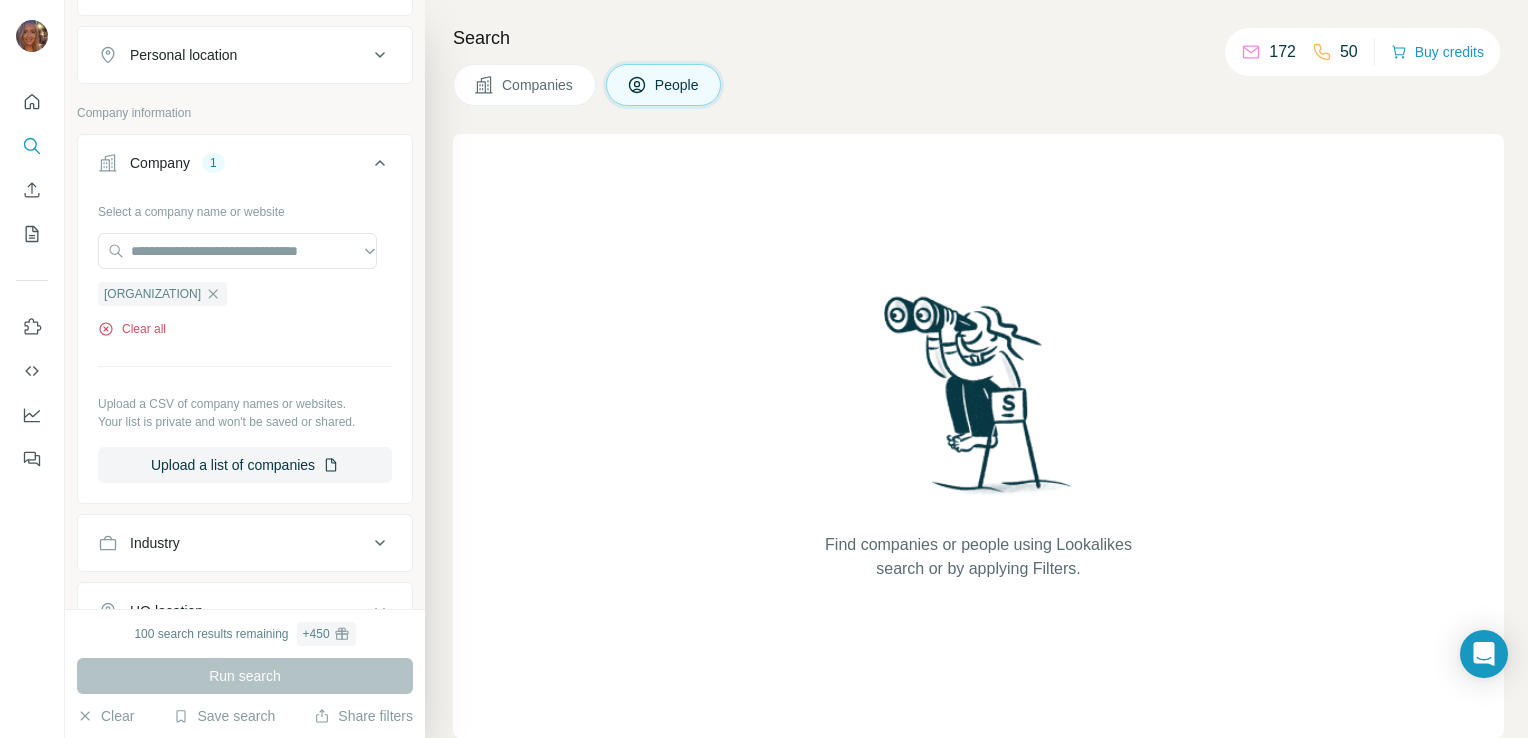 click 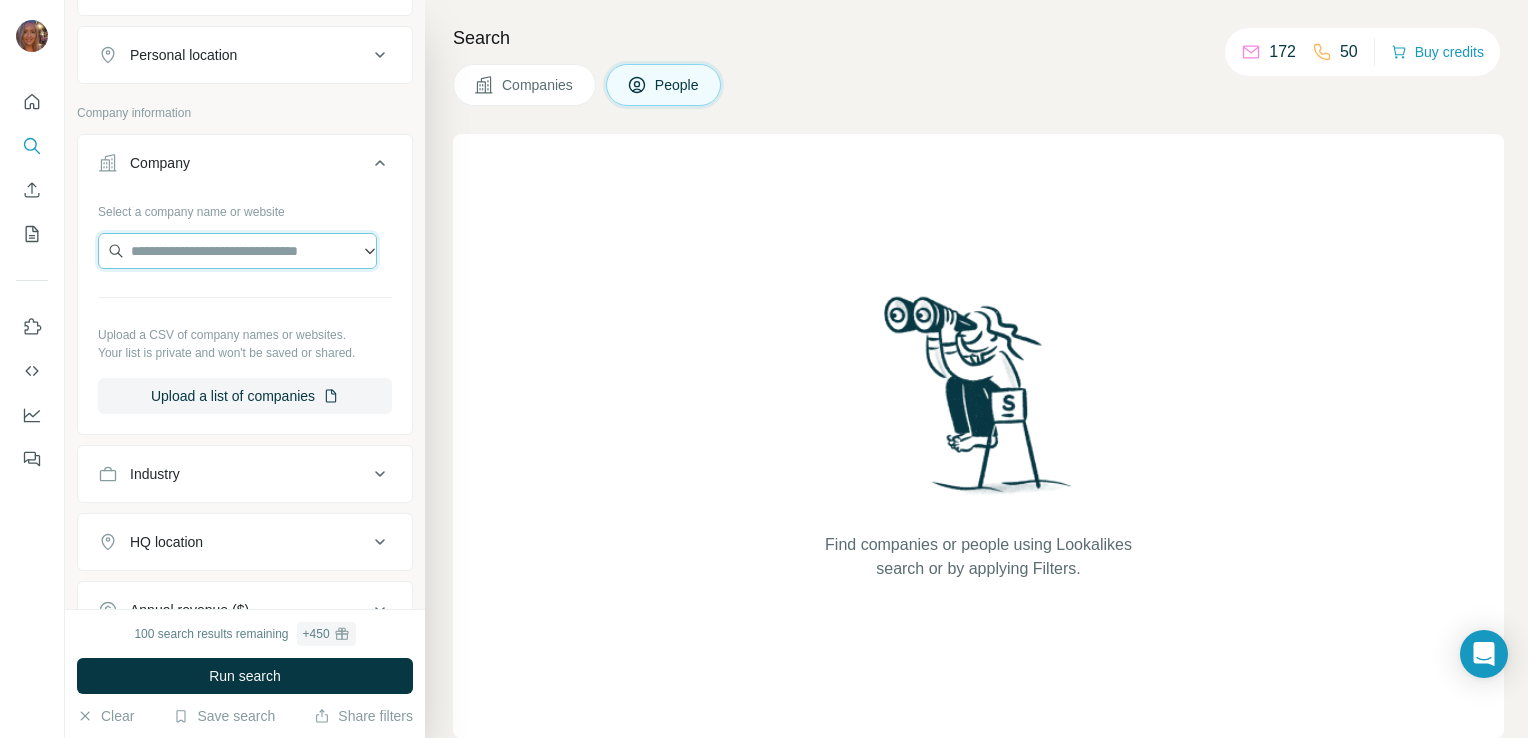 click at bounding box center [237, 251] 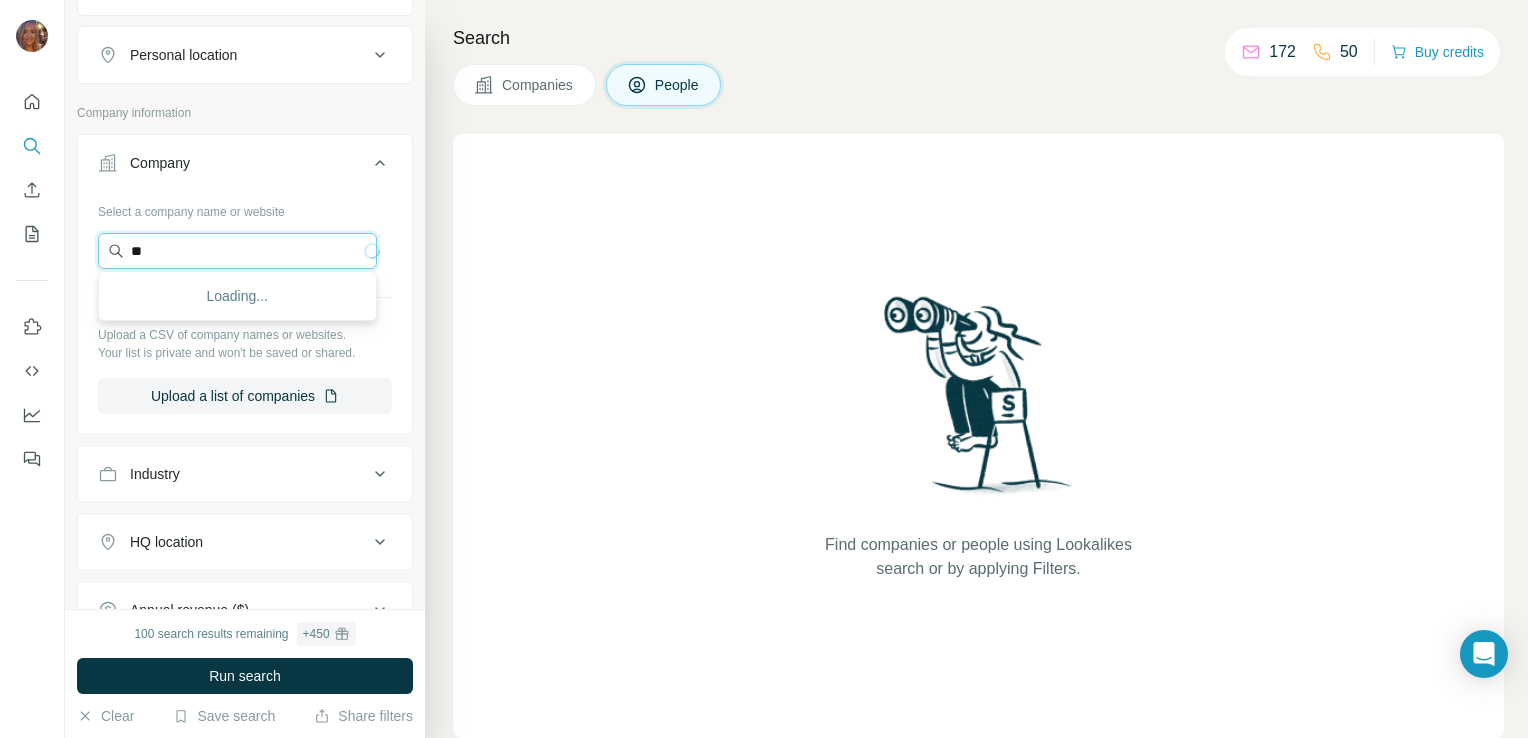 type on "*" 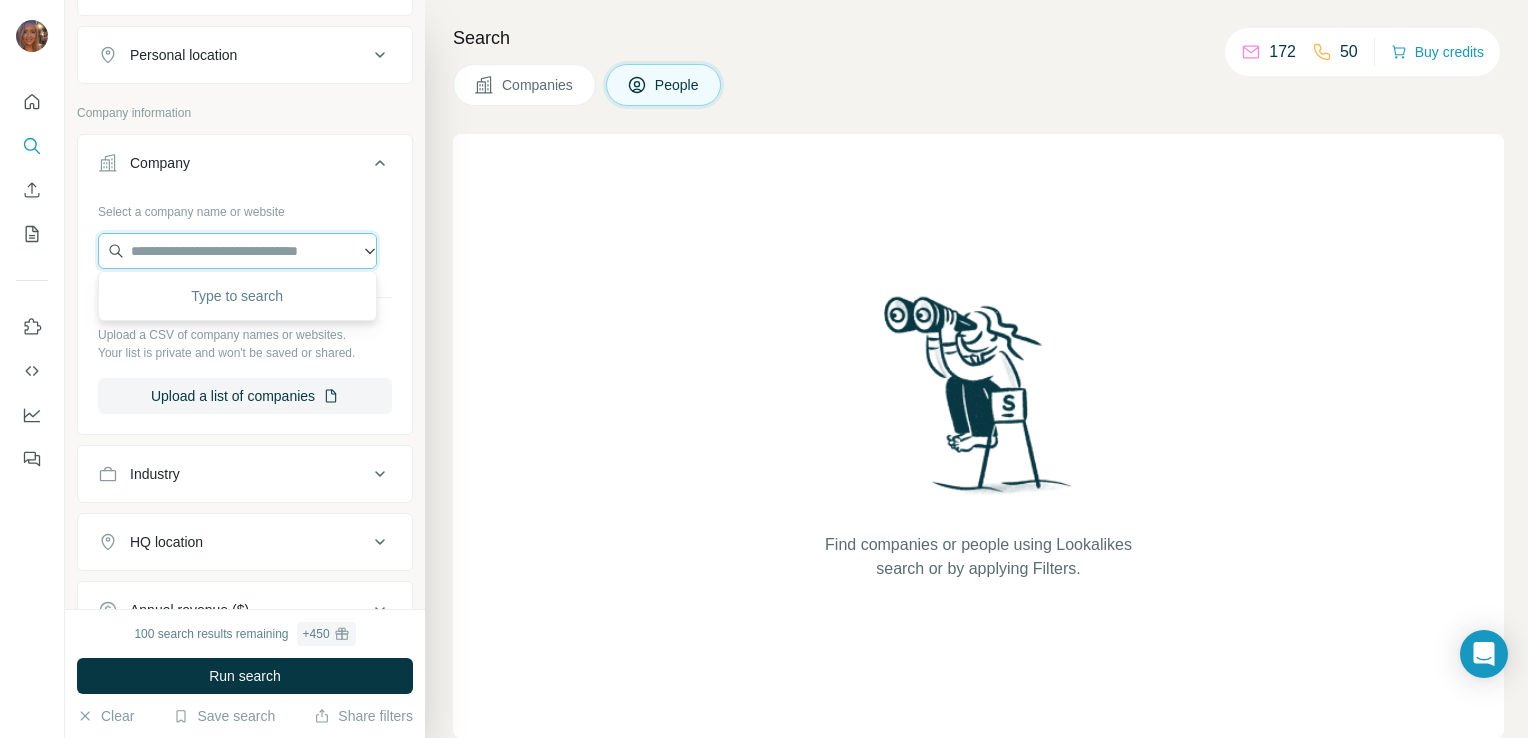 paste on "**********" 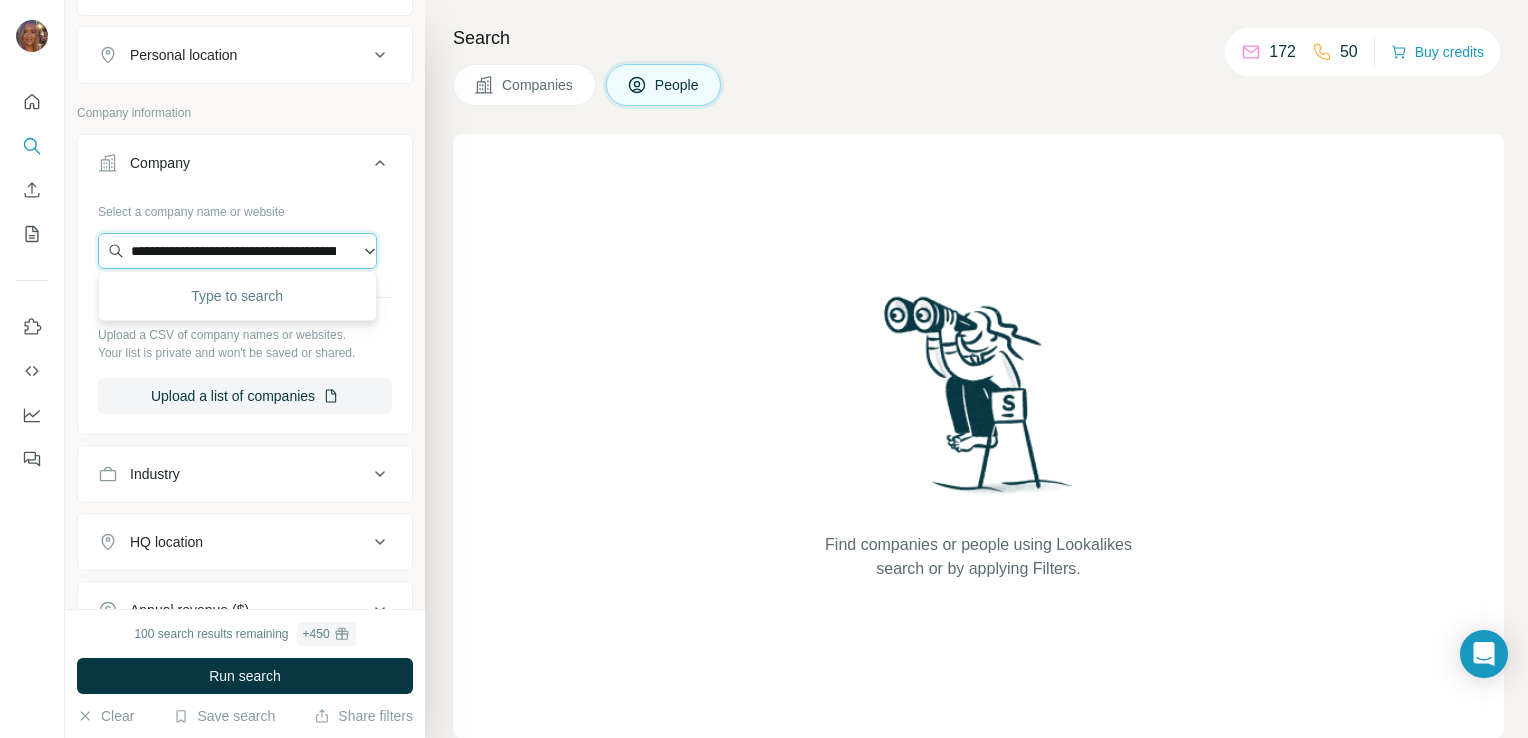 scroll, scrollTop: 0, scrollLeft: 177, axis: horizontal 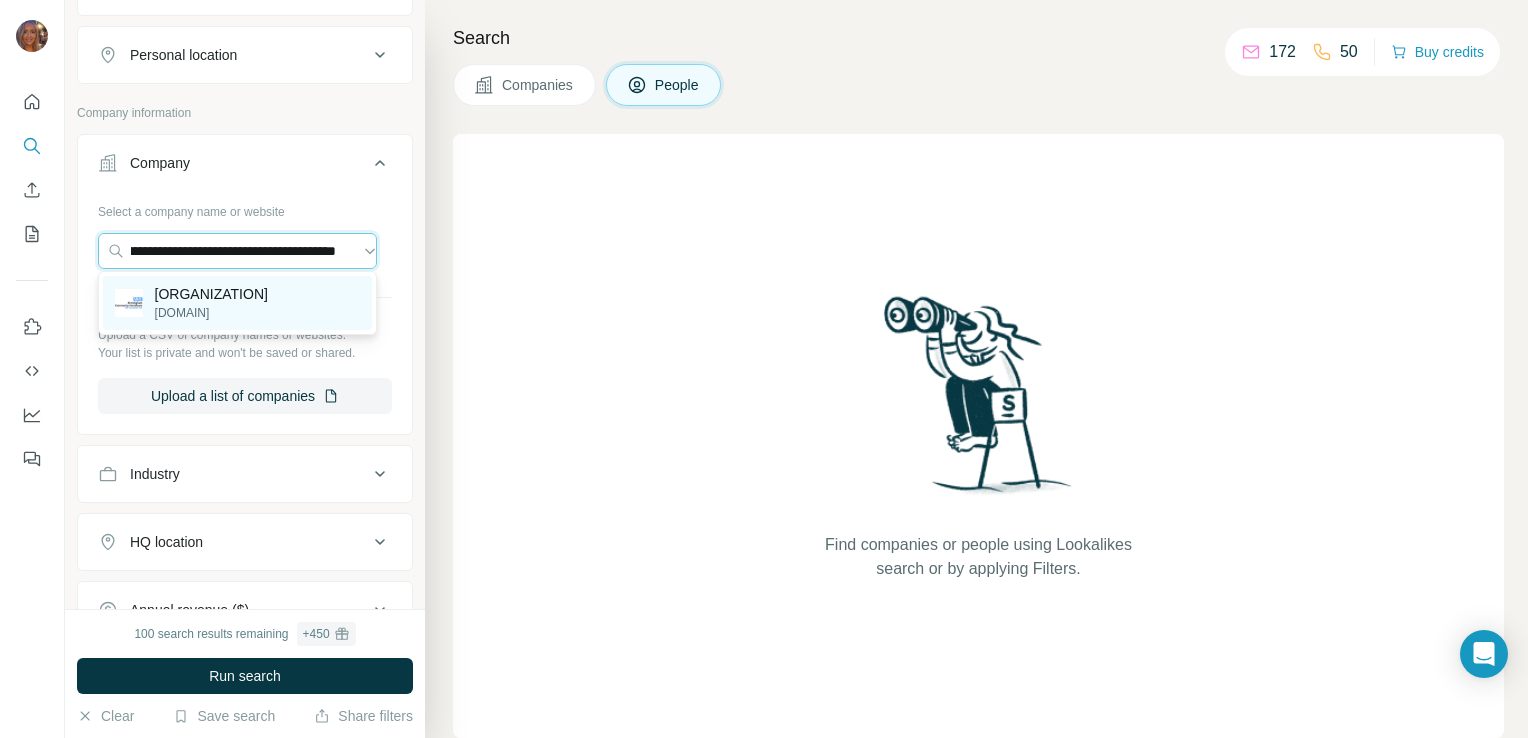 type on "**********" 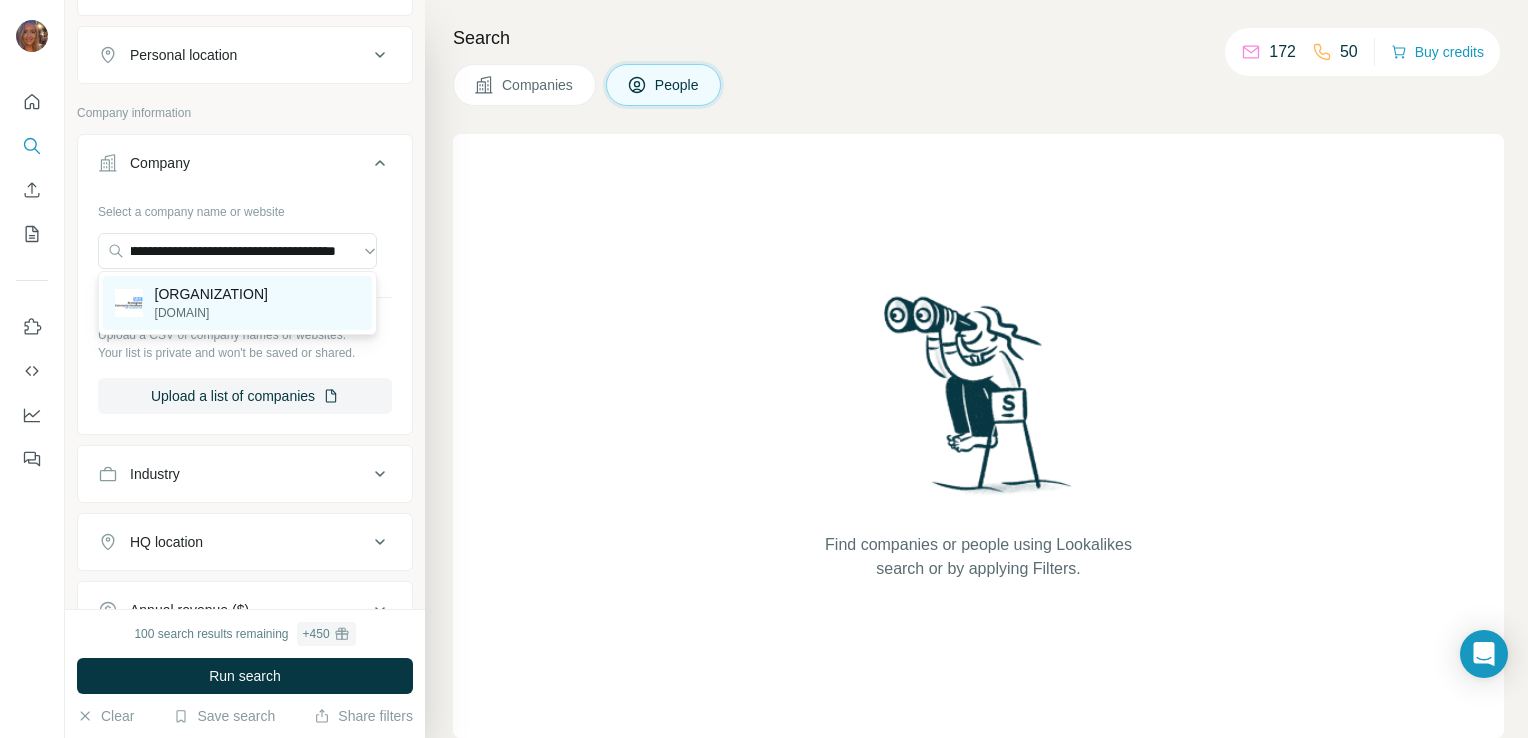 click on "[ORGANIZATION]" at bounding box center [211, 294] 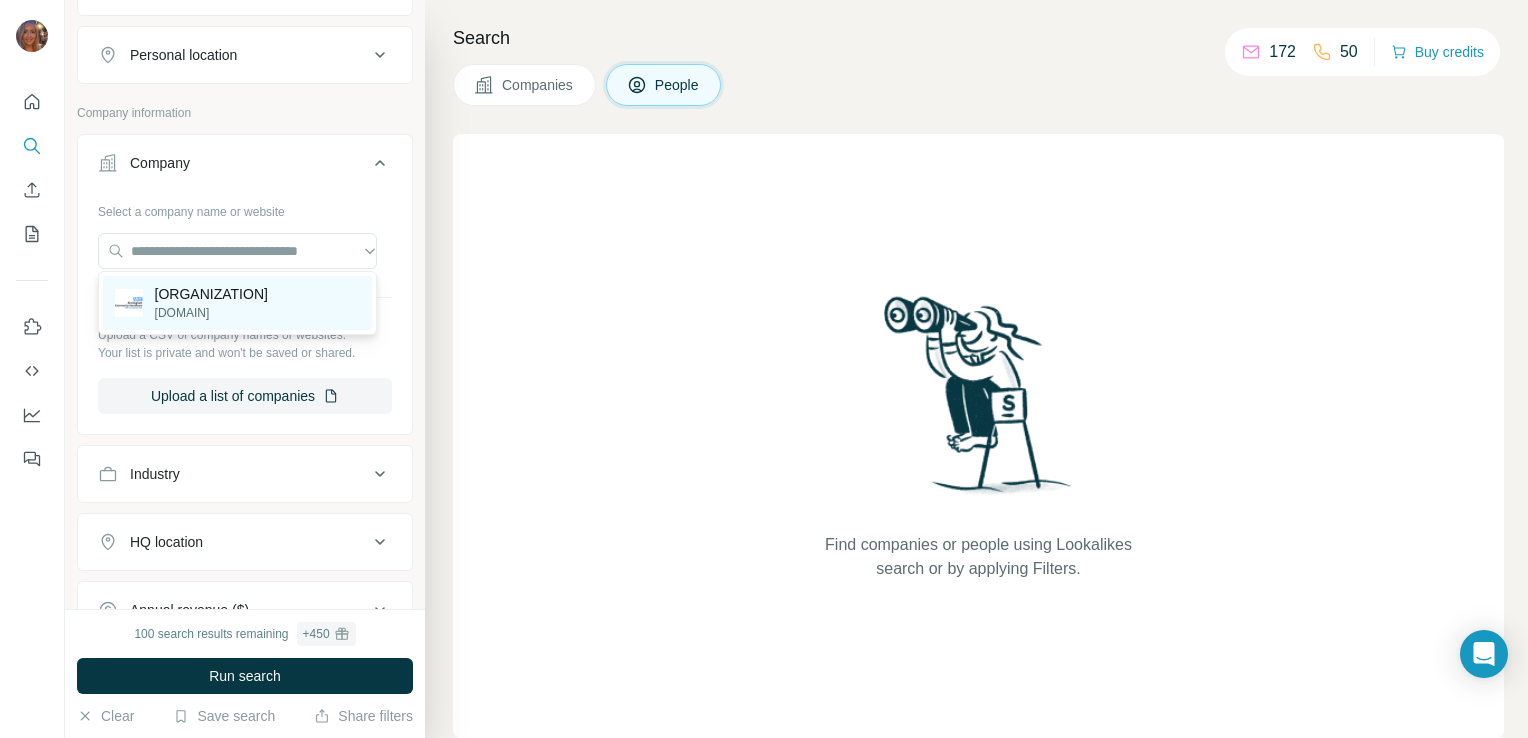 scroll, scrollTop: 0, scrollLeft: 0, axis: both 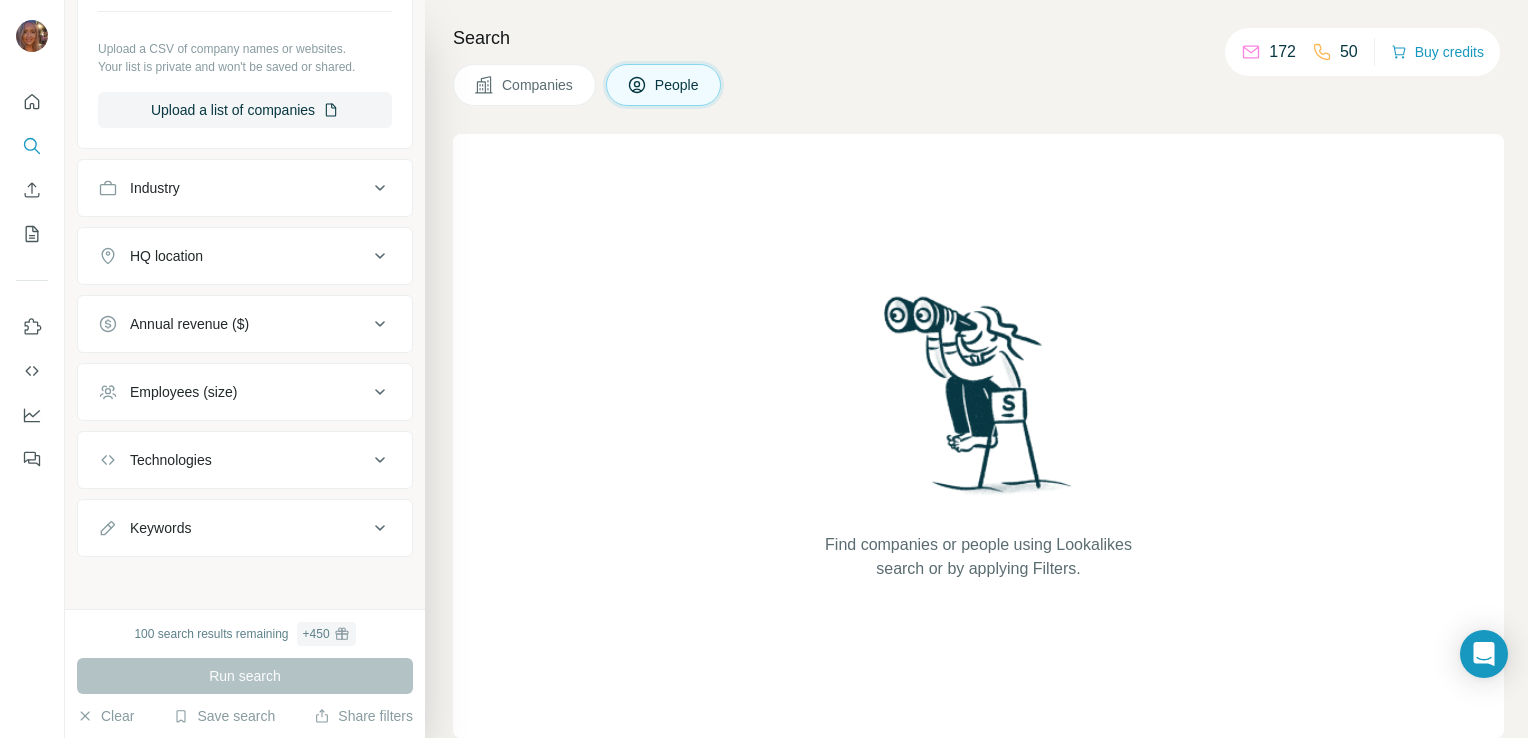 click on "Run search" at bounding box center (245, 676) 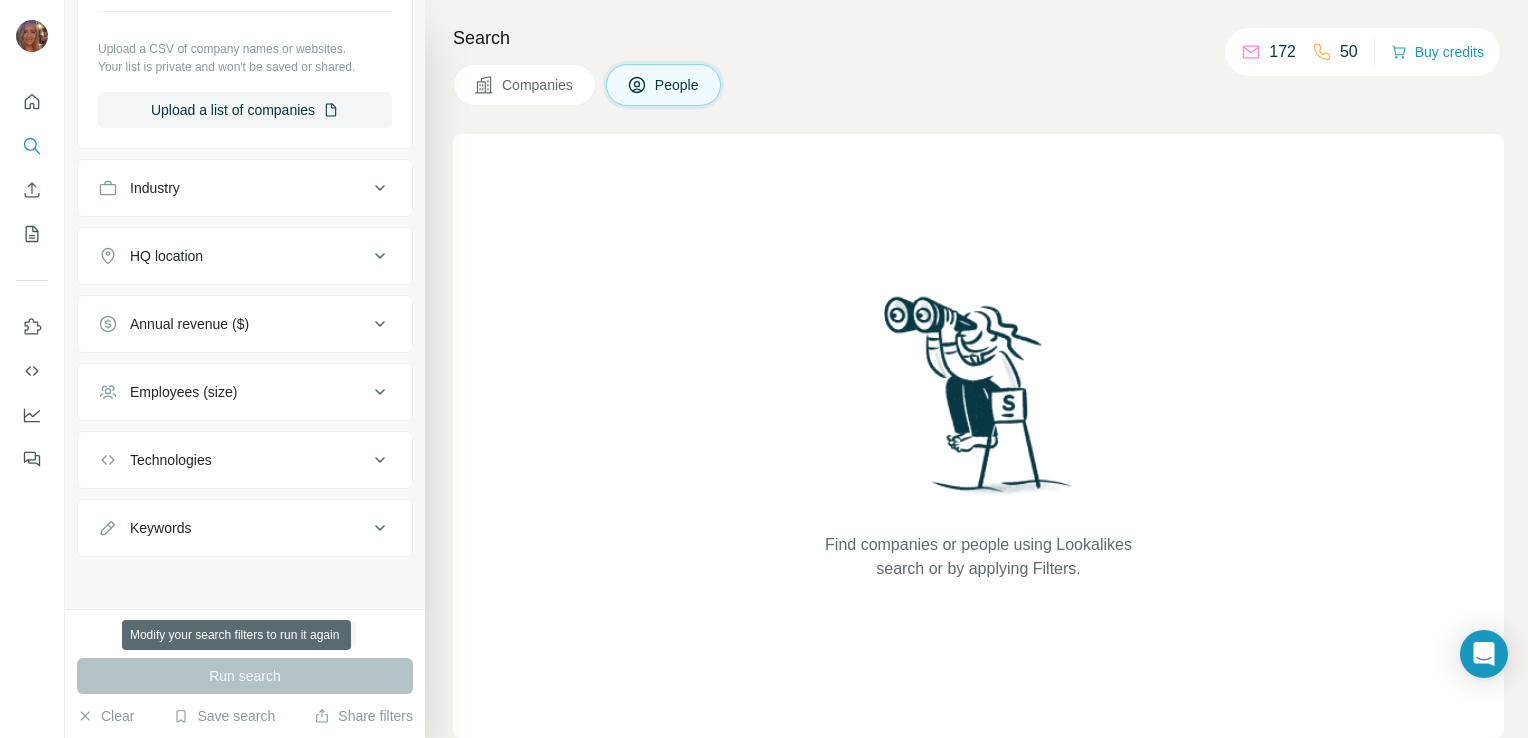 click on "Run search" at bounding box center [245, 676] 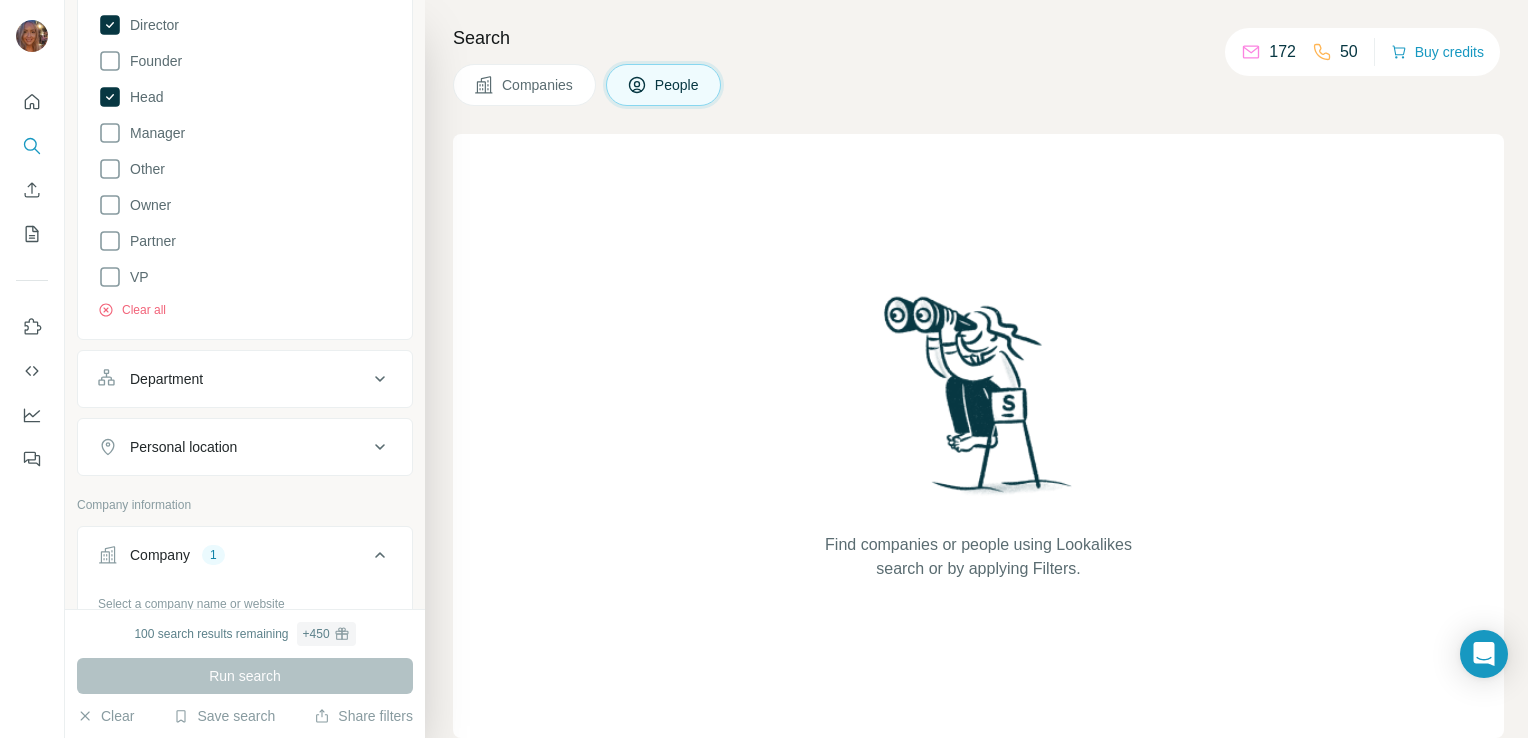 scroll, scrollTop: 254, scrollLeft: 0, axis: vertical 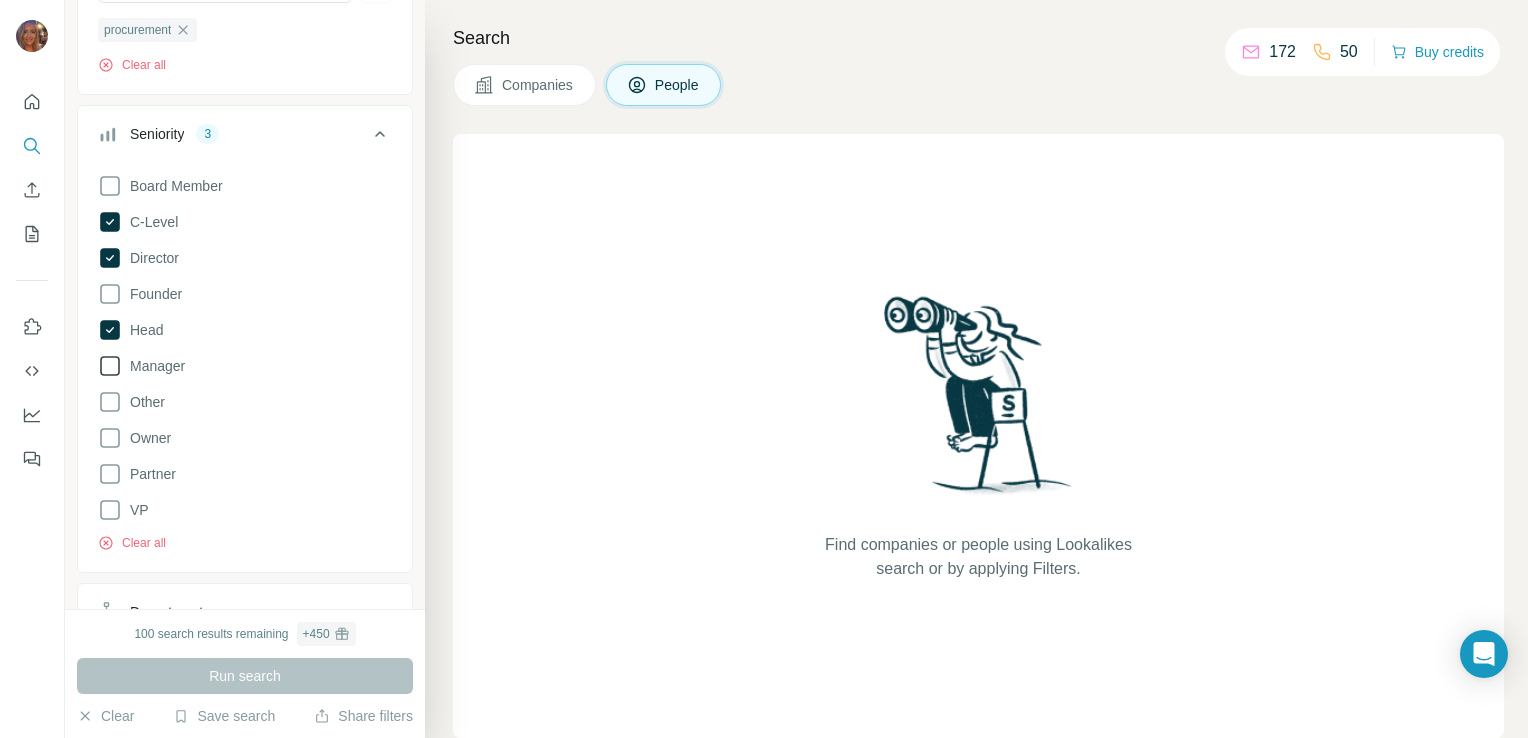 click 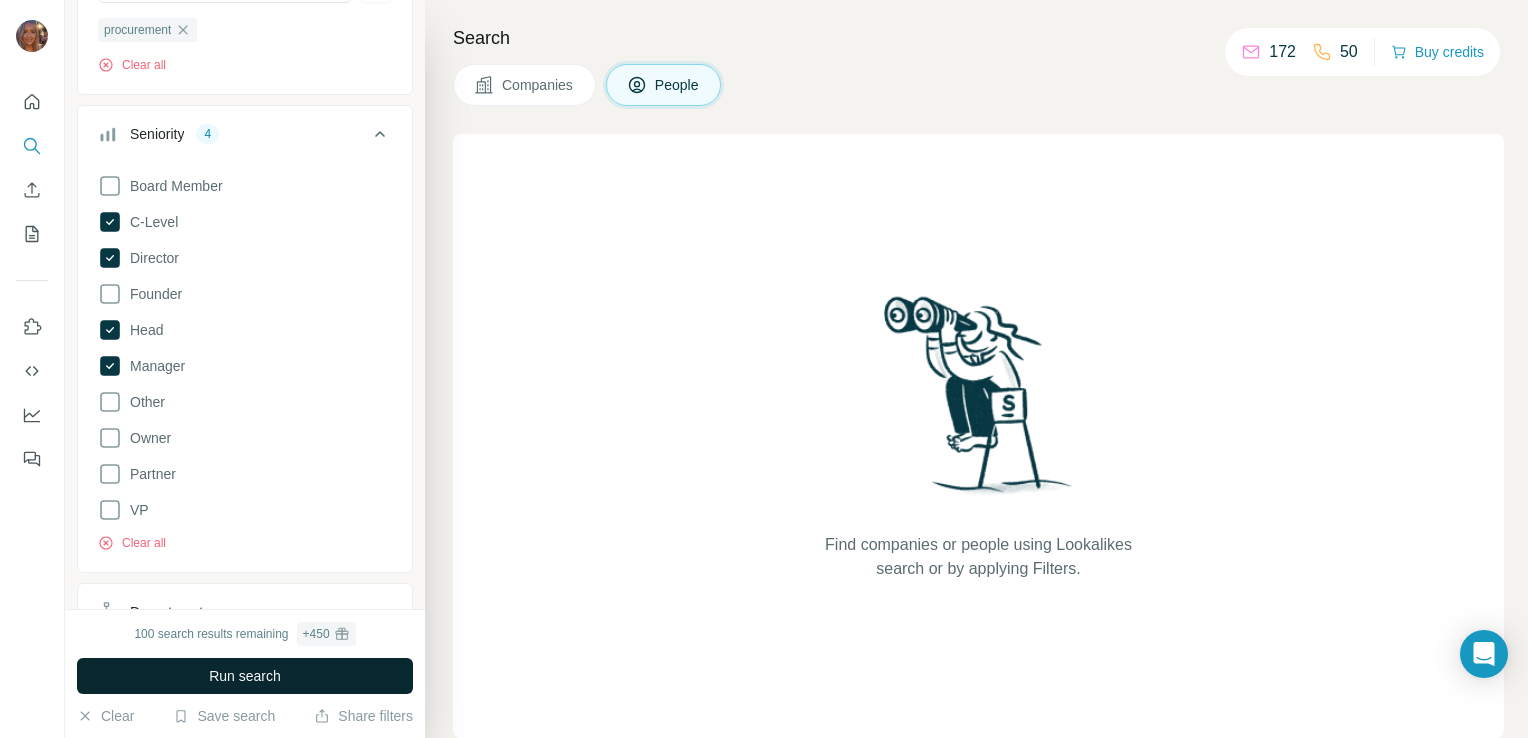 click on "Run search" at bounding box center (245, 676) 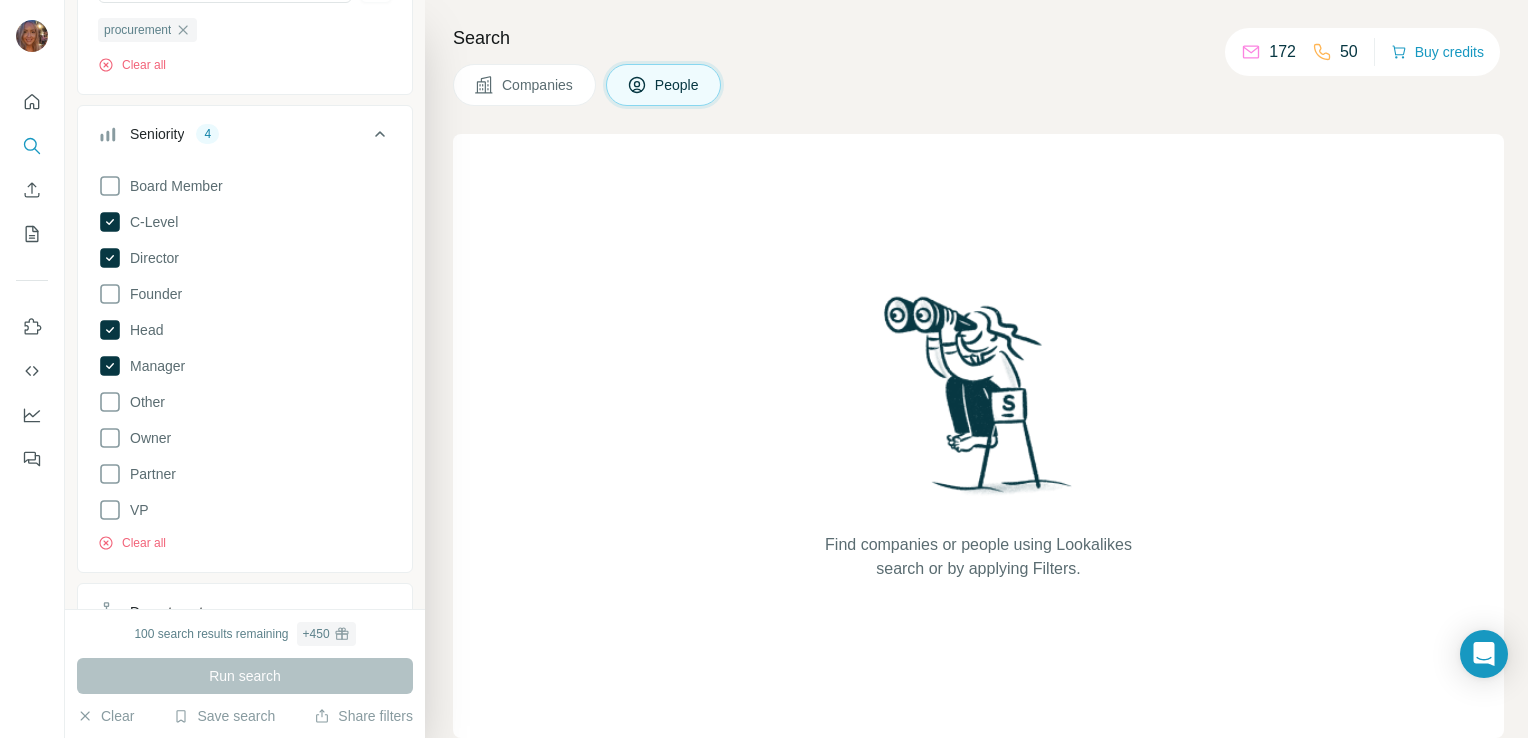 click 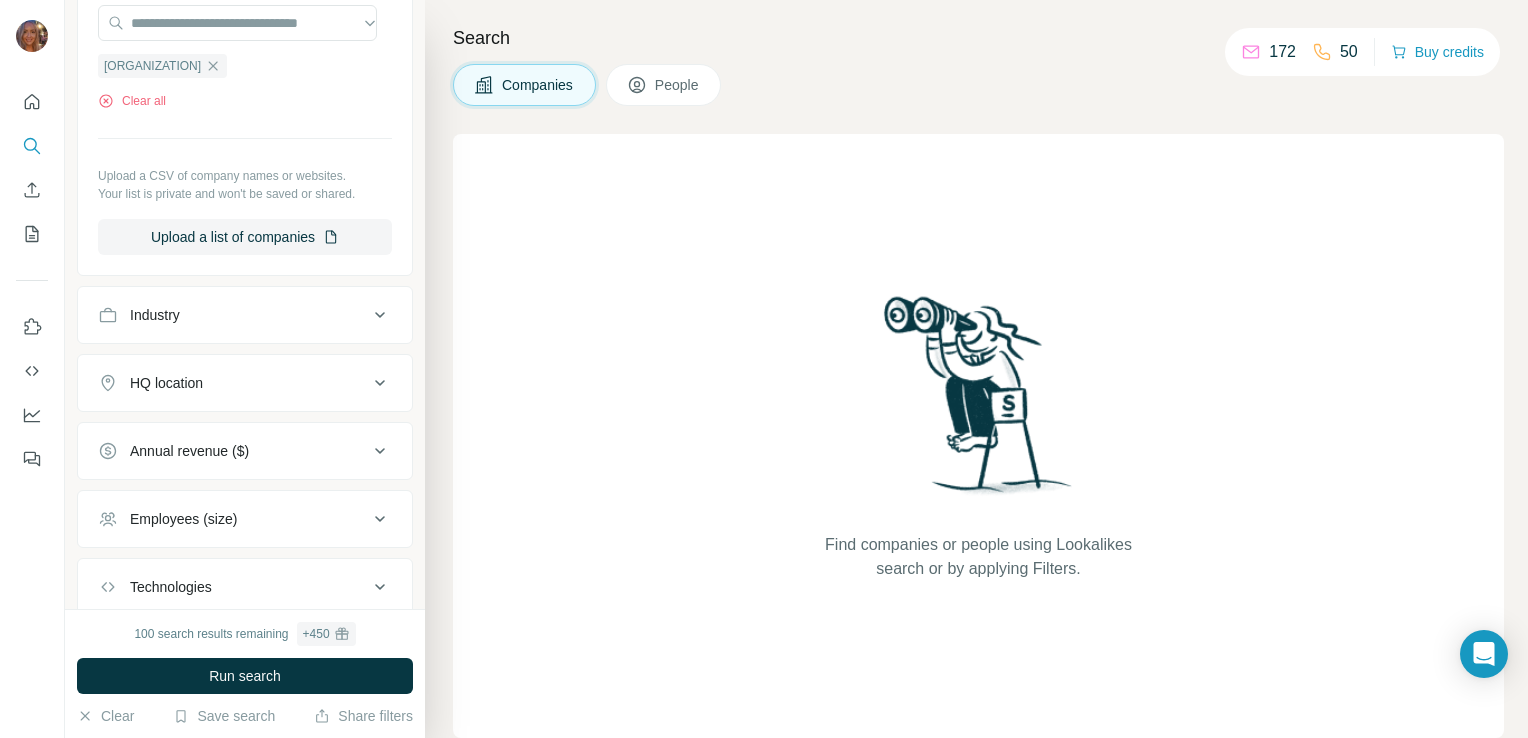 scroll, scrollTop: 0, scrollLeft: 0, axis: both 